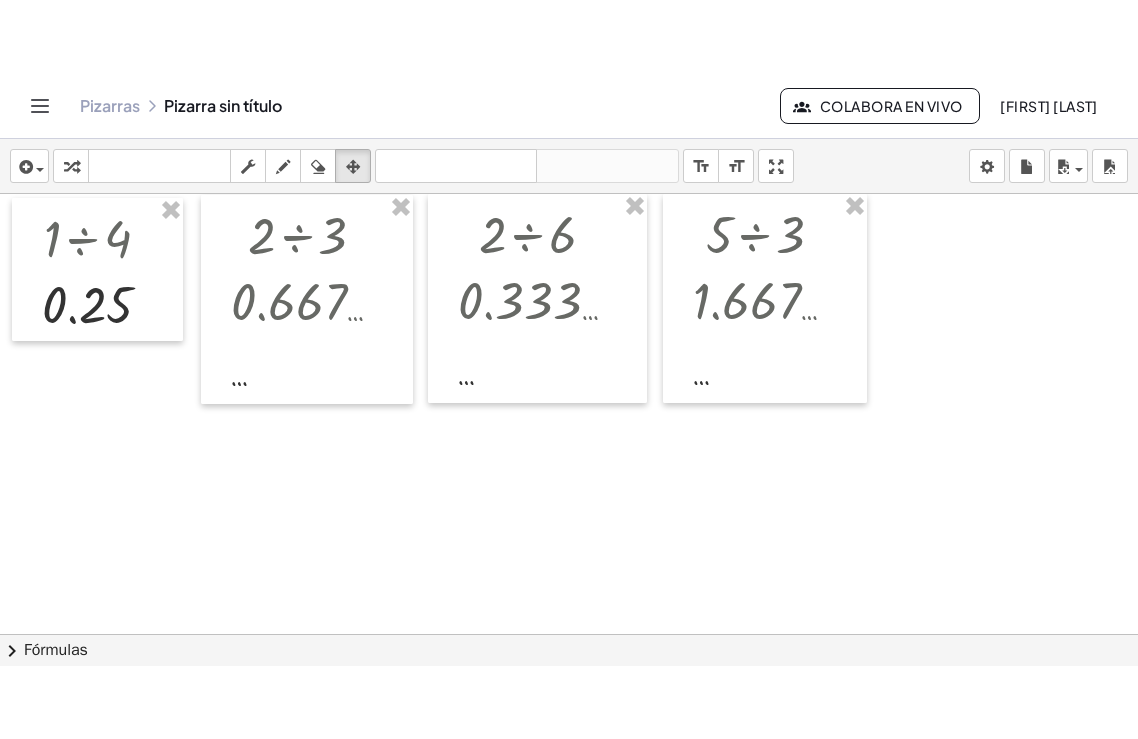 scroll, scrollTop: 0, scrollLeft: 0, axis: both 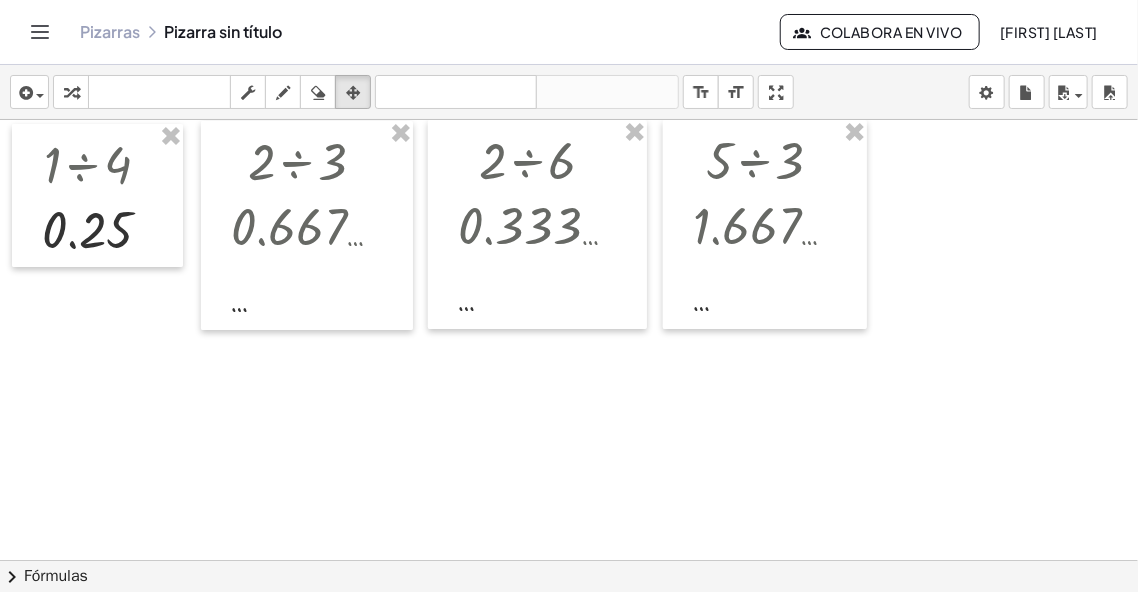 click on "Actividades matemáticas comprensibles Pizarras Clases Cuenta v1.28.2 | Política de privacidad © [YEAR] | [ORG_NAME] Pizarras Pizarra sin título Colabora en vivo  [FIRST] [LAST]   insertar select one: Math Expression Function Text Youtube Video Graphing Geometry Geometry 3D transformar teclado teclado numérico fregar dibujar borrar arreglar deshacer deshacer rehacer rehacer format_size menor format_size Mayor pantalla completa carga   salvar Nuevo Configuración × chevron_right  Fórmulas
Drag one side of a formula onto a highlighted expression on the canvas to apply it.
Quadratic Formula
+ · a · x 2 + · b · x + c = 0
⇔
x = · ( − b ± 2 √ ( + b 2 − · 4 · a · c ) )" at bounding box center (569, 296) 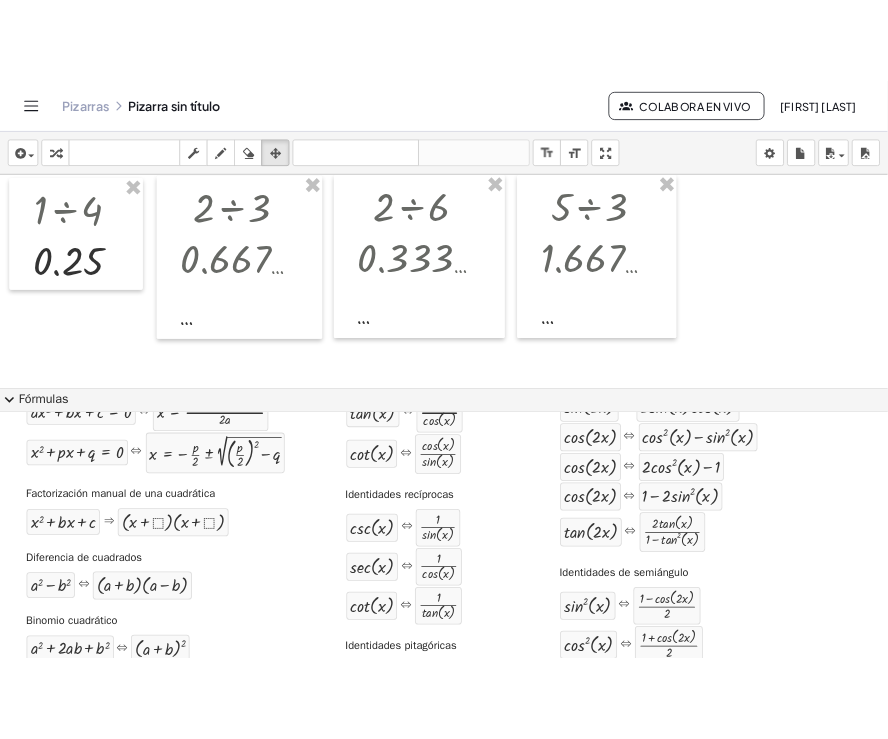 scroll, scrollTop: 0, scrollLeft: 0, axis: both 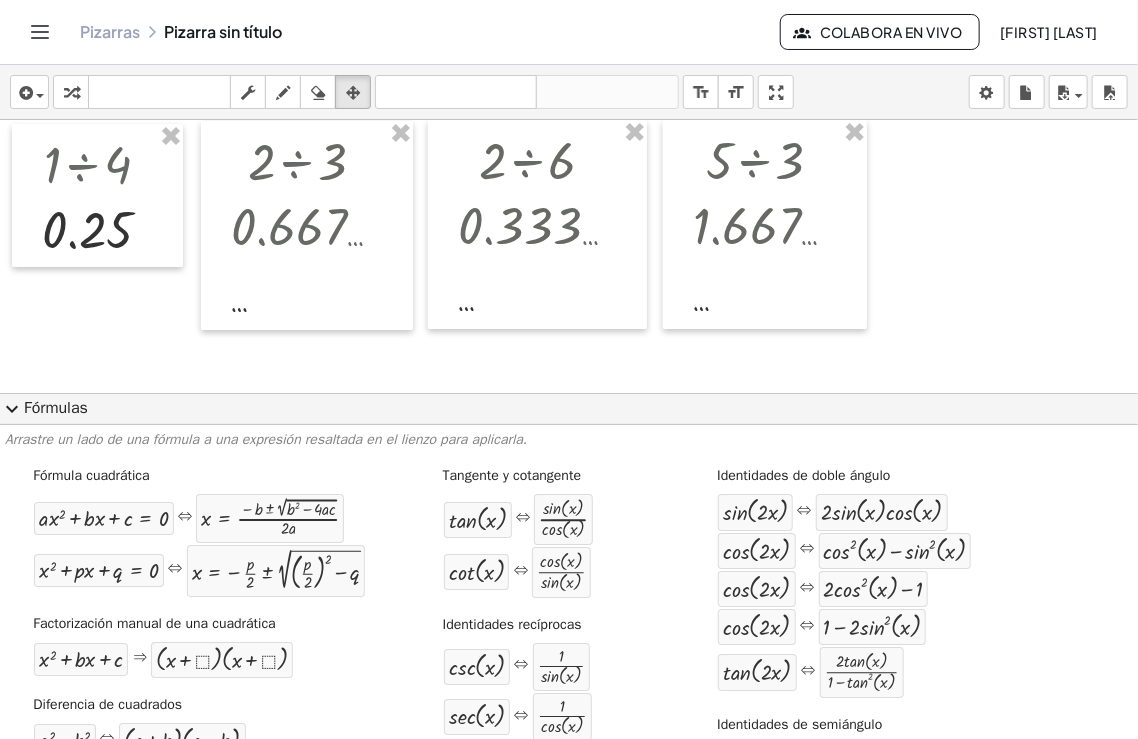 click on "expand_more  Fórmulas" 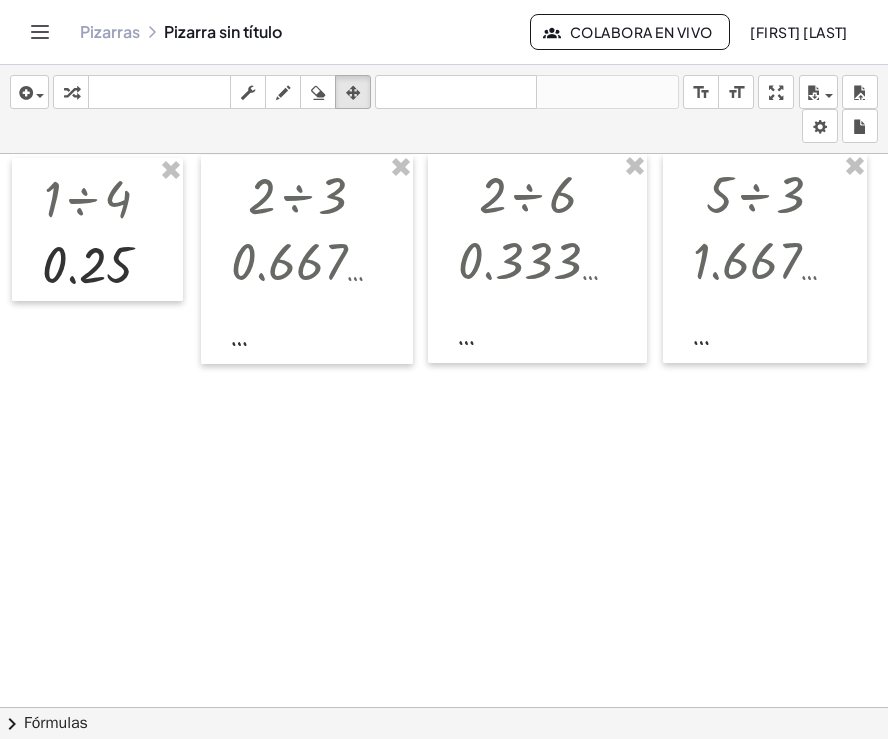 type 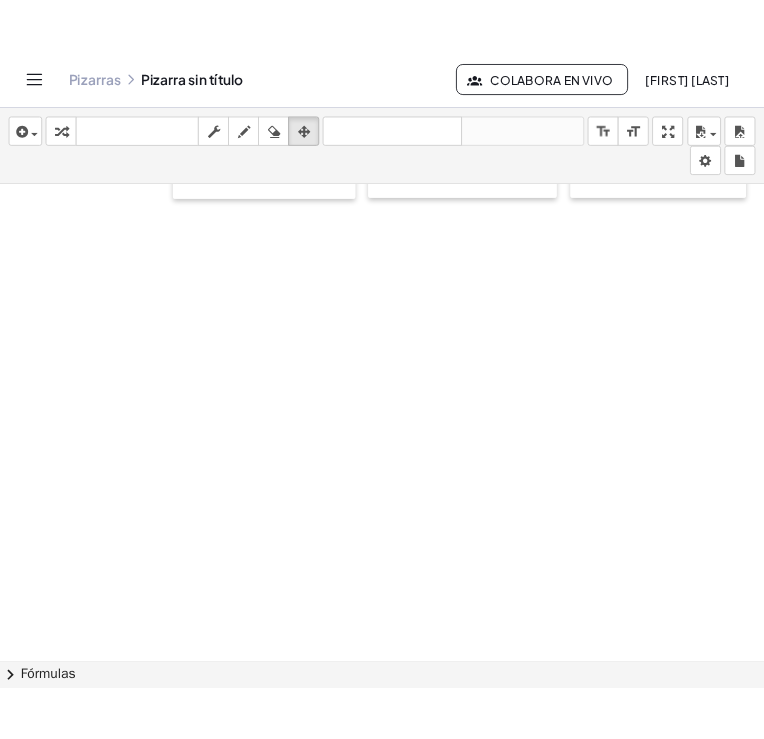 scroll, scrollTop: 206, scrollLeft: 0, axis: vertical 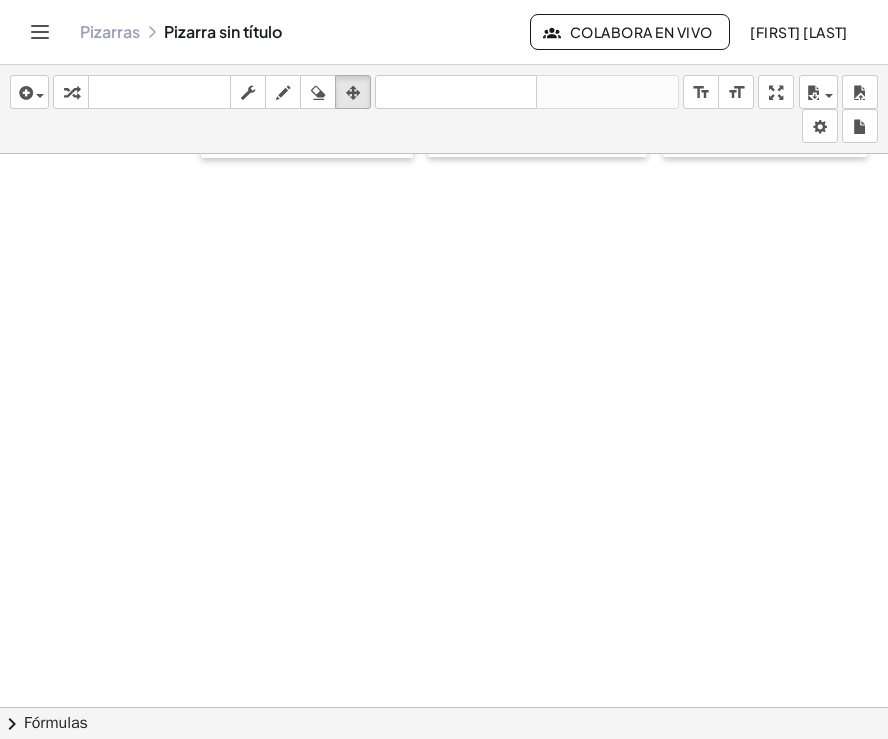 click at bounding box center [444, 588] 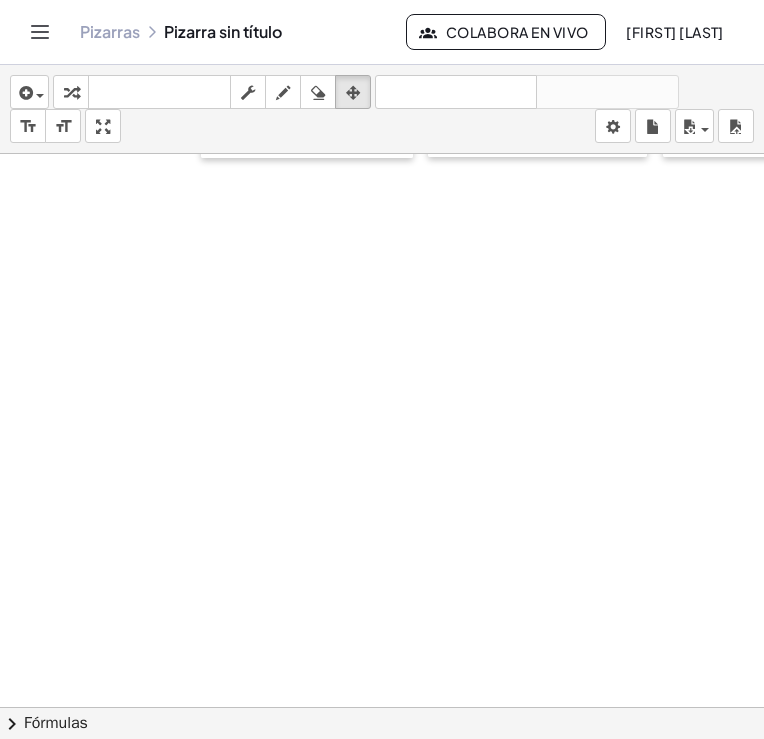 click at bounding box center [435, 588] 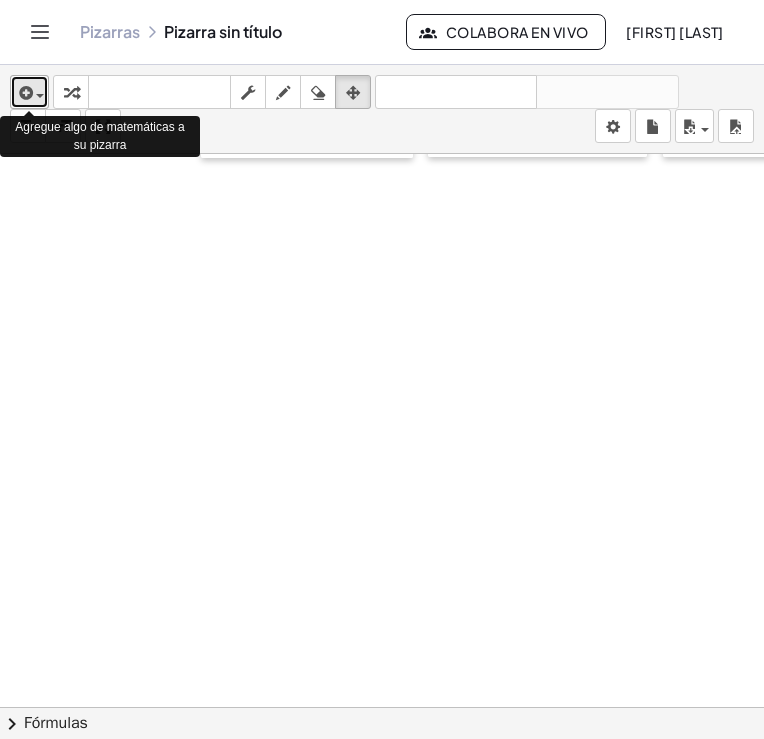 click at bounding box center (40, 96) 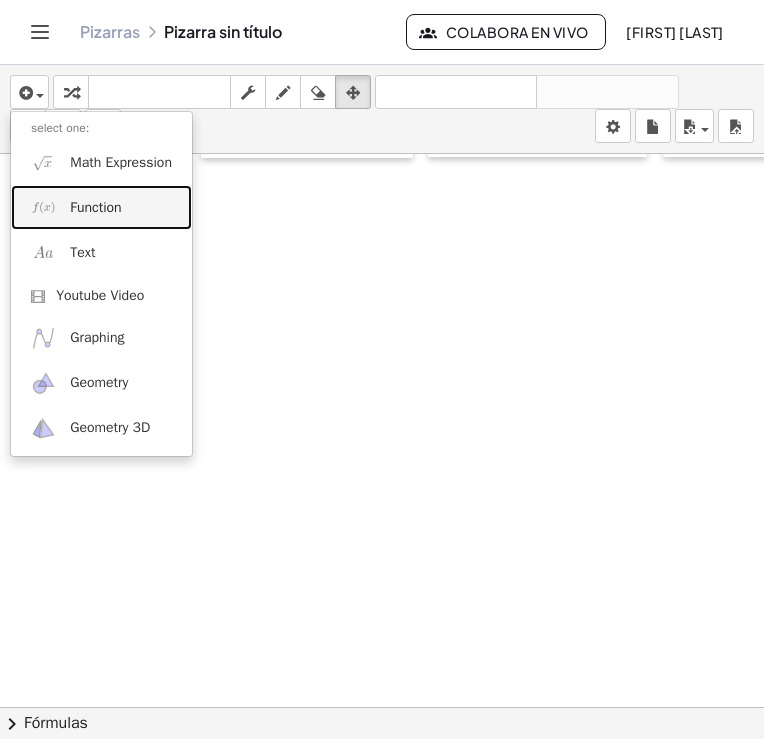 click on "Function" at bounding box center [95, 208] 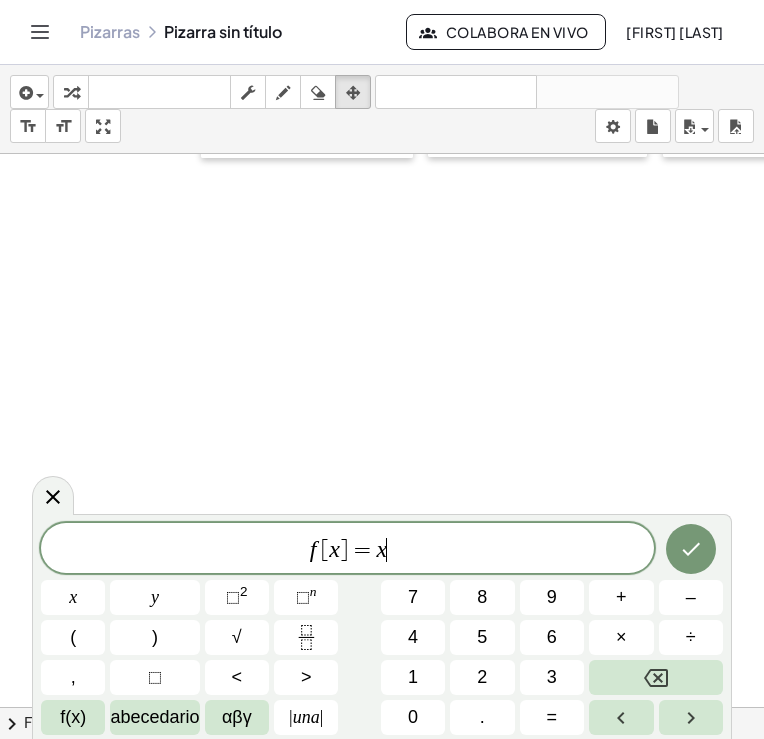 click on "f [ x ] = x ​" at bounding box center [347, 550] 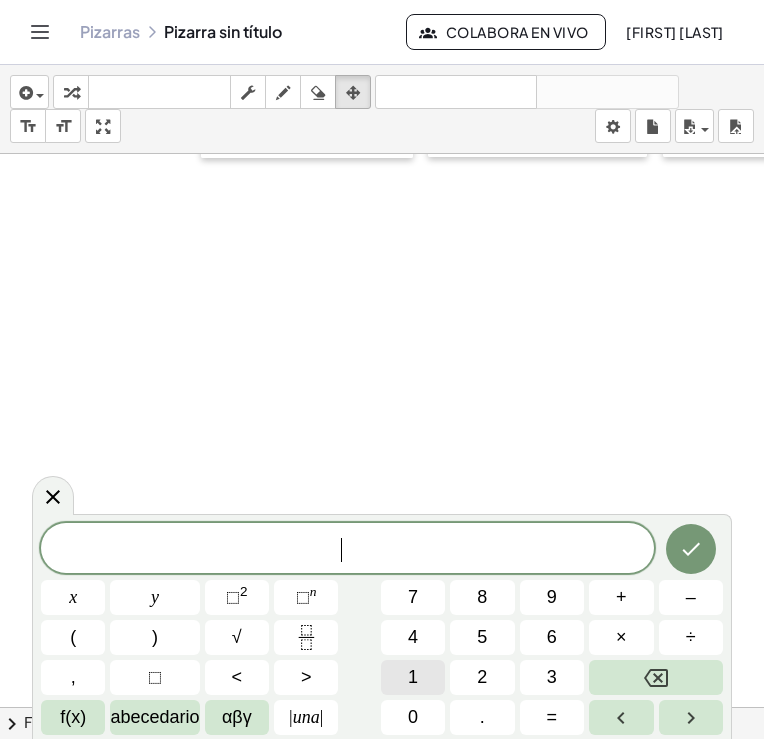 click on "1" at bounding box center [413, 677] 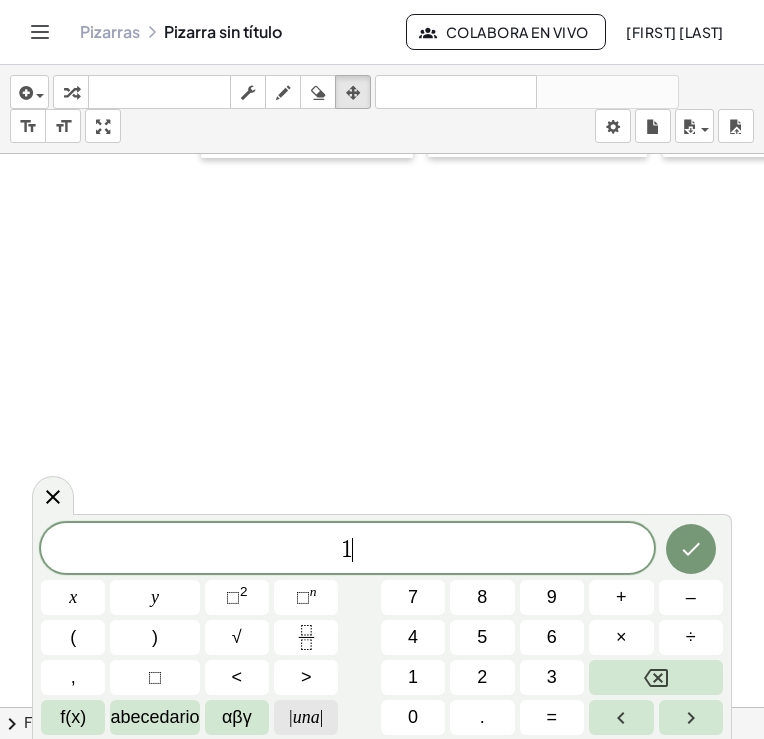 click on "| una |" 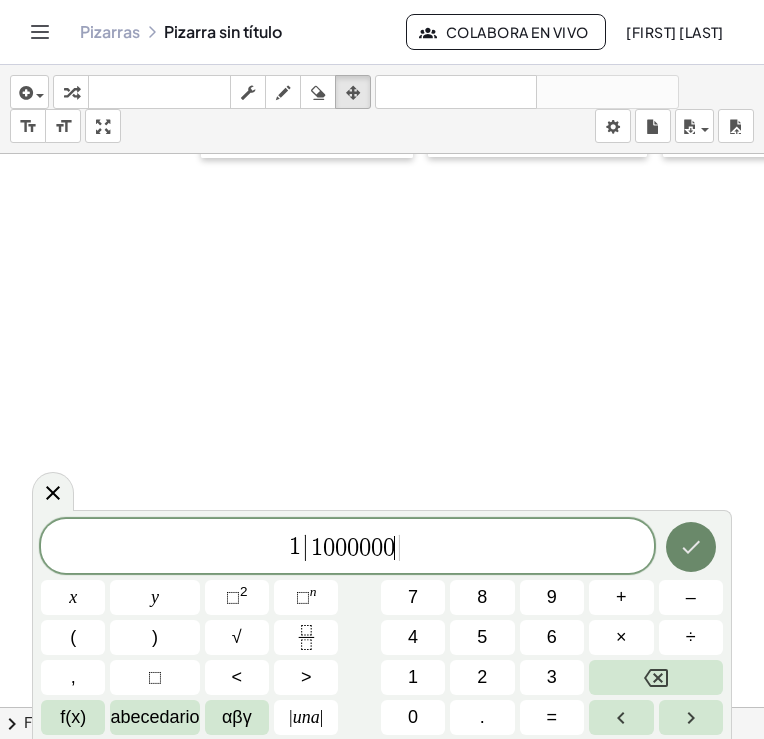 click 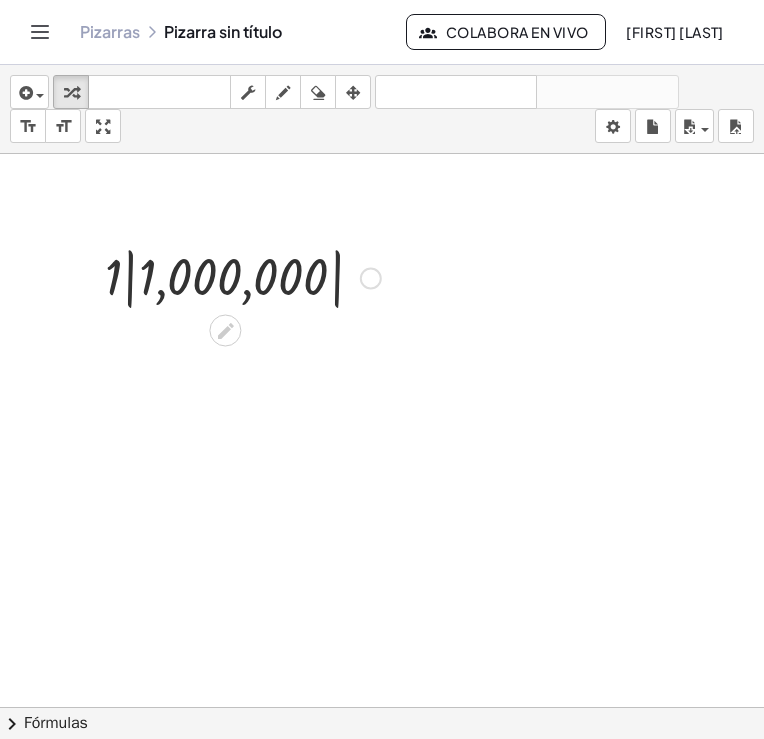 click at bounding box center (243, 276) 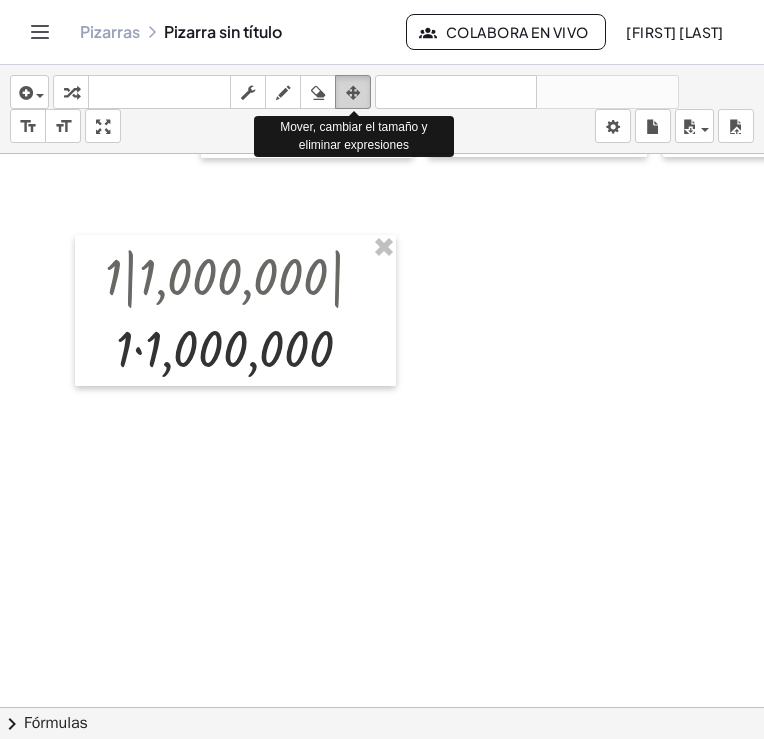 click at bounding box center [353, 93] 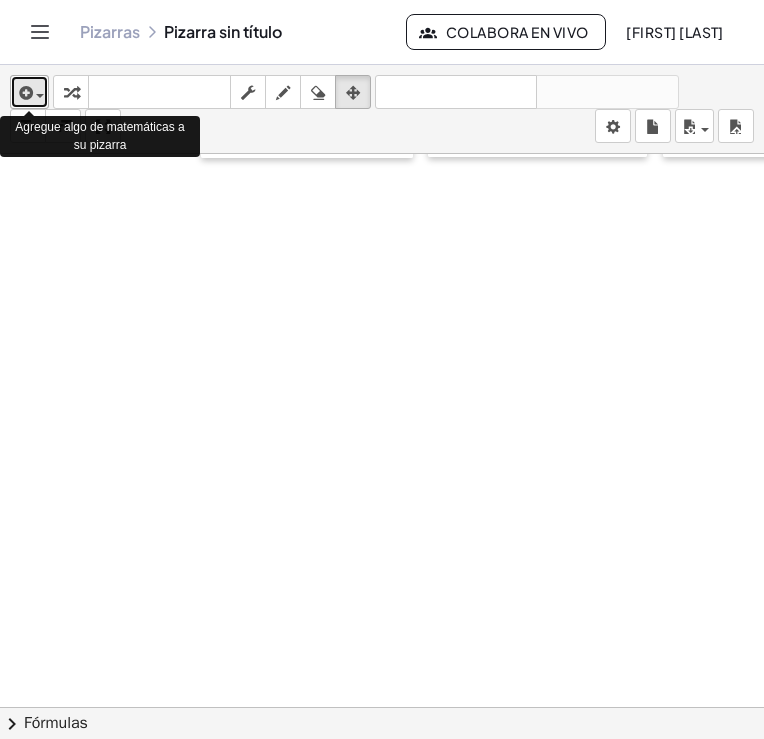 click at bounding box center [40, 96] 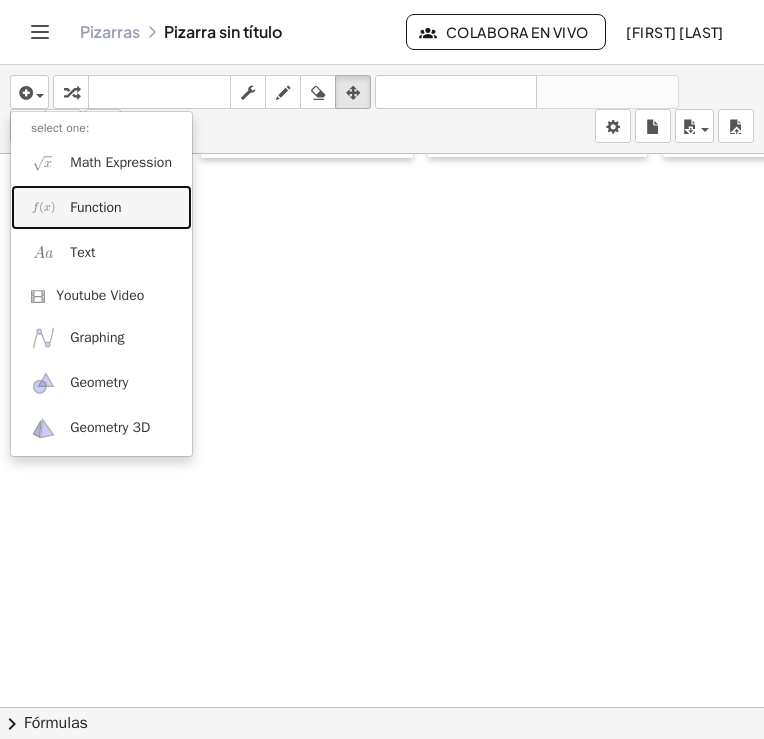 click on "Function" at bounding box center (95, 208) 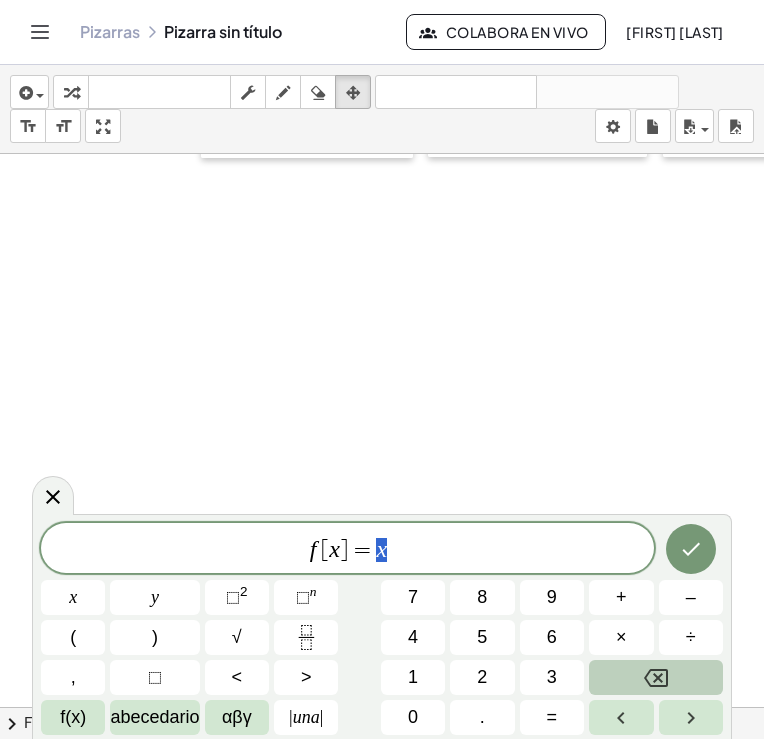 click 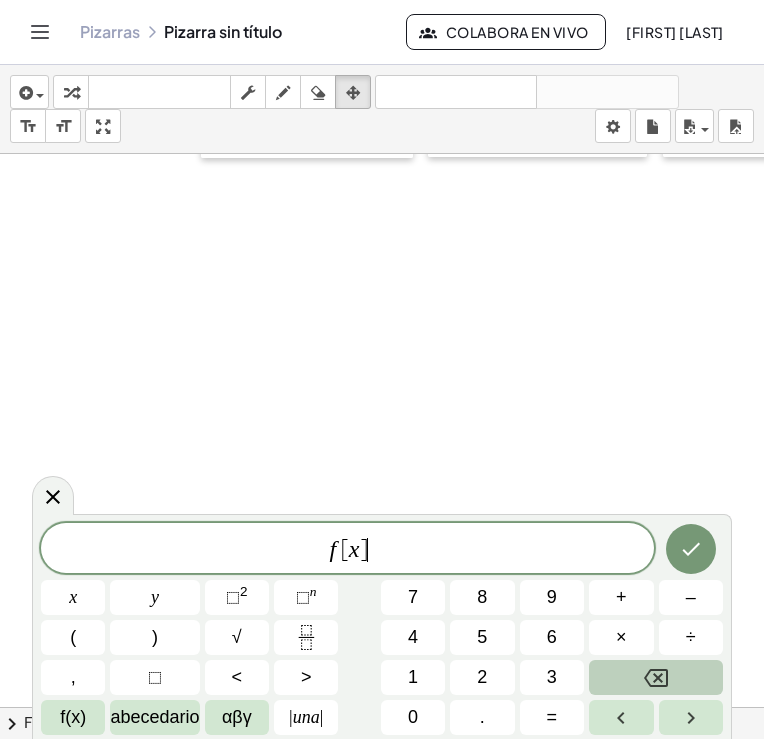 click 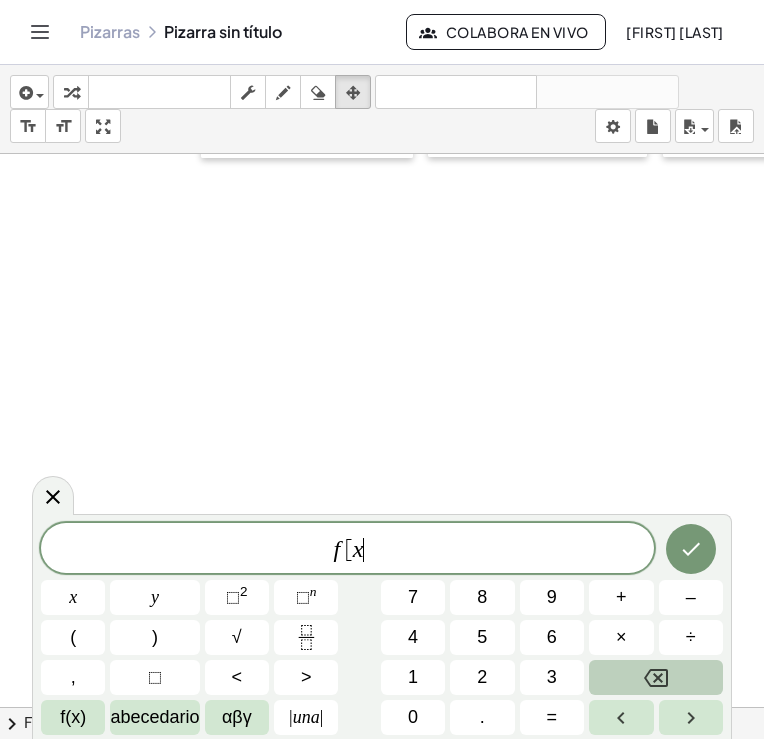 click 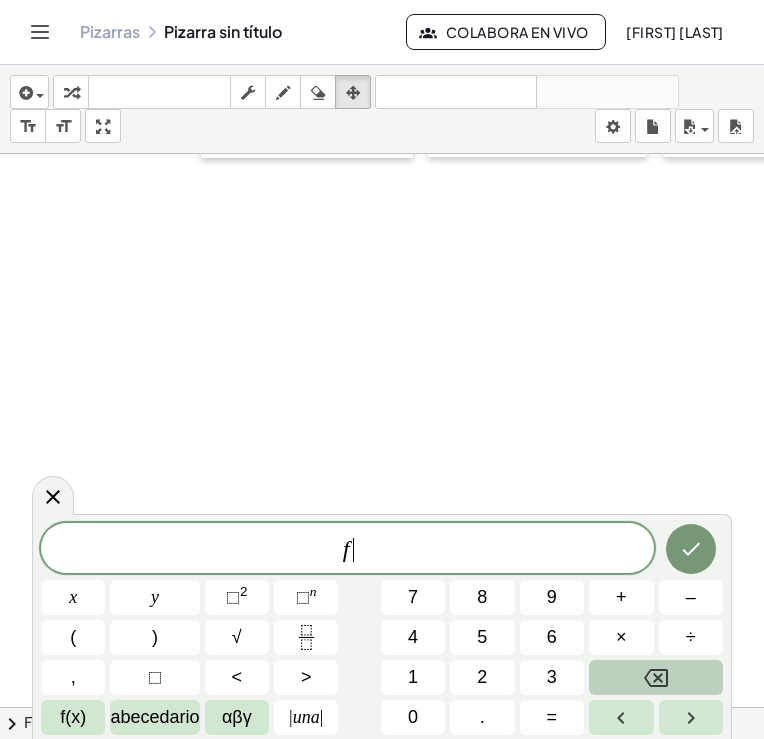 click 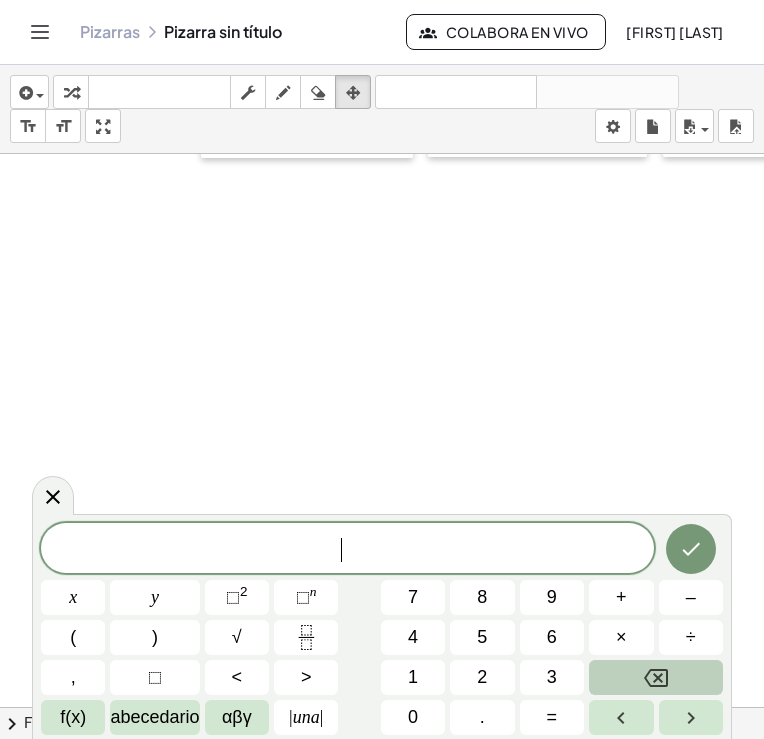 click 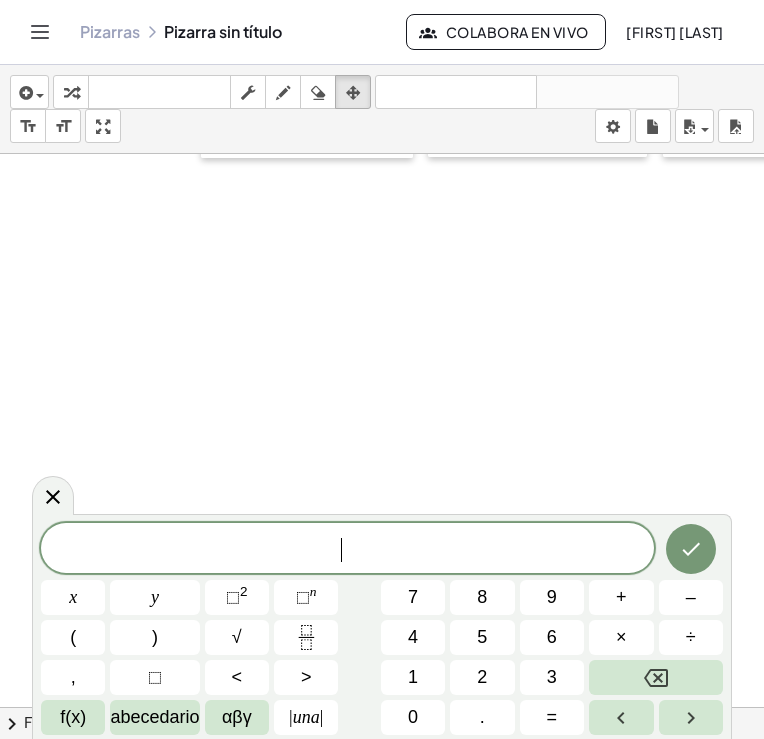 click on "​" at bounding box center [347, 550] 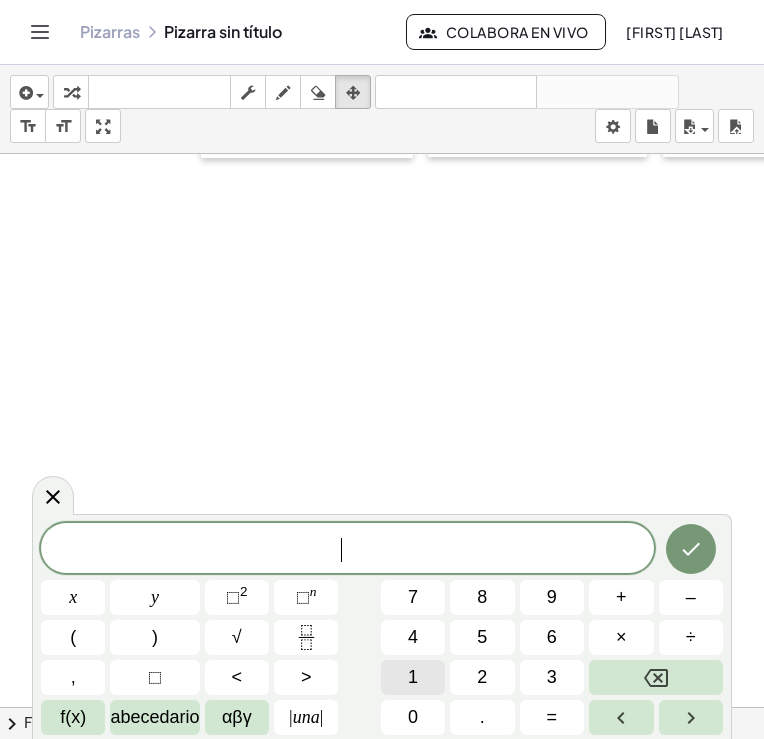 click on "1" at bounding box center (413, 677) 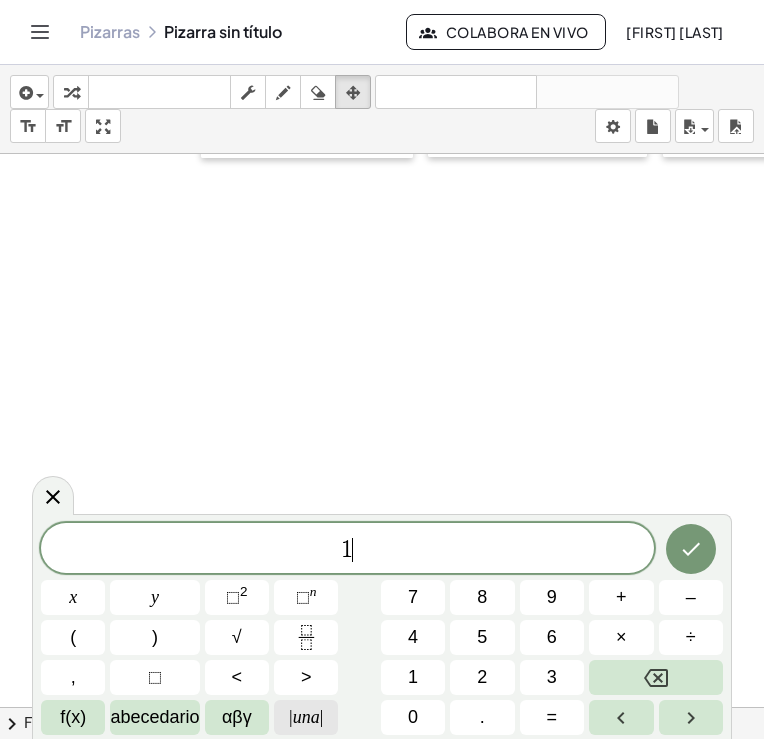 click on "| una |" 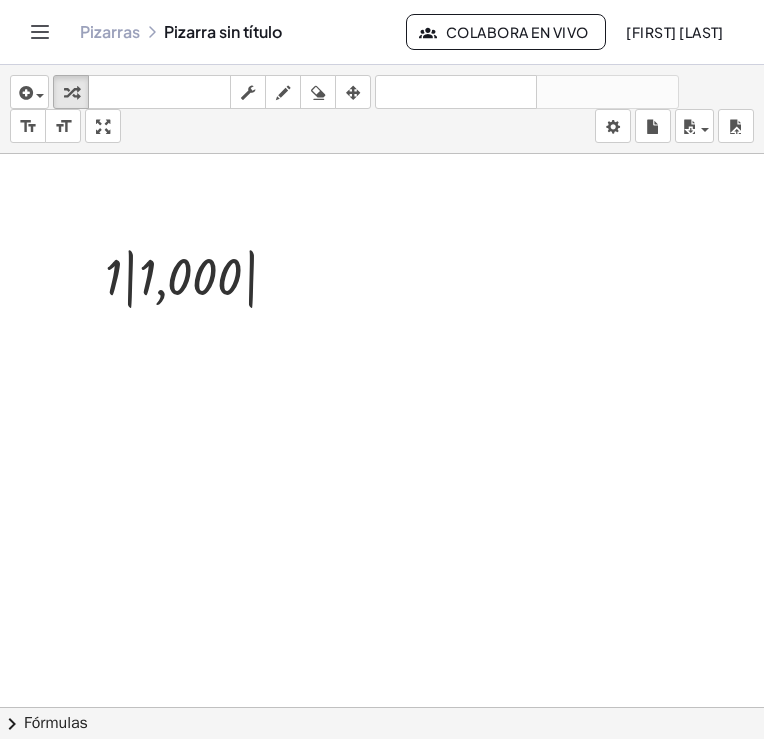 click at bounding box center [435, 588] 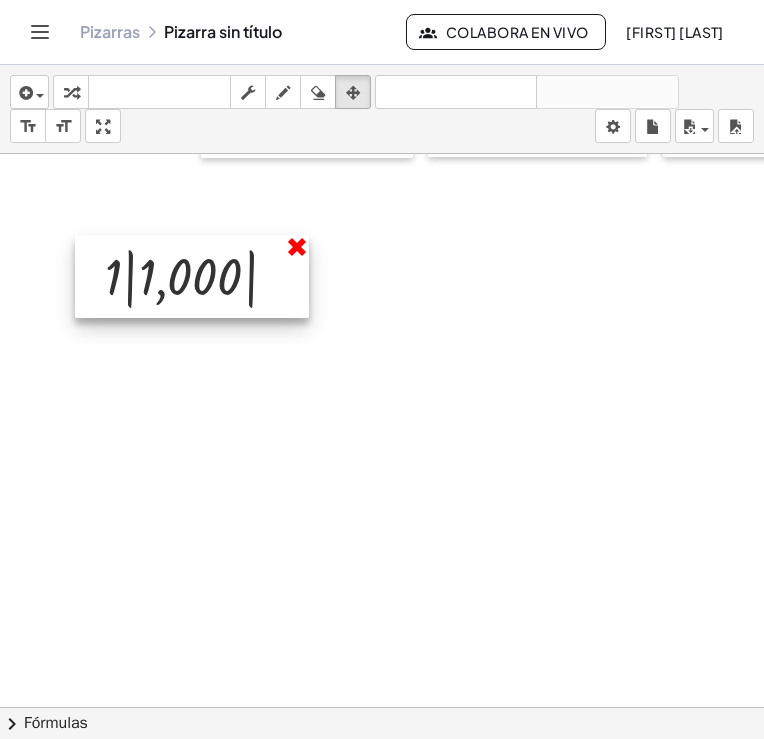 drag, startPoint x: 352, startPoint y: 98, endPoint x: 298, endPoint y: 252, distance: 163.19313 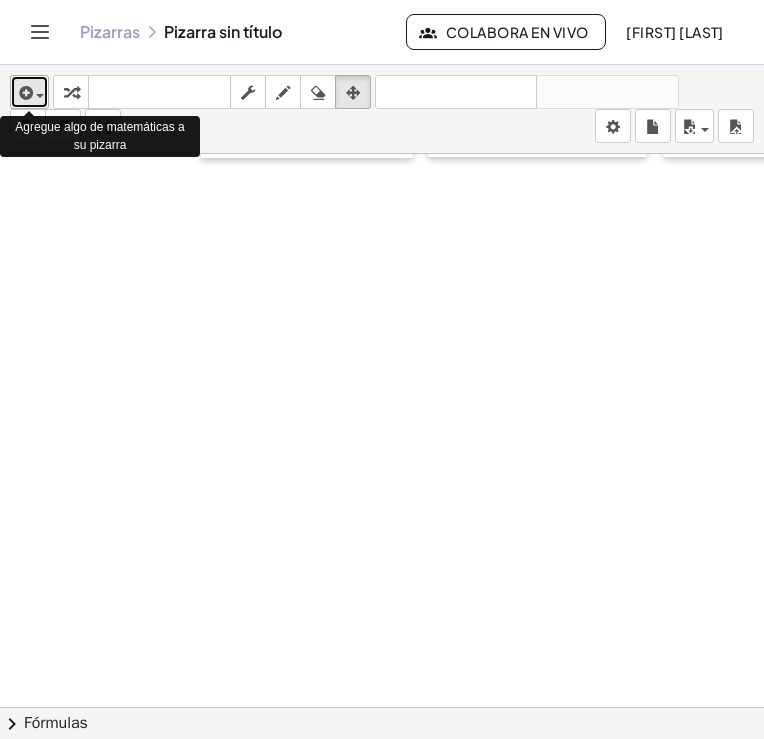 click at bounding box center [35, 95] 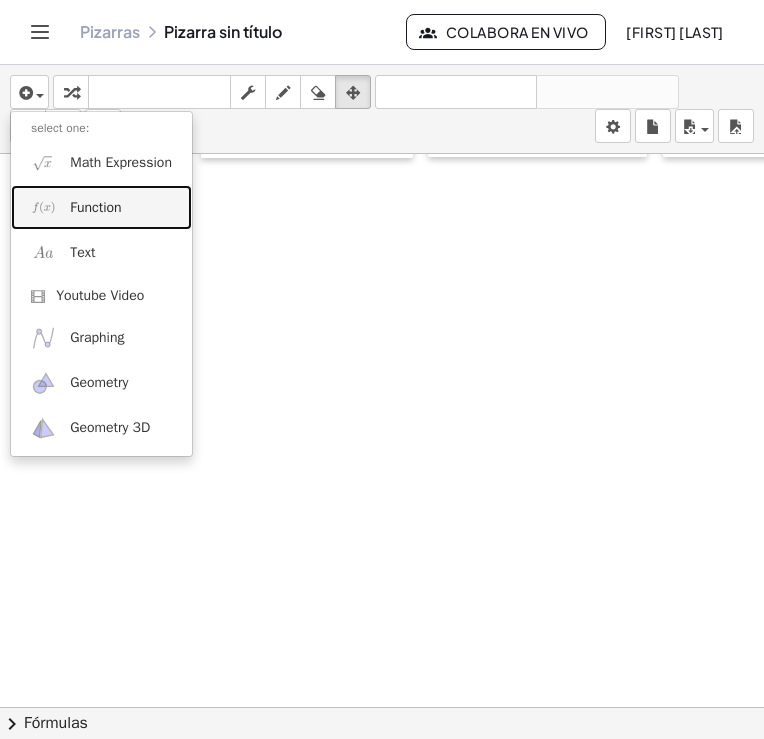 click on "Function" at bounding box center (95, 208) 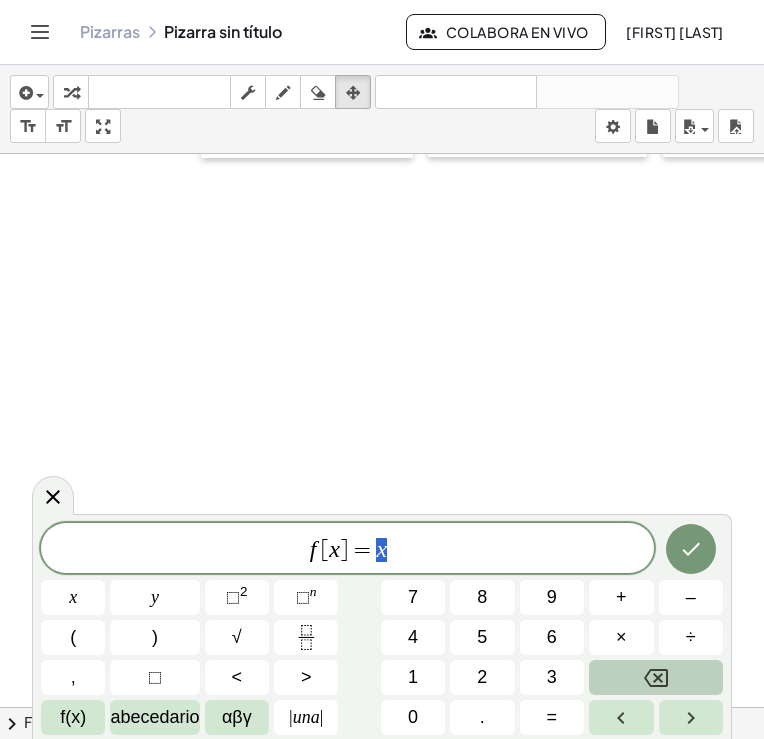 click 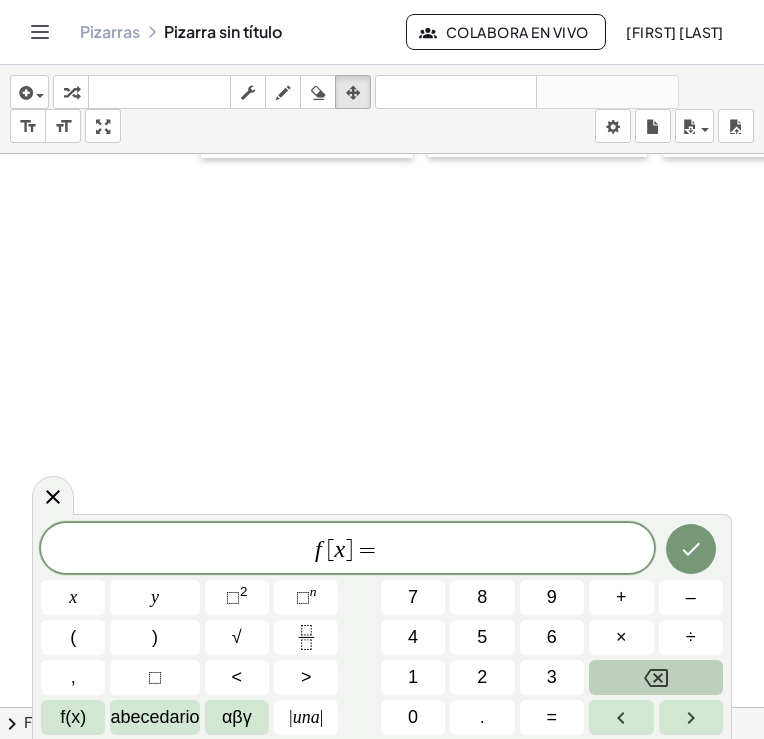 click 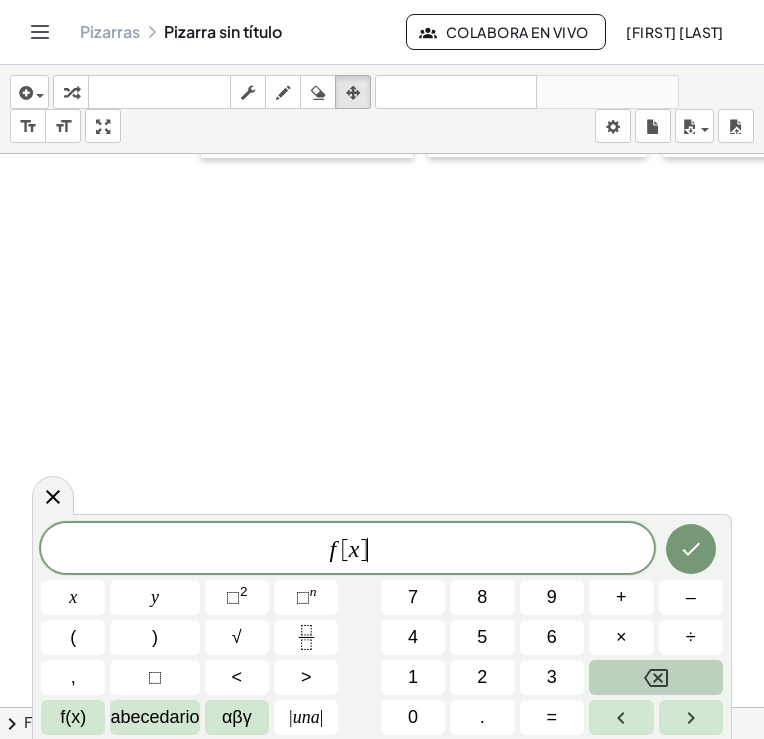 click 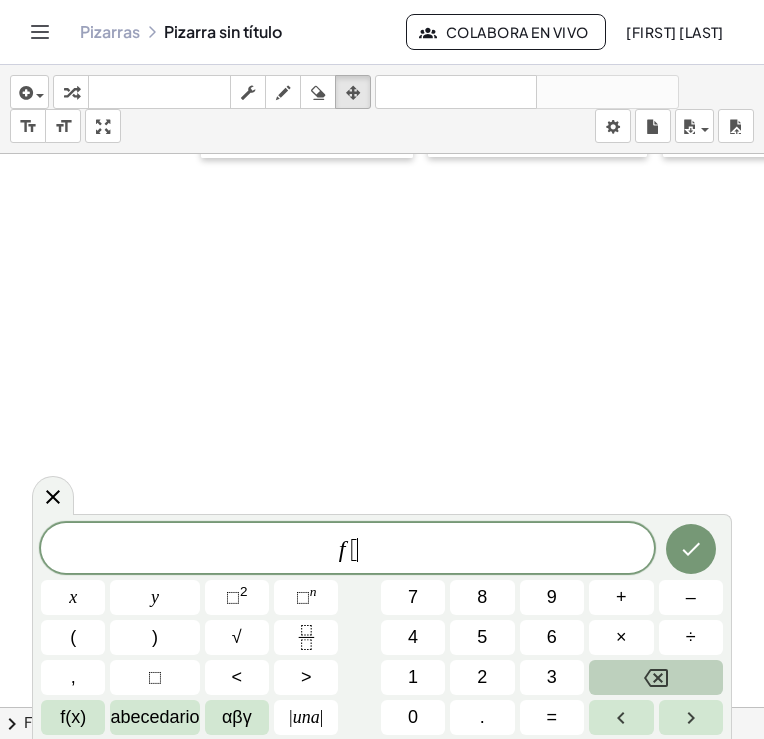 click 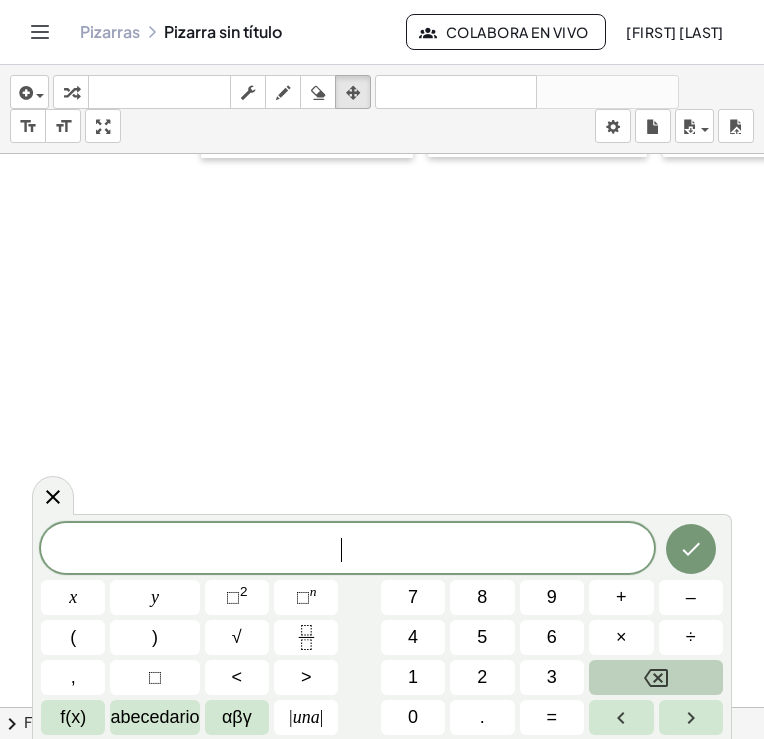 click 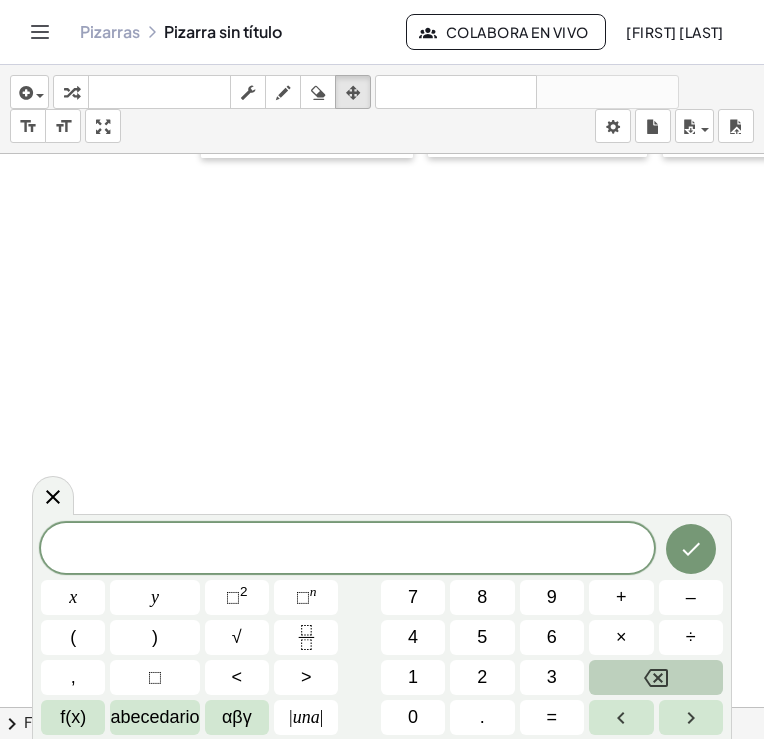 click on "Actividades matemáticas comprensibles Pizarras Clases Cuenta v1.28.2 | Política de privacidad © [YEAR] | [ORG_NAME] Pizarras Pizarra sin título Colabora en vivo  [FIRST] [LAST]   insertar select one: Math Expression Function Text Youtube Video Graphing Geometry Geometry 3D transformar teclado teclado numérico fregar dibujar borrar arreglar deshacer deshacer rehacer rehacer format_size menor format_size Mayor pantalla completa carga   salvar Nuevo Configuración · 1 ÷ 4 0.25 · 2 ÷ 3 0.667 … … Transform line Copy line as LaTeX Copy derivation as LaTeX Expand new lines: On · 2 ÷ 6 0.333 … … · 5 ÷ 3 1.667 … … × chevron_right  Fórmulas   Arrastre un lado de una fórmula a una expresión resaltada en el lienzo para aplicarla.   Fórmula cuadrática
+ · a · x 2 + · b · x + c = 0
⇔
x = · ( − b ± 2 √ ( + b 2 − · 4 · a · c ) )" at bounding box center [382, 369] 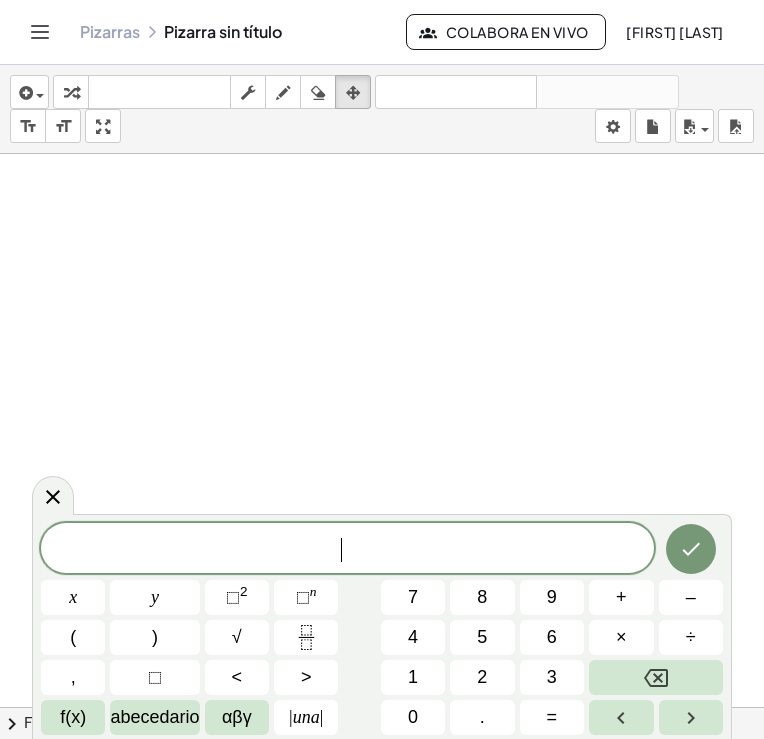 scroll, scrollTop: 392, scrollLeft: 0, axis: vertical 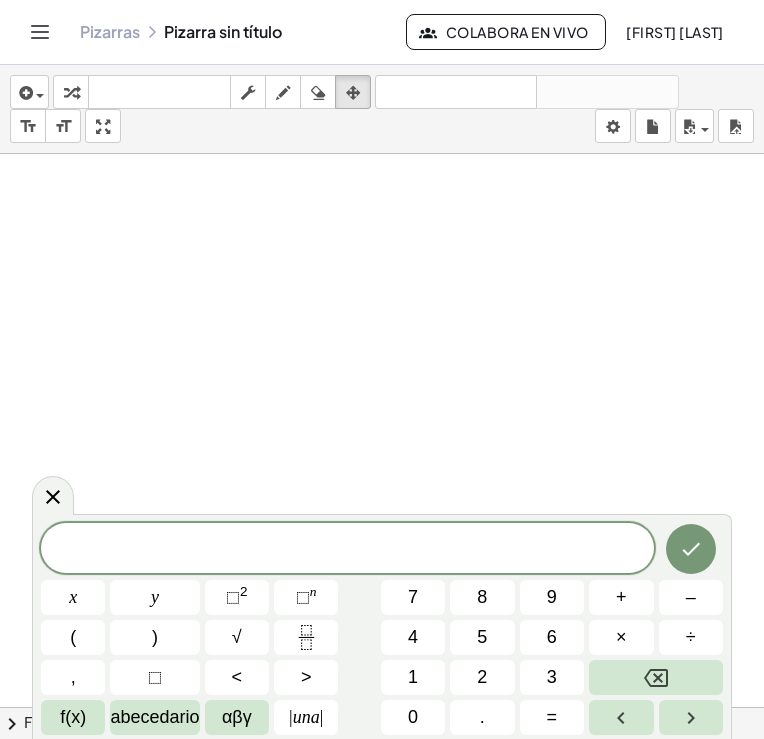 click on "chevron_right" at bounding box center (12, 724) 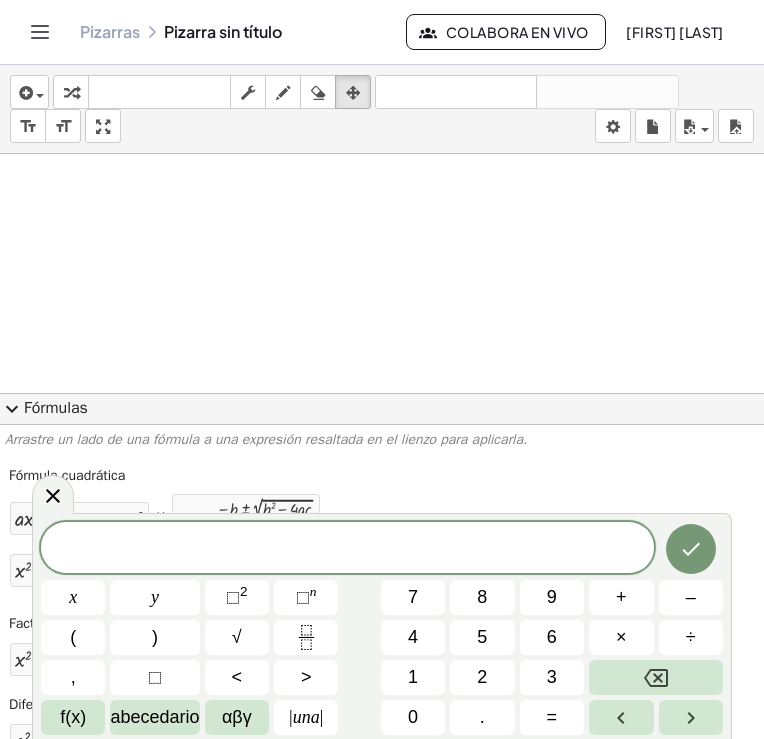 click on "expand_more" at bounding box center [12, 409] 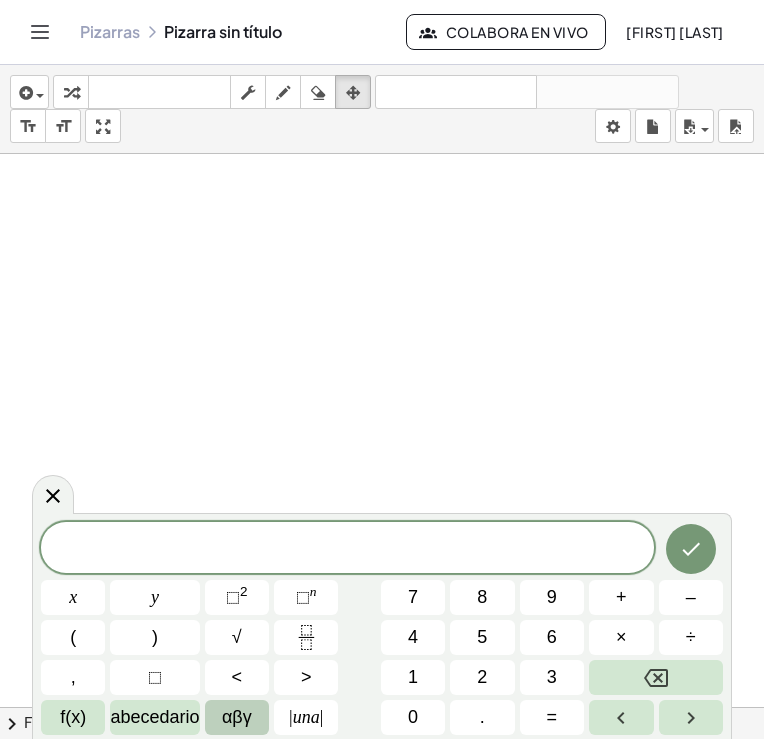 click on "αβγ" at bounding box center [237, 717] 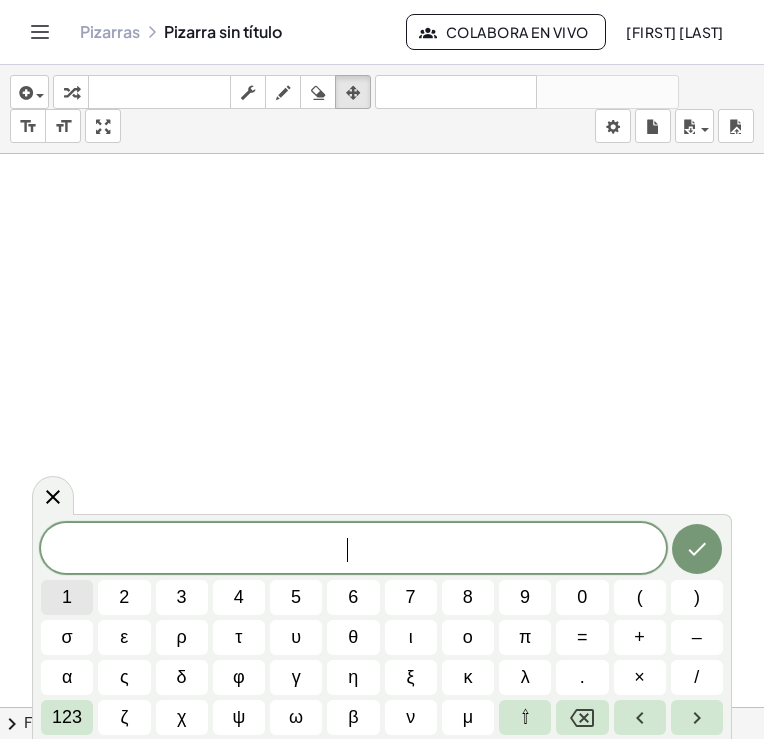 click on "1" at bounding box center (67, 597) 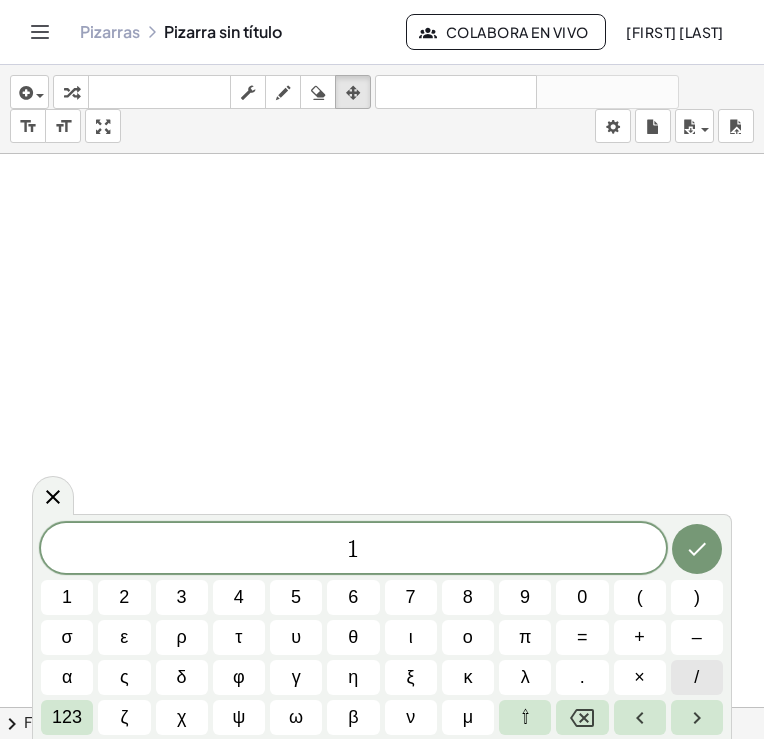 click on "/" at bounding box center (697, 677) 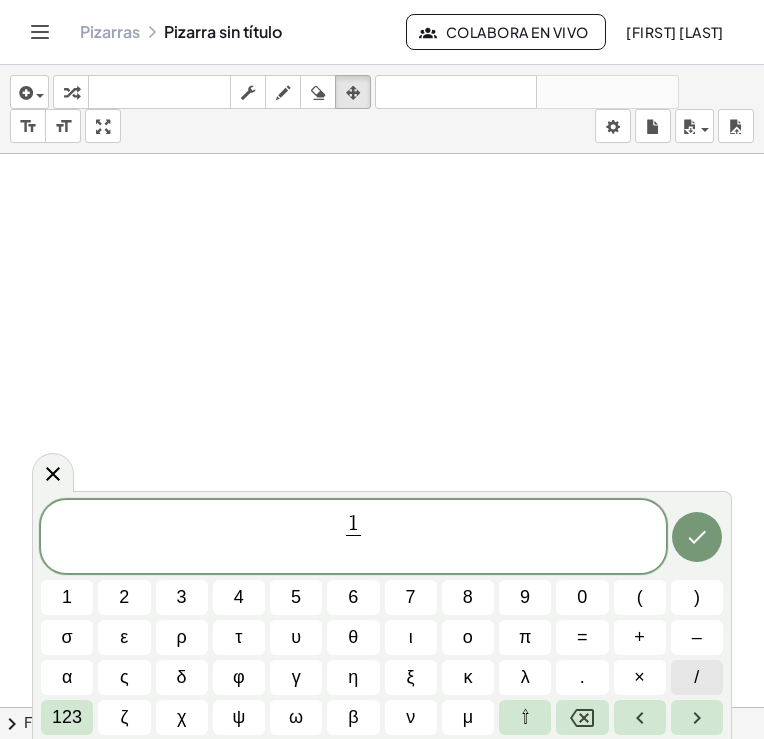 click on "/" at bounding box center (697, 677) 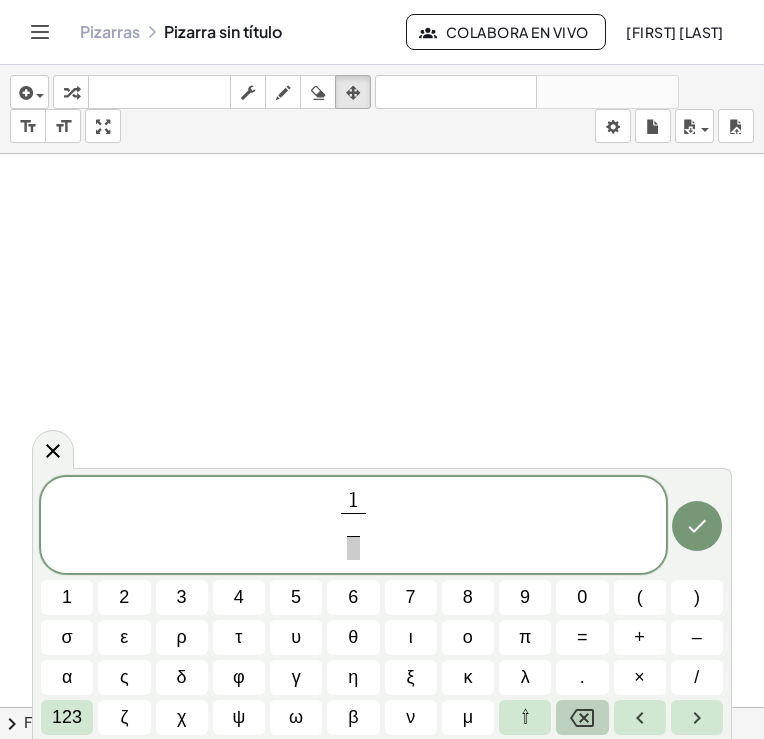click 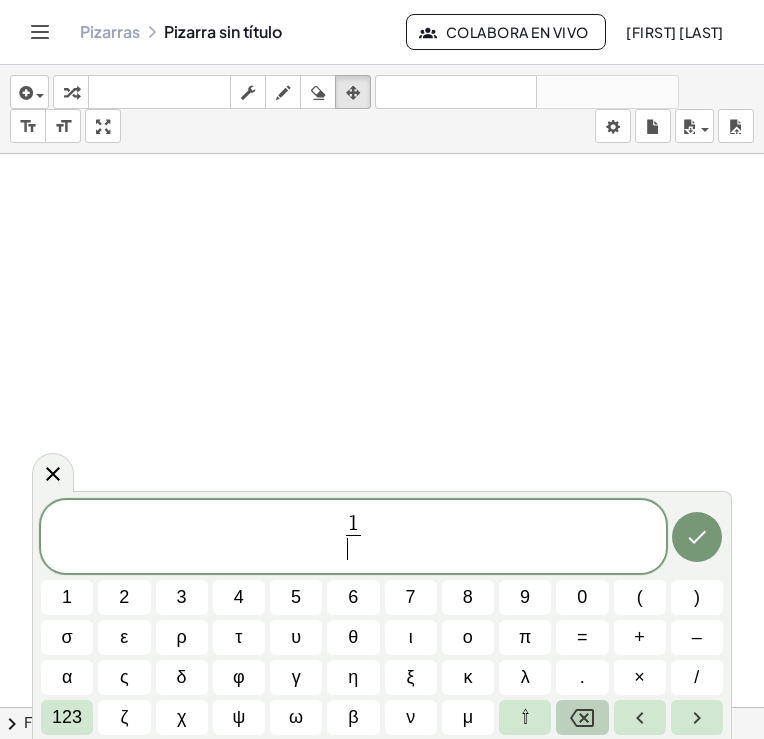 click 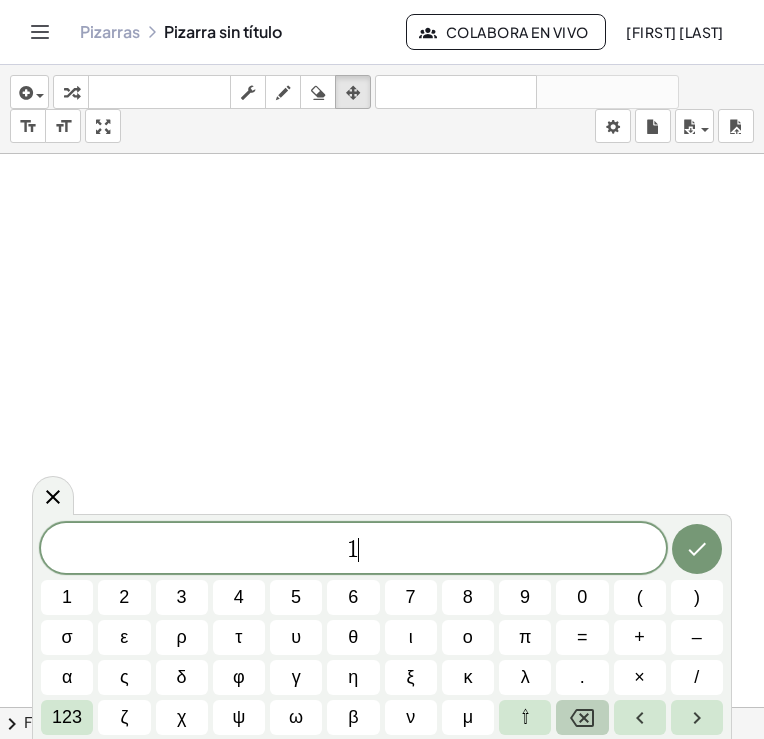 click 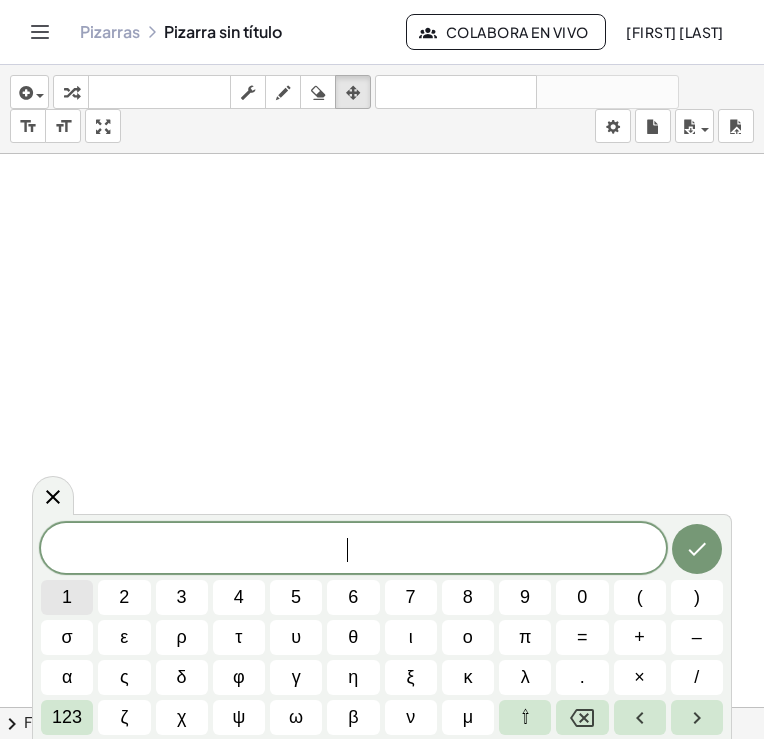 click on "1" at bounding box center [67, 597] 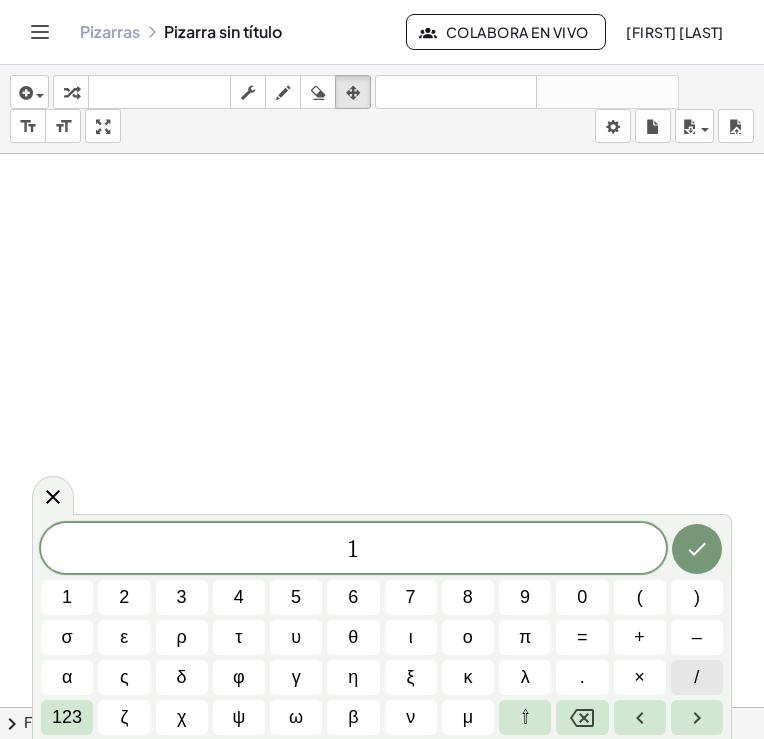 click on "/" at bounding box center (696, 677) 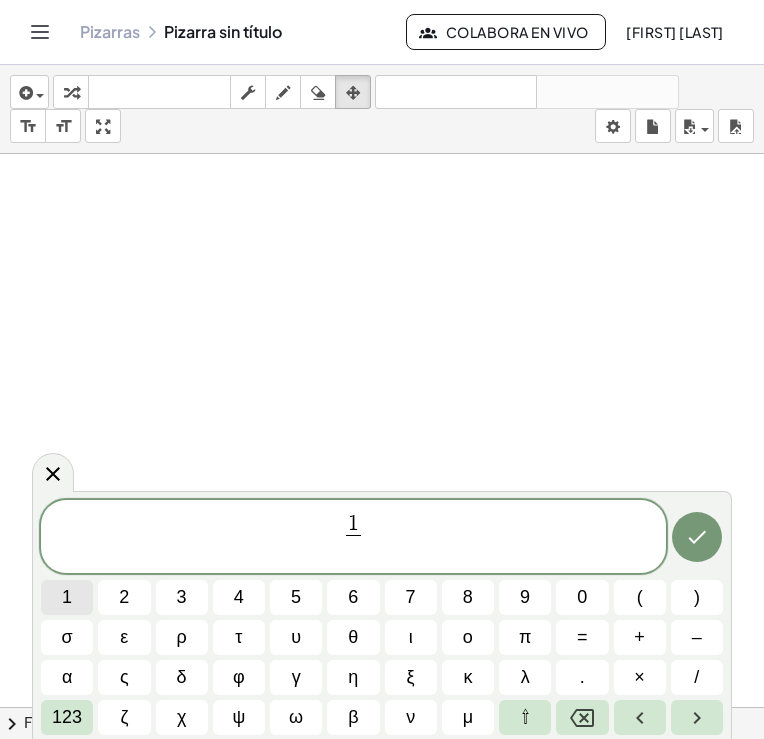 click on "1" at bounding box center [67, 597] 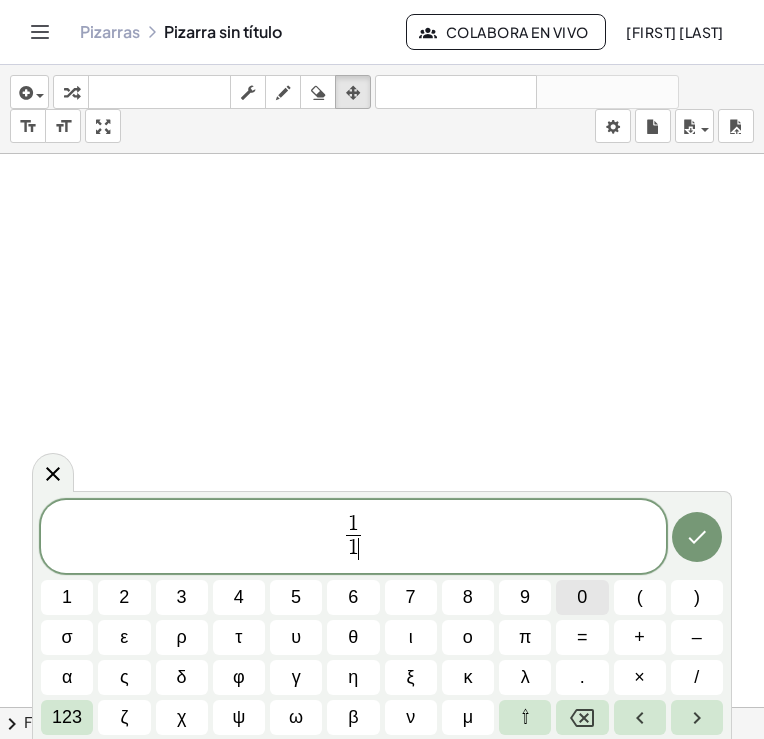 click on "0" at bounding box center [582, 597] 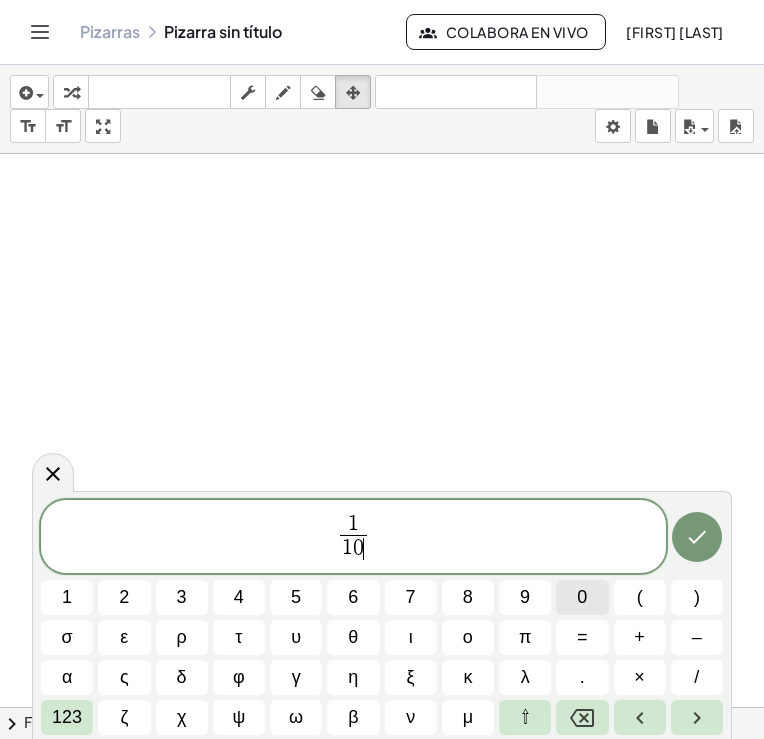 click on "0" at bounding box center [582, 597] 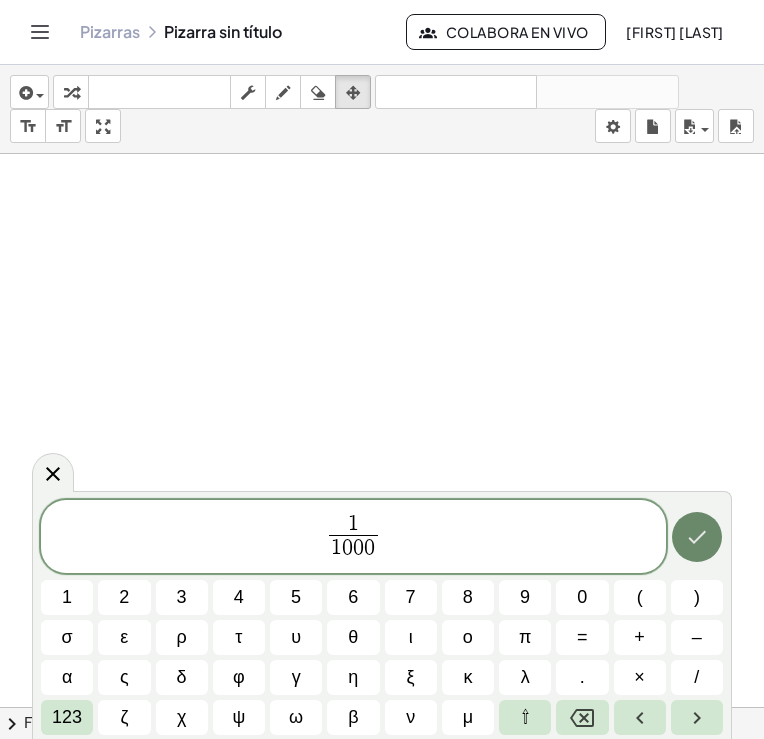 click at bounding box center [697, 537] 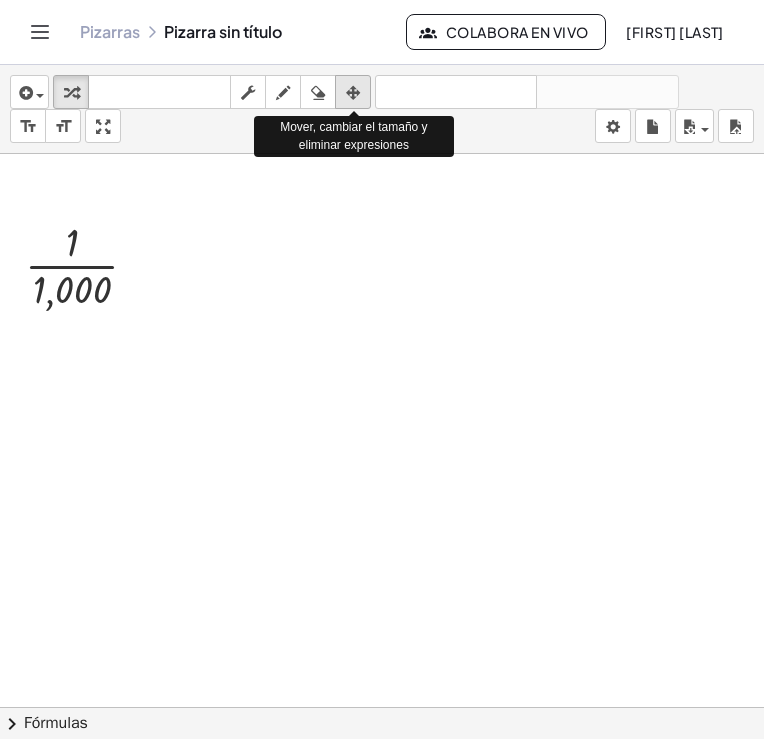 click at bounding box center (353, 93) 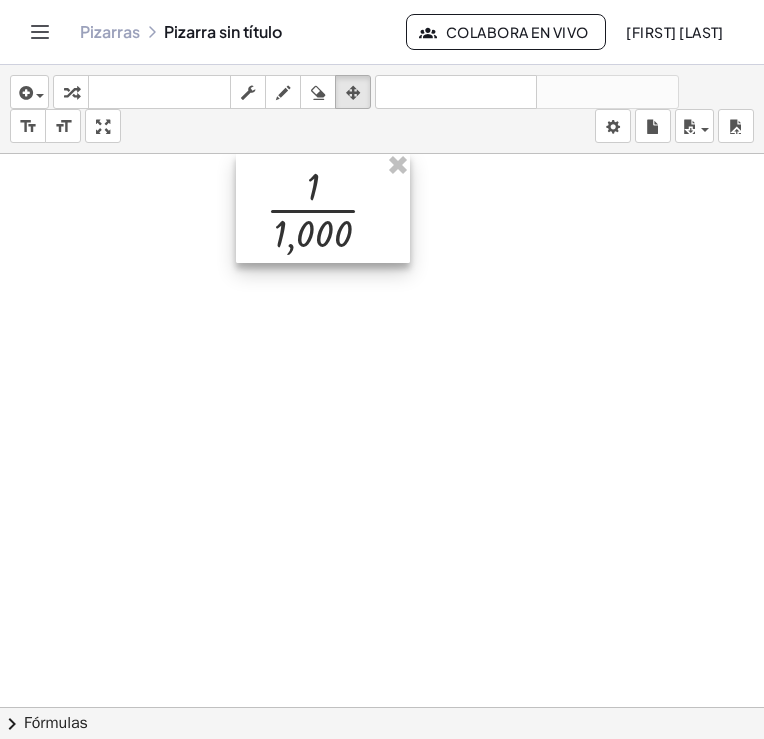 drag, startPoint x: 72, startPoint y: 259, endPoint x: 313, endPoint y: 203, distance: 247.4207 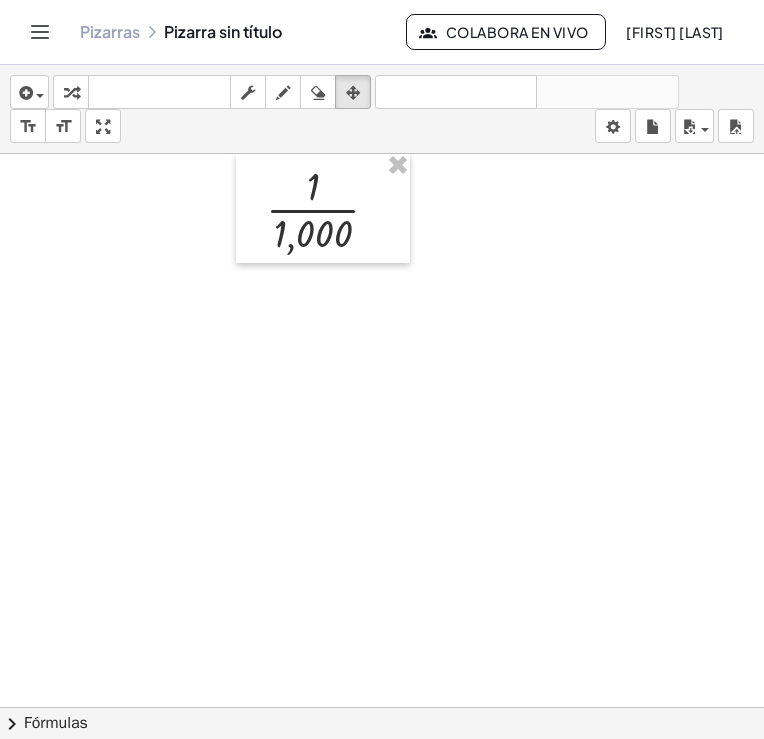 click at bounding box center (355, 402) 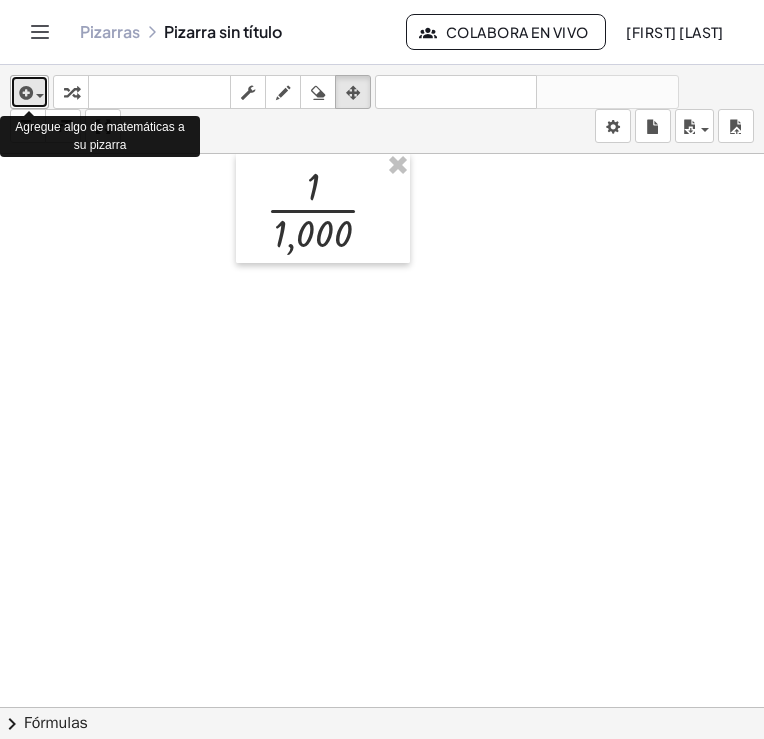 click at bounding box center (29, 92) 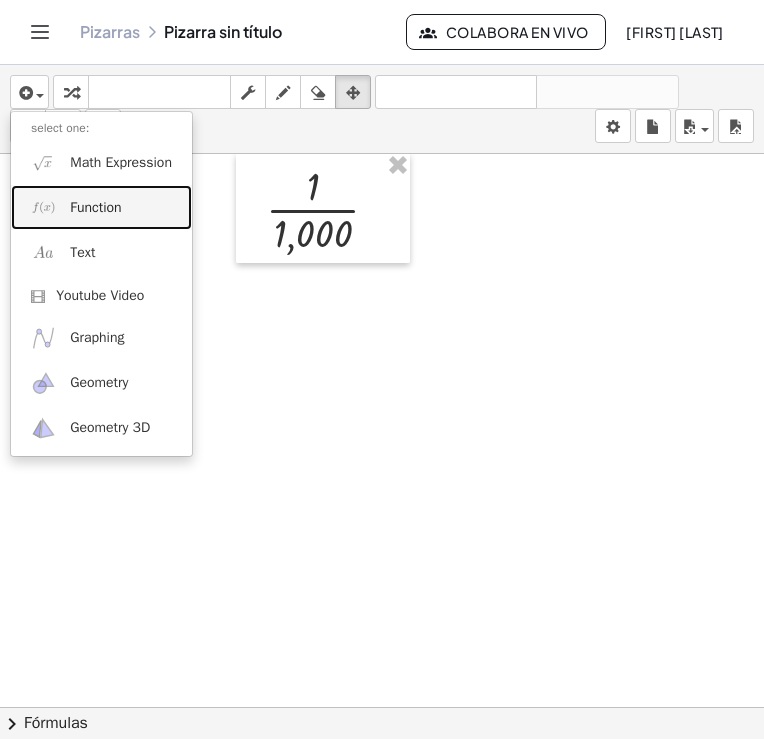 click on "Function" at bounding box center [95, 208] 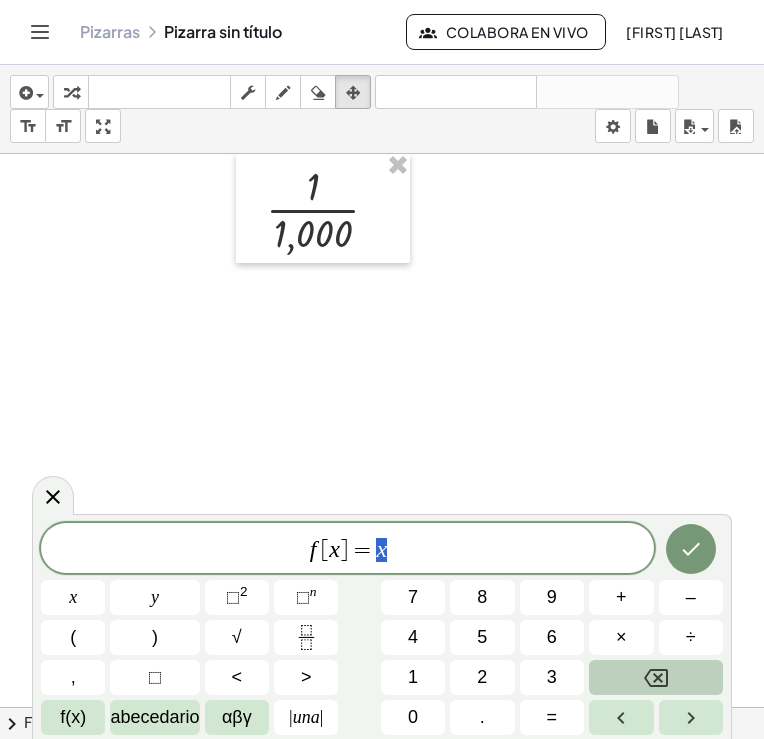 click 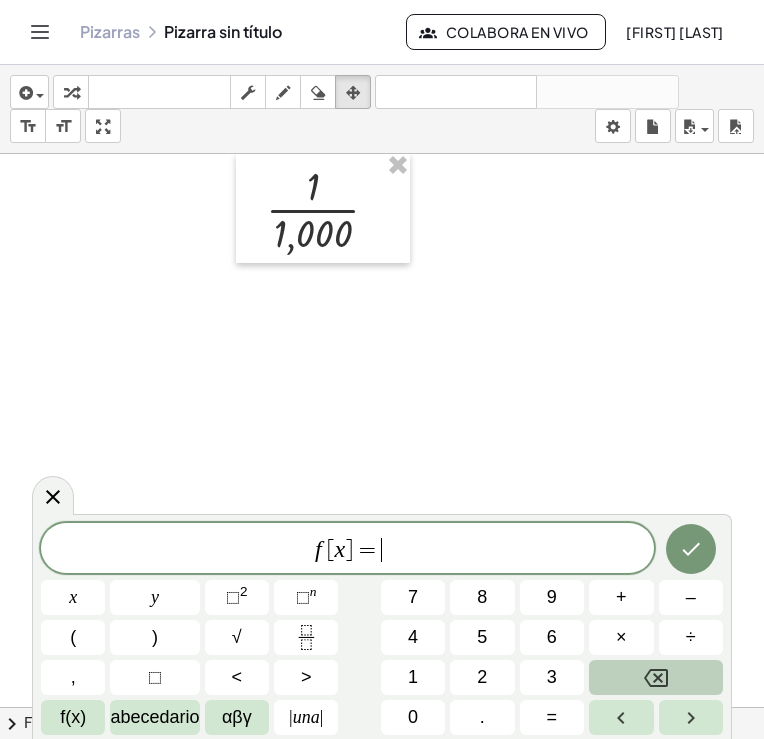 click at bounding box center (656, 677) 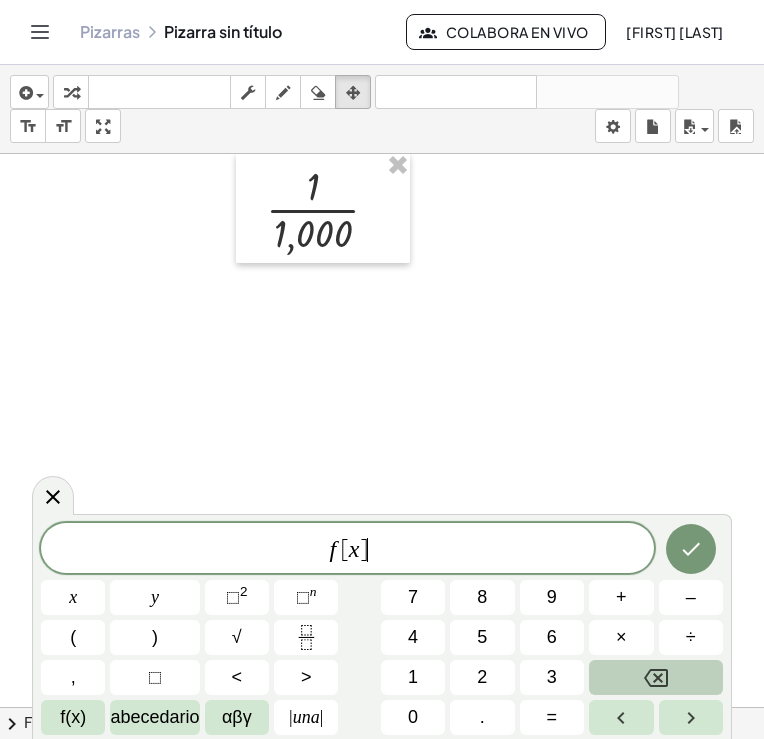click at bounding box center [656, 677] 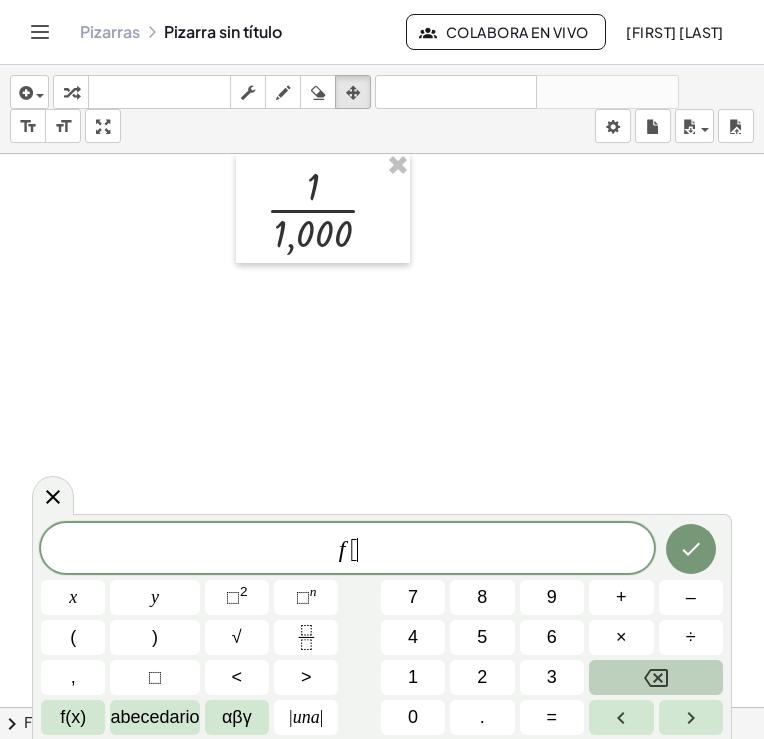 click at bounding box center (656, 677) 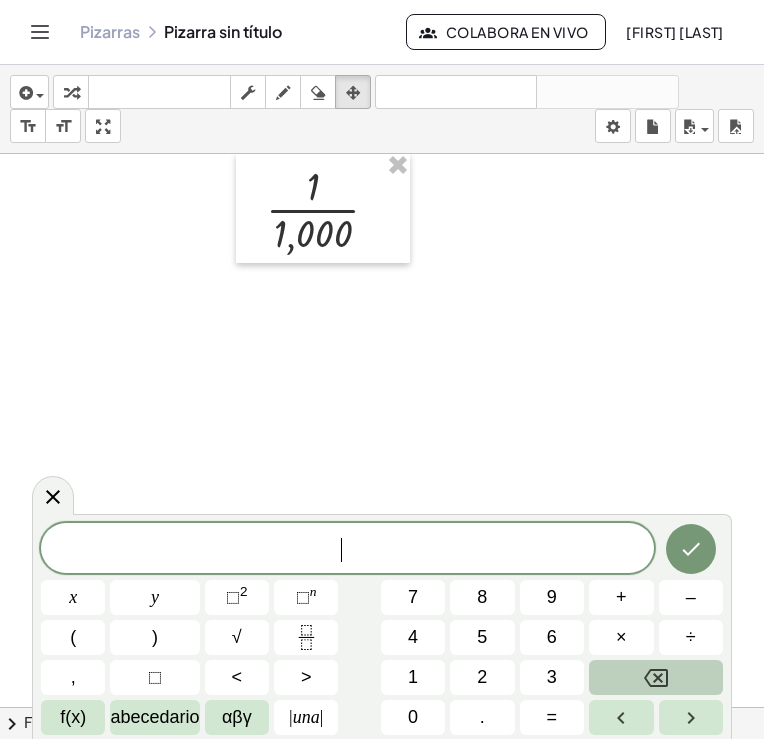 click at bounding box center (656, 677) 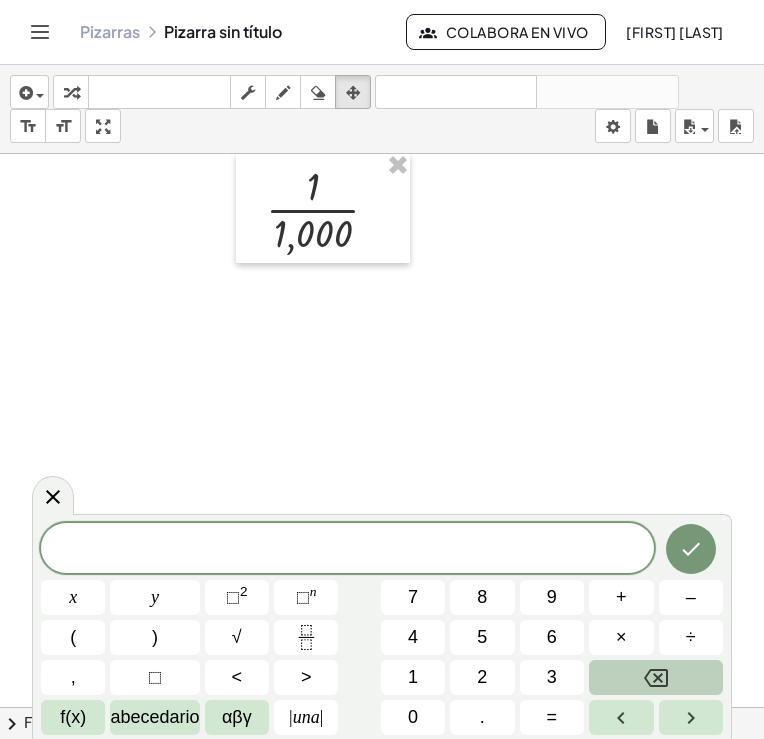 click on "​ x y ⬚ 2 ⬚ n 7 8 9 + – ( ) √ 4 5 6 × ÷ , ⬚ < > 1 2 3 f(x) abecedario αβγ | una | 0 . =" at bounding box center [382, 629] 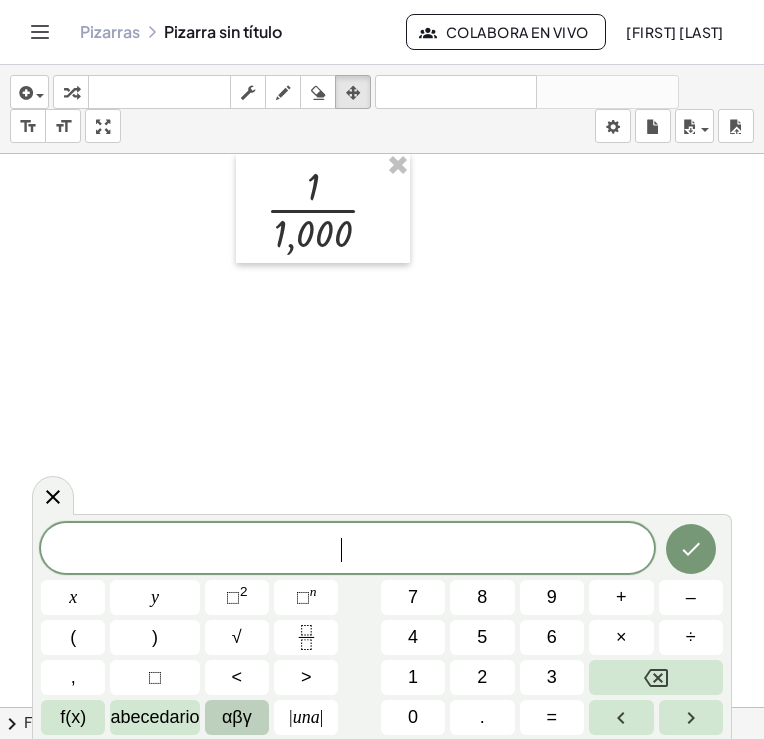click on "αβγ" at bounding box center [237, 717] 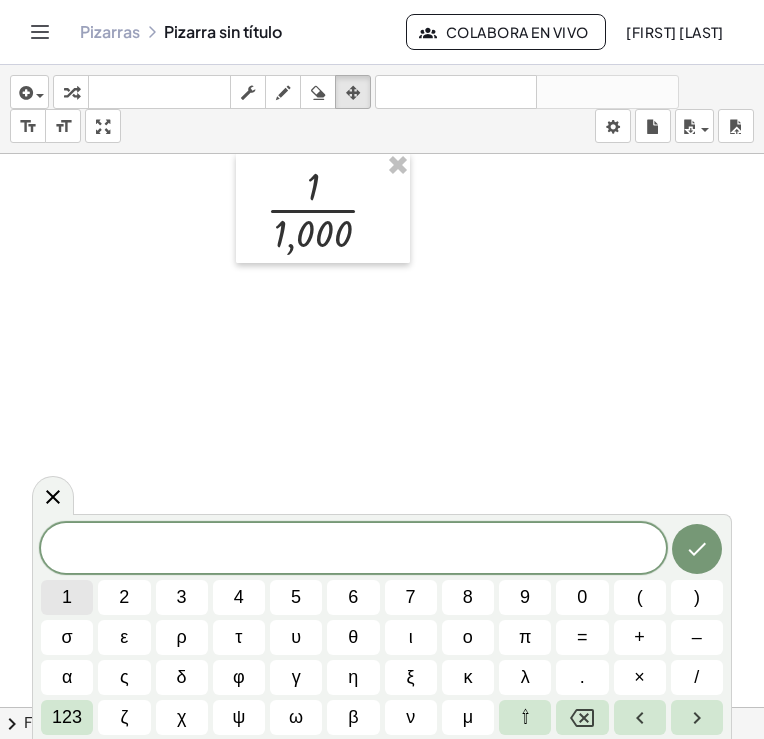 click on "1" at bounding box center [67, 597] 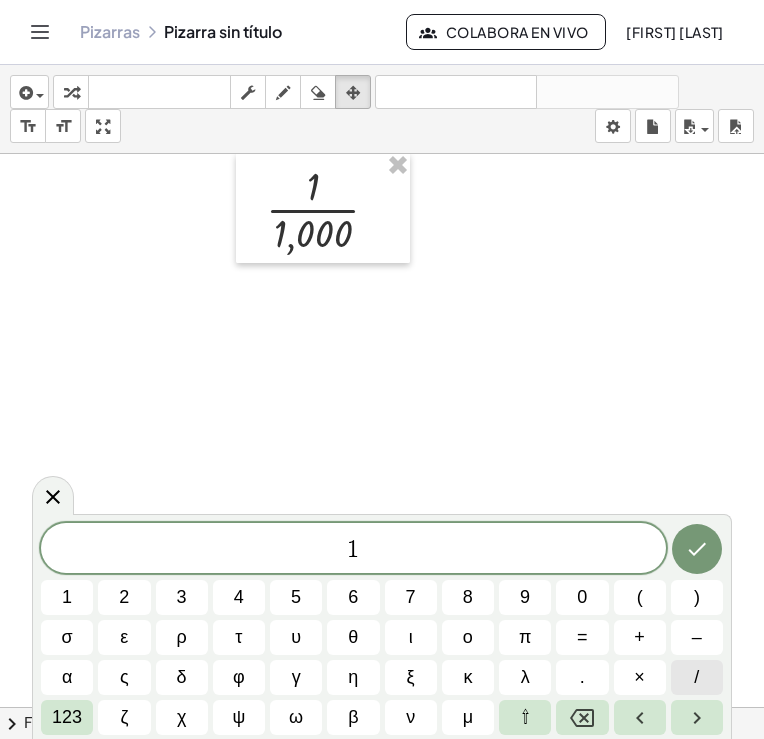 click on "/" at bounding box center (696, 677) 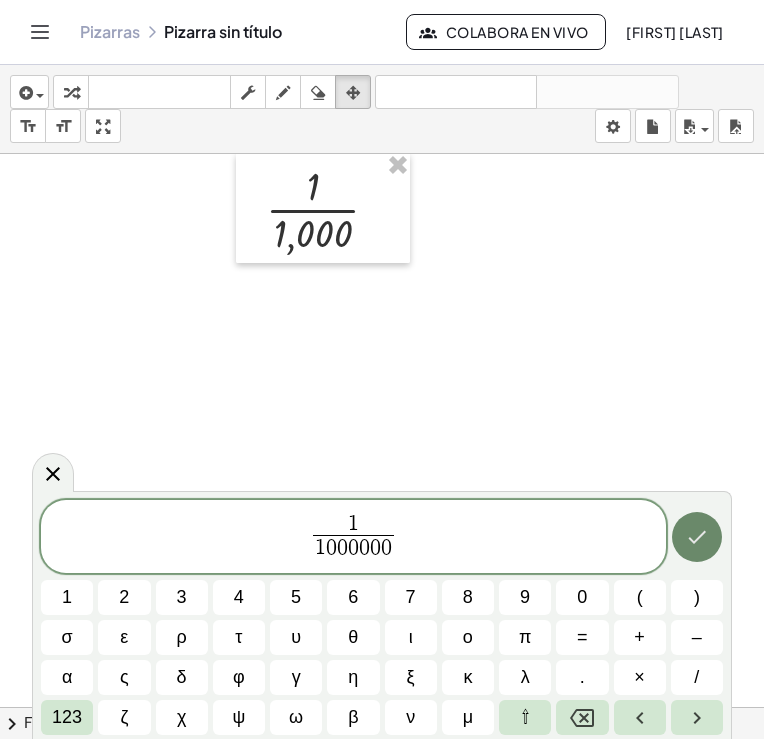 click 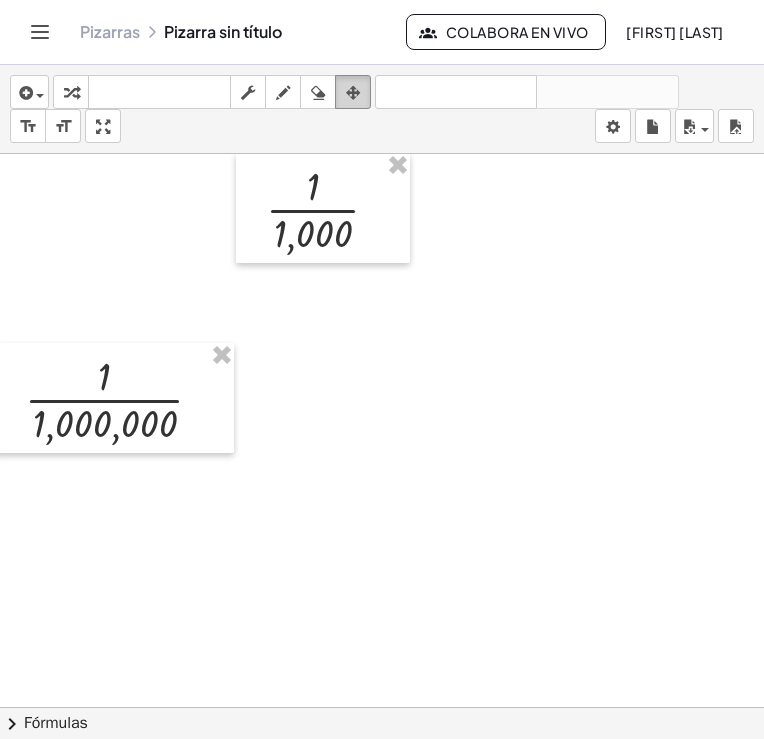 click at bounding box center [353, 93] 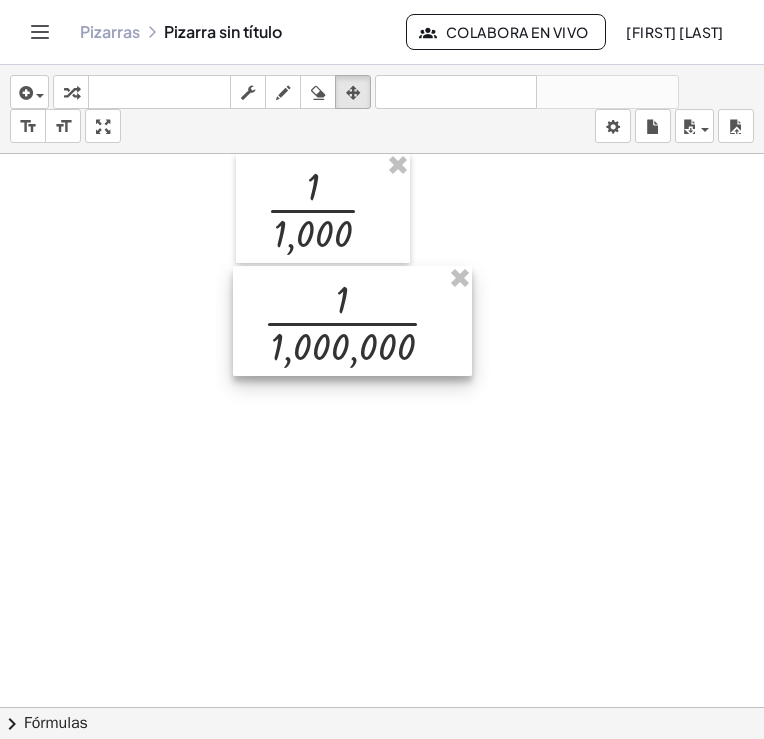 drag, startPoint x: 122, startPoint y: 400, endPoint x: 360, endPoint y: 322, distance: 250.45558 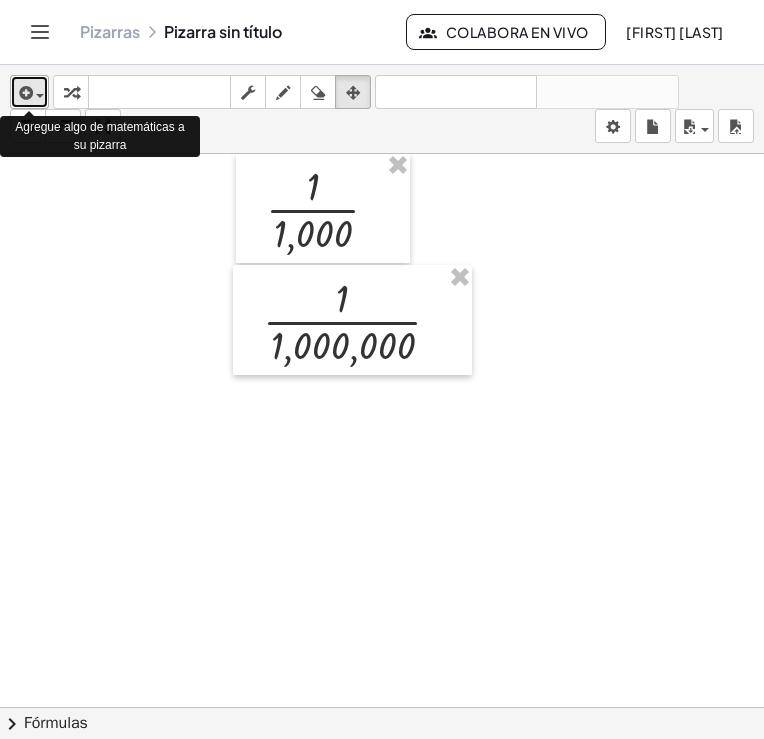 click at bounding box center [40, 96] 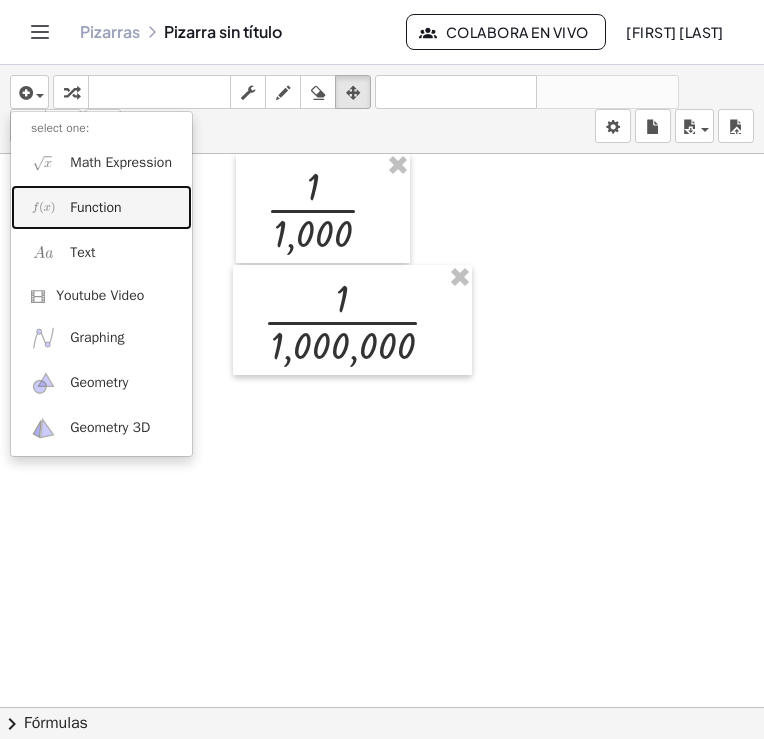 click on "Function" at bounding box center [95, 208] 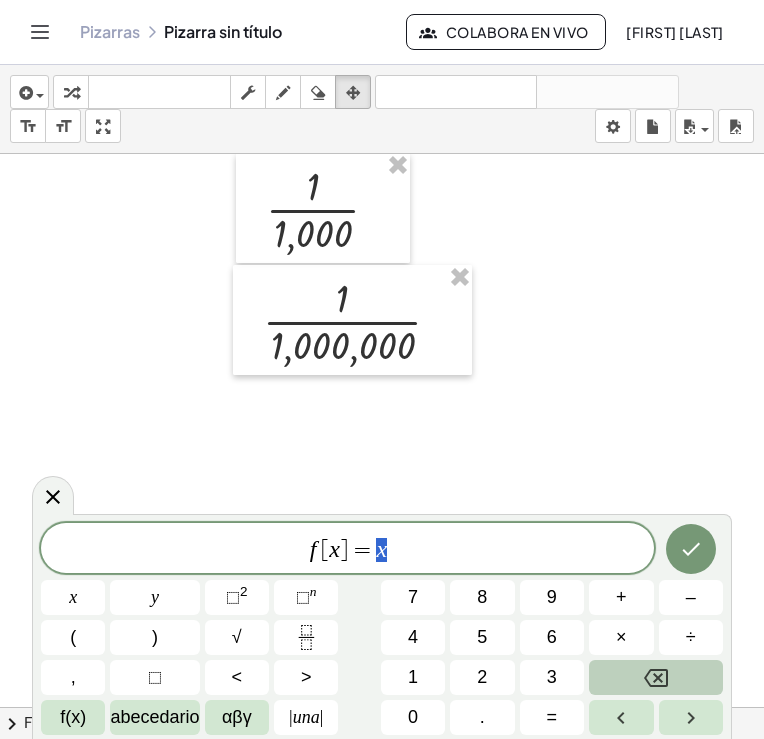 click 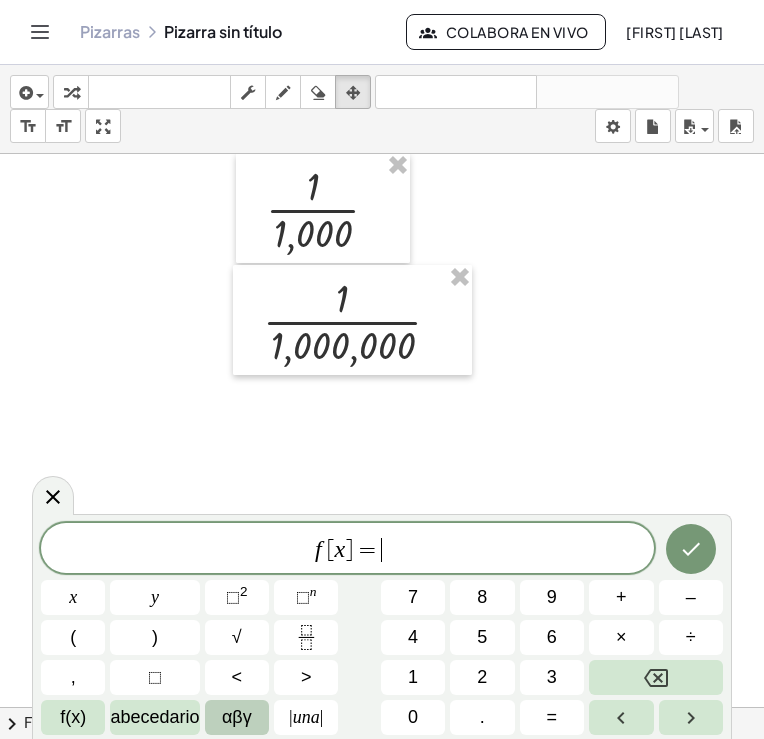 click on "αβγ" at bounding box center [237, 717] 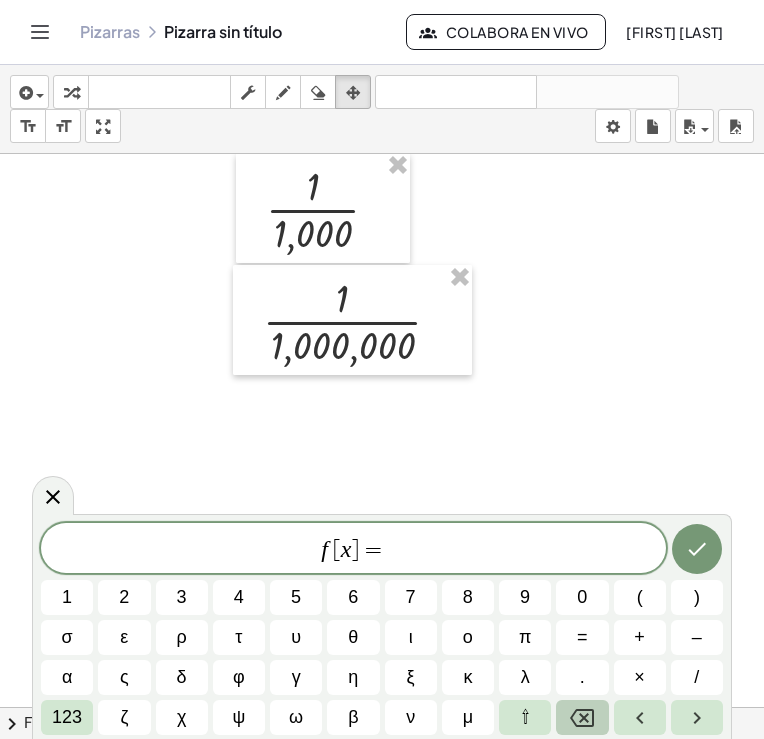 click 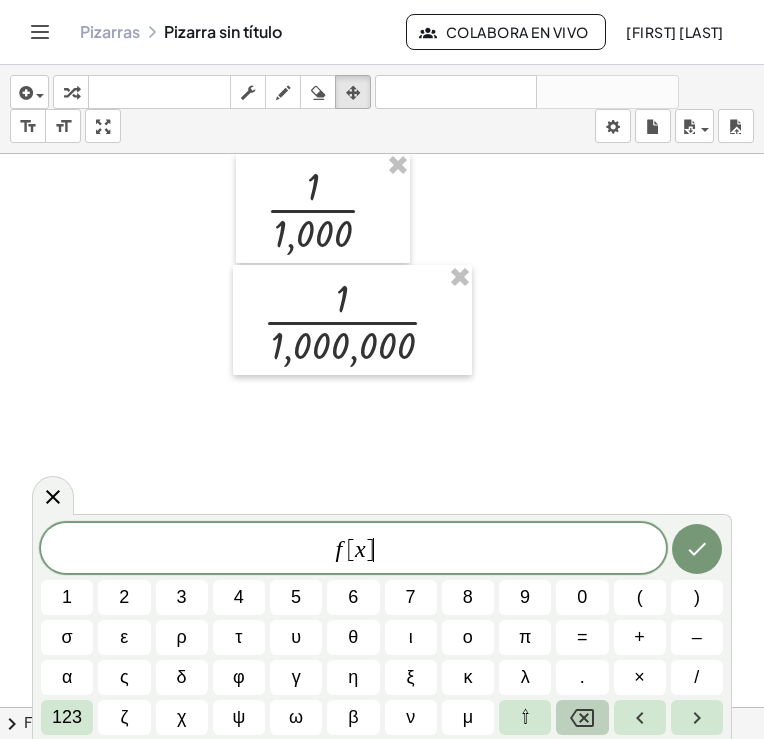 click 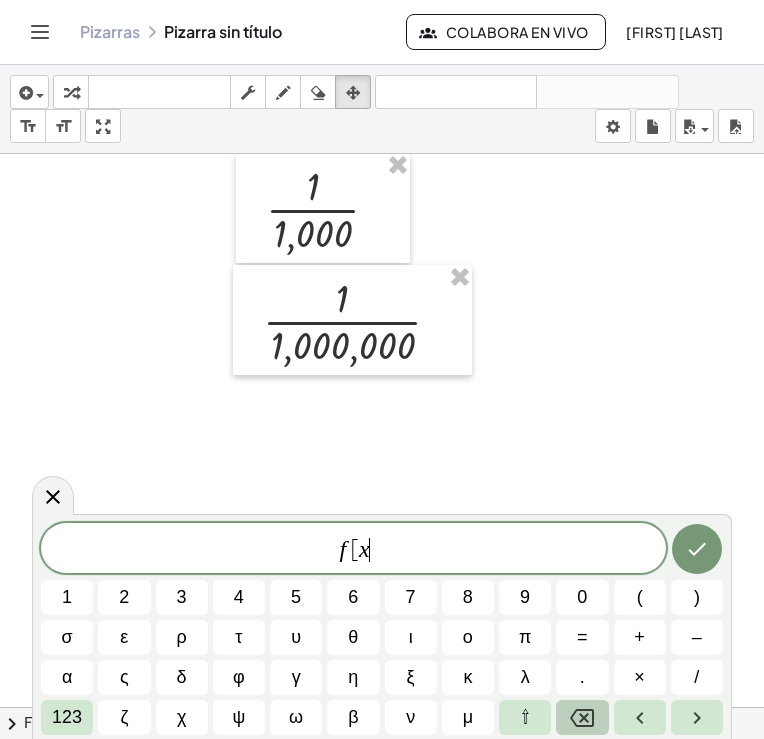 click 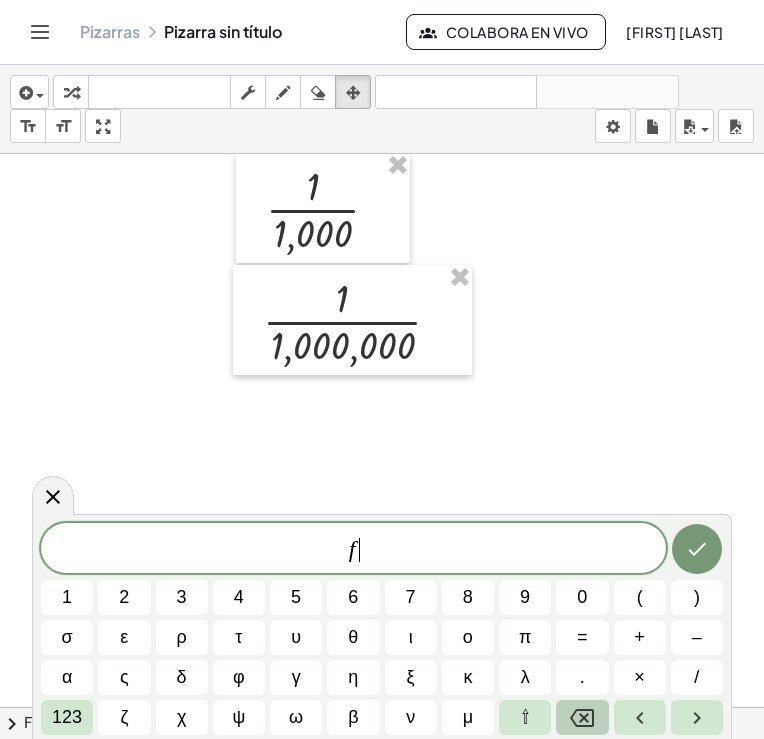 click 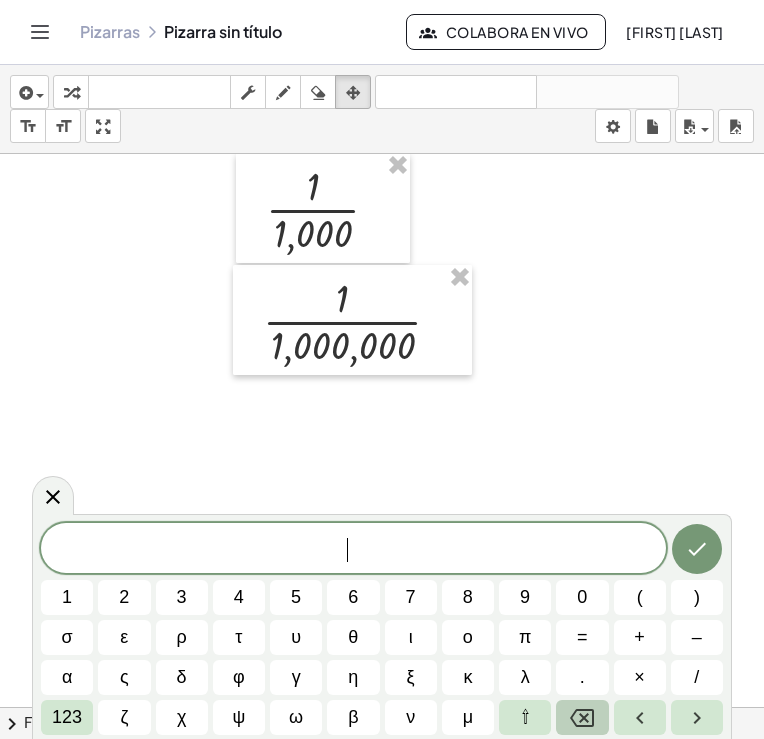 click 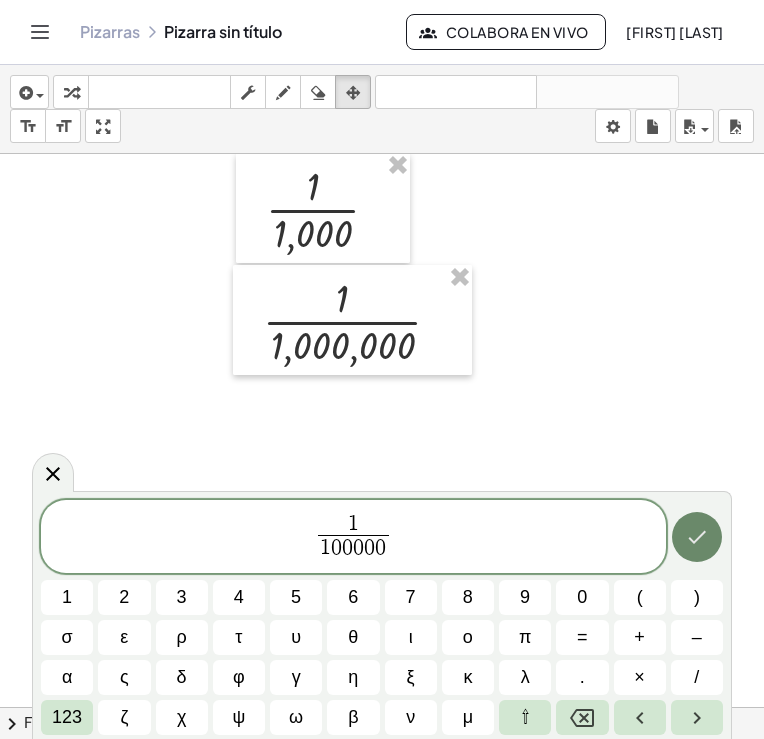 click 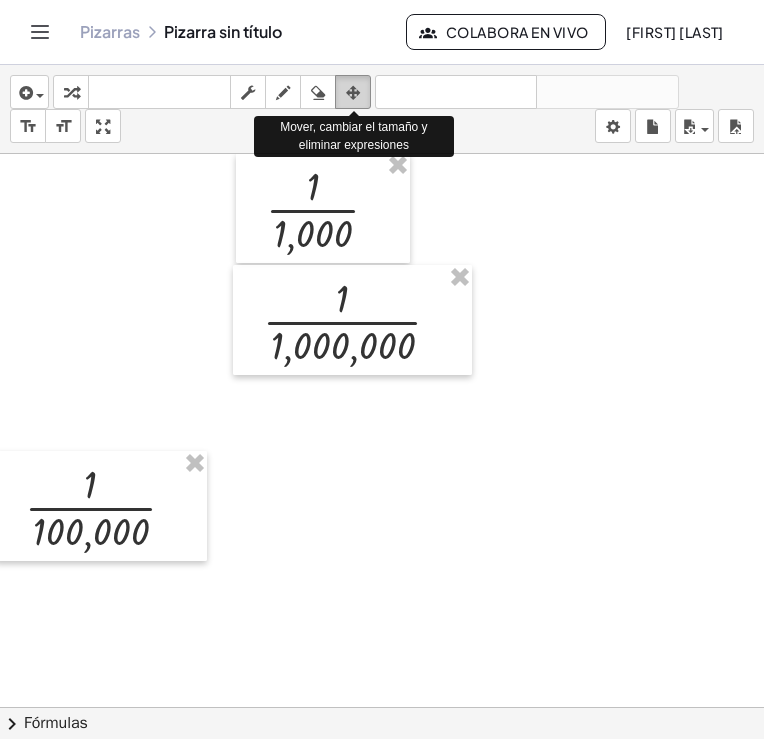 click at bounding box center (353, 93) 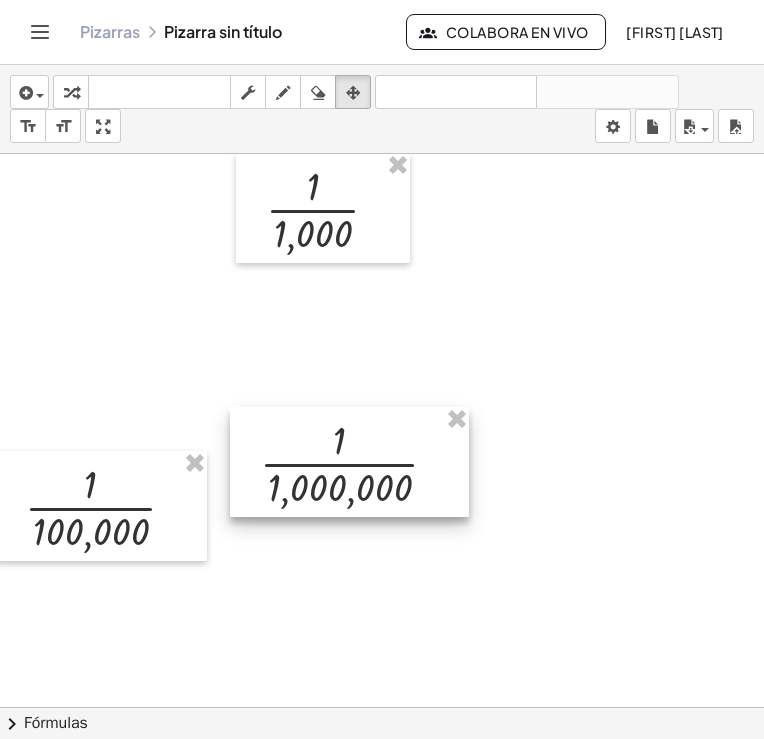 drag, startPoint x: 336, startPoint y: 344, endPoint x: 329, endPoint y: 487, distance: 143.17122 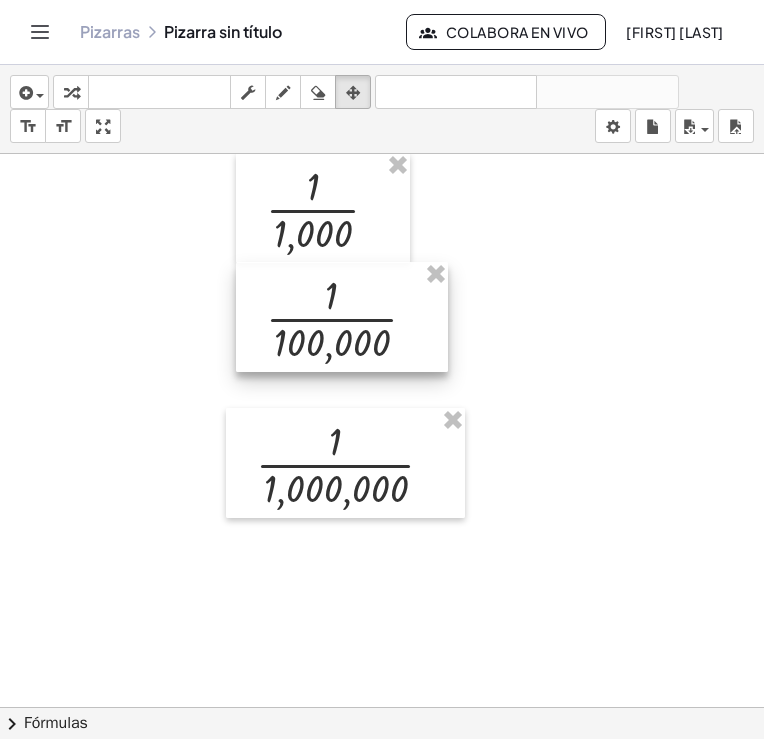 drag, startPoint x: 109, startPoint y: 488, endPoint x: 350, endPoint y: 299, distance: 306.27112 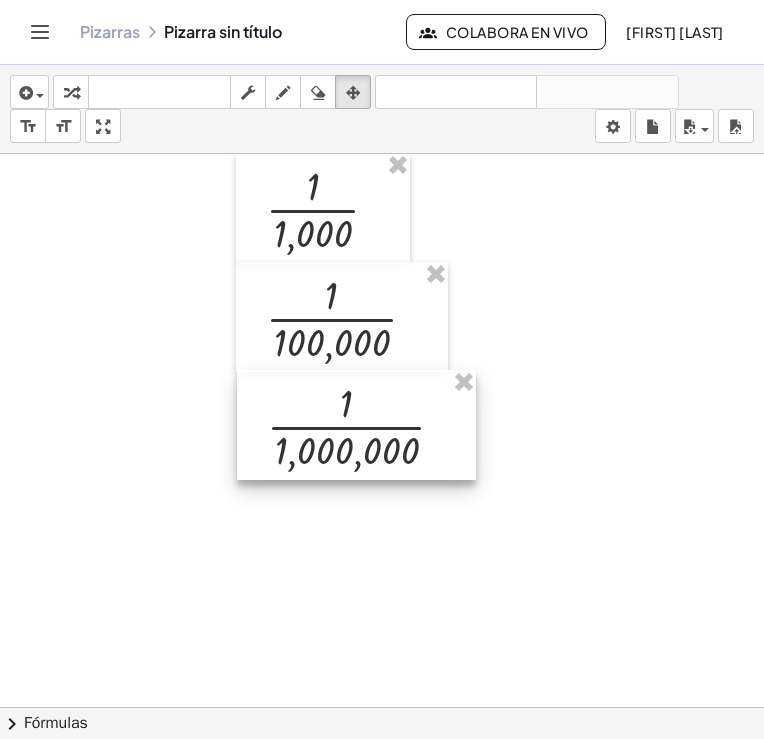 drag, startPoint x: 293, startPoint y: 421, endPoint x: 304, endPoint y: 383, distance: 39.56008 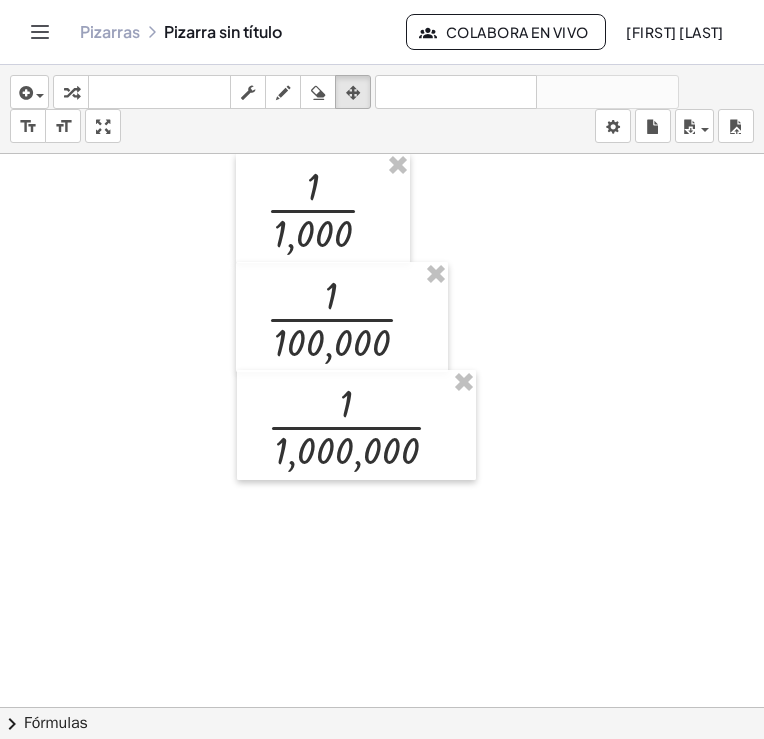 click at bounding box center [355, 402] 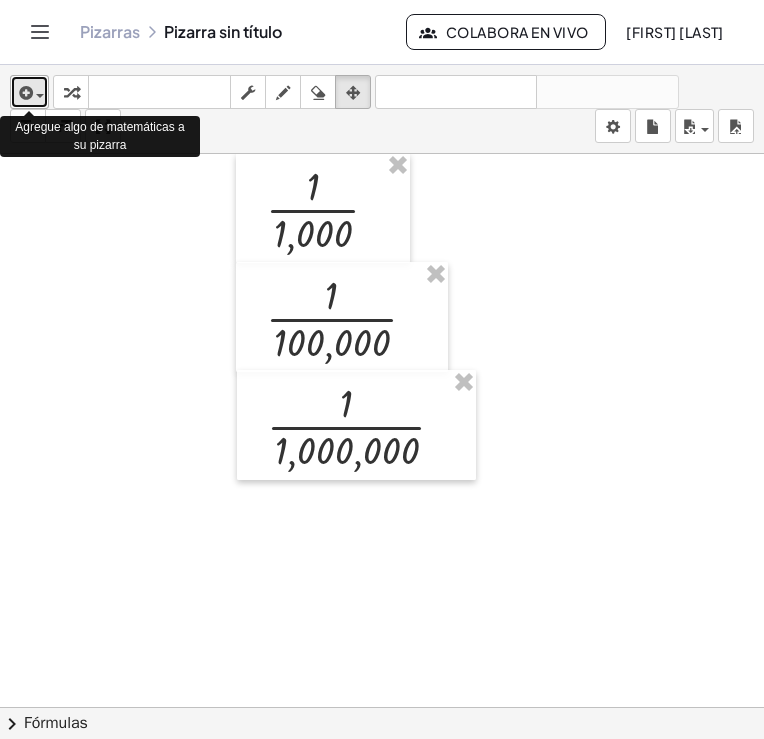 click at bounding box center (40, 96) 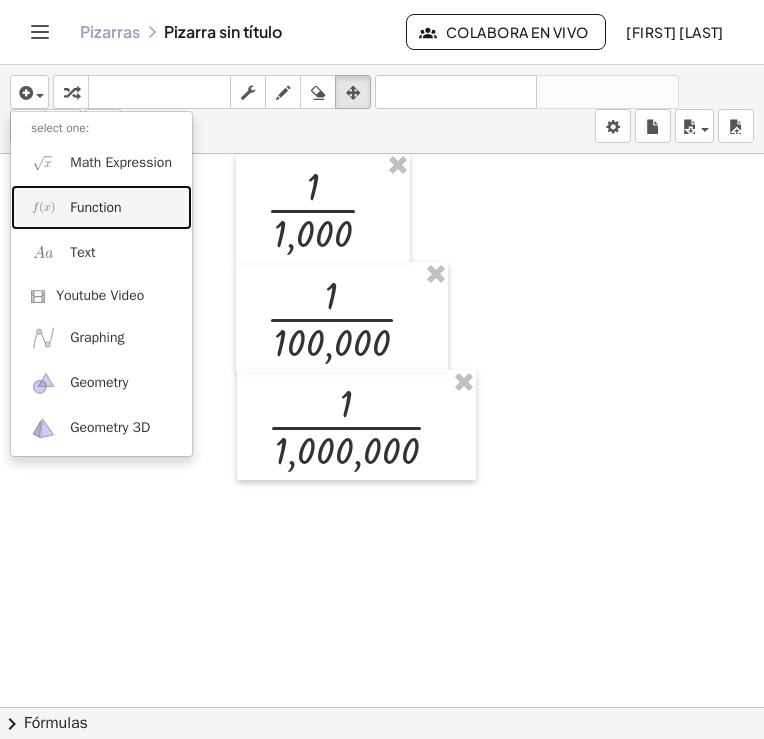 click on "Function" at bounding box center (95, 208) 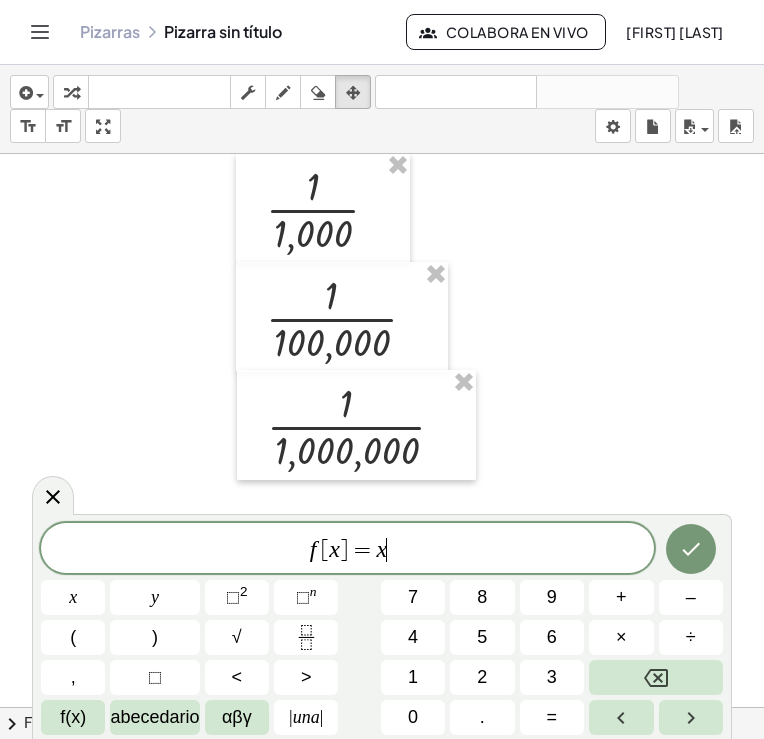 click on "f [ x ] = x ​" at bounding box center [347, 550] 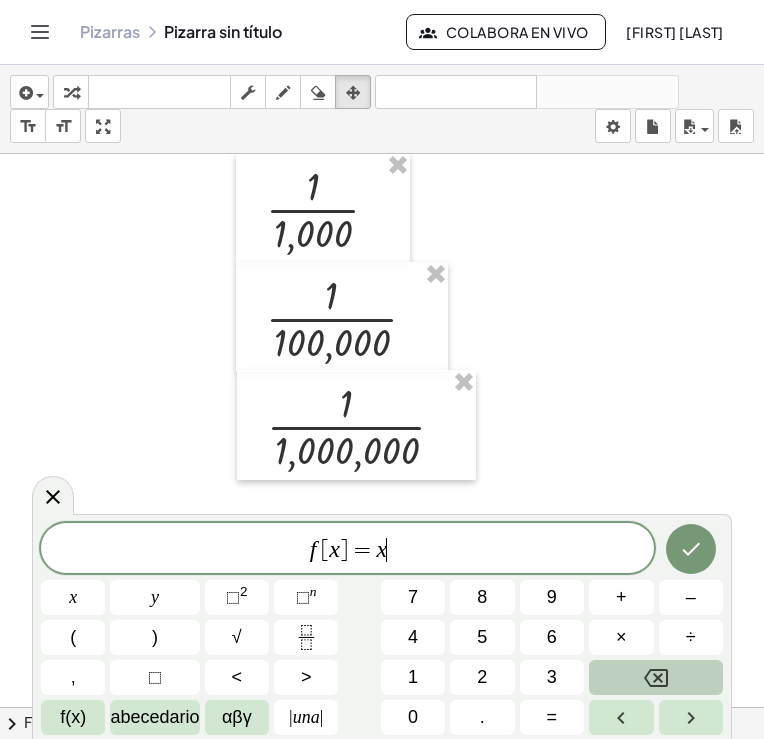 click 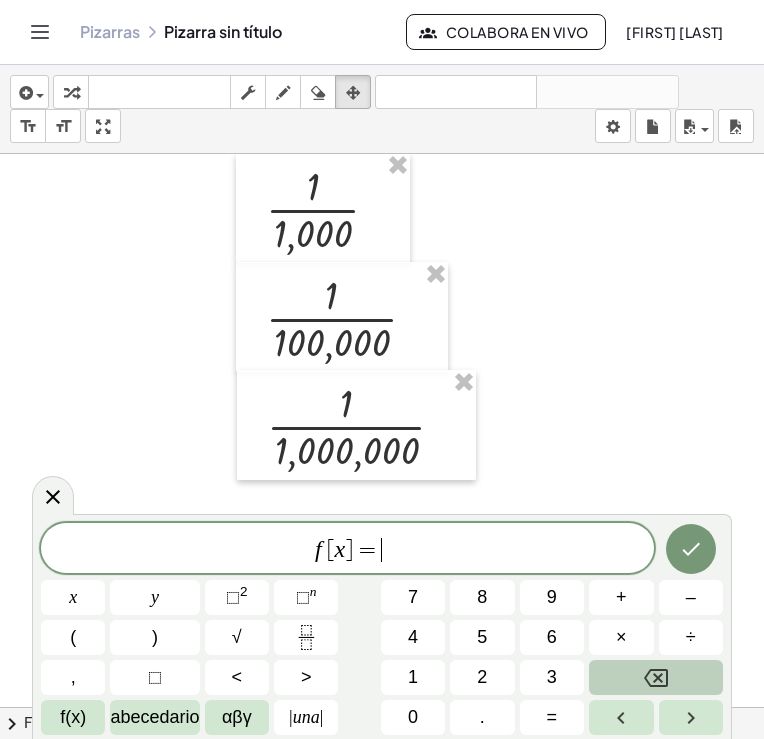 click 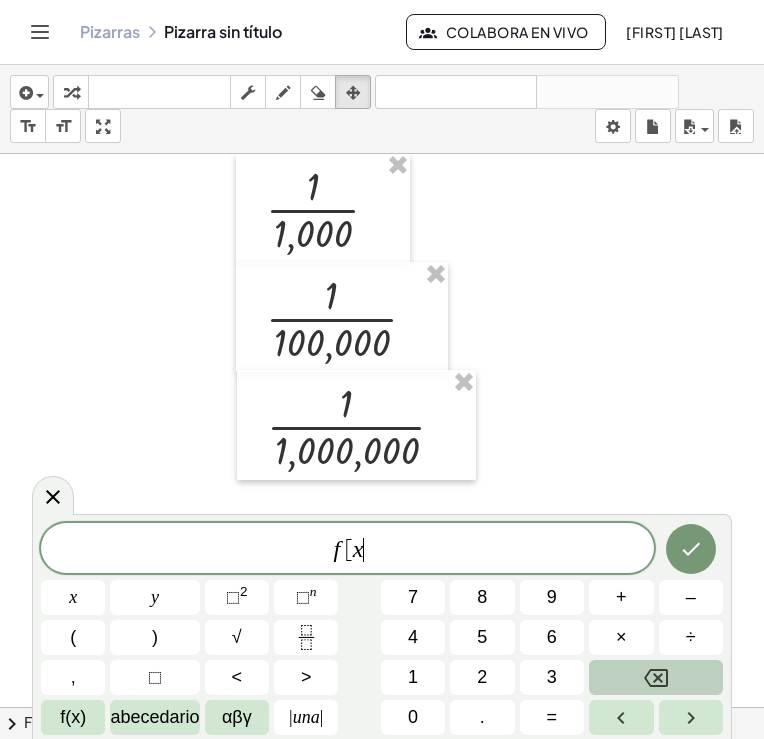 click 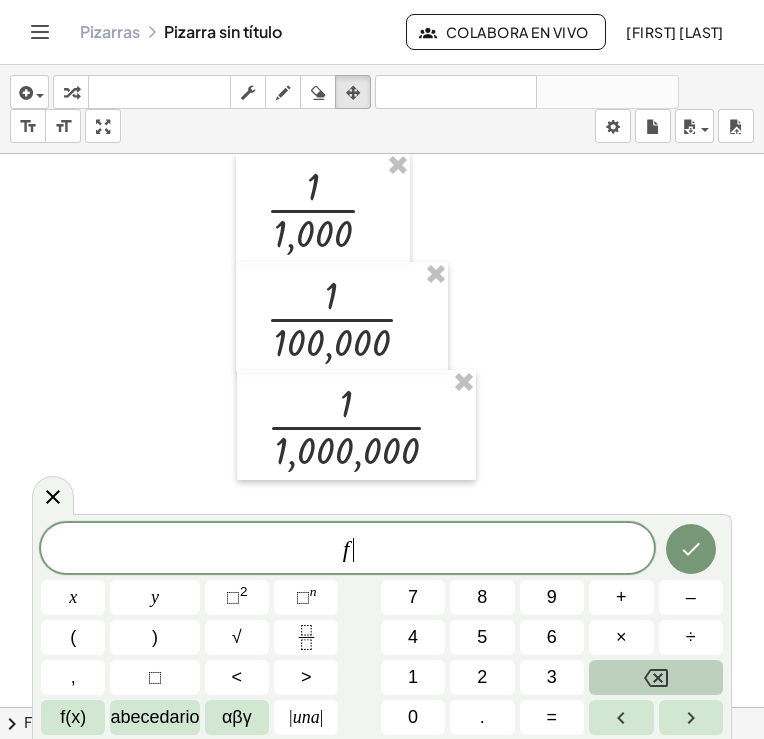 click 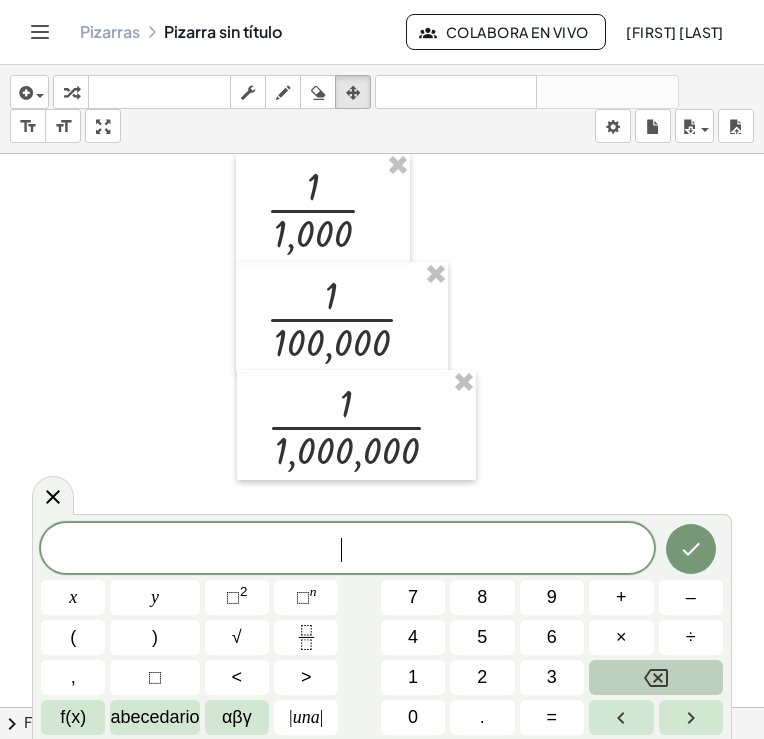 click 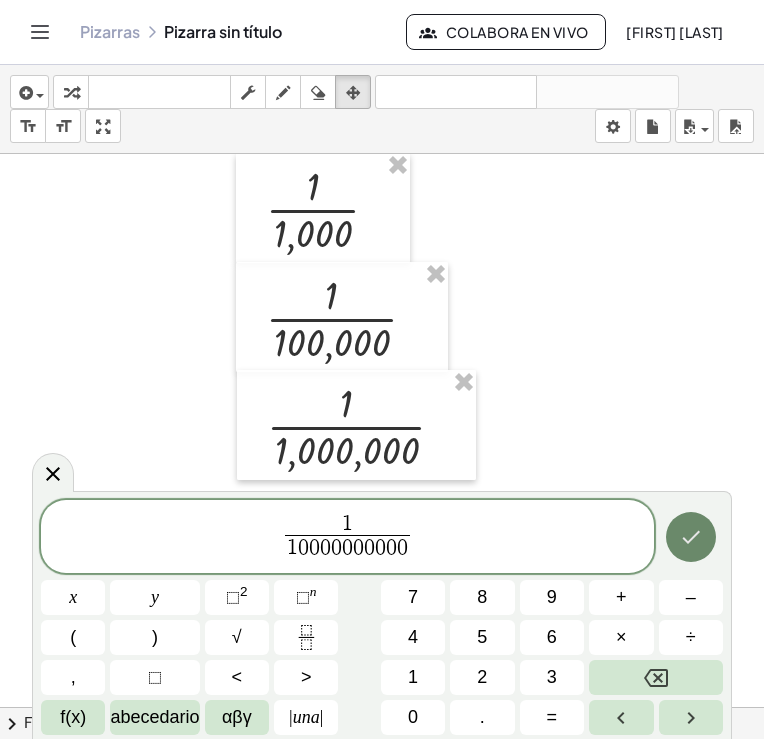 click 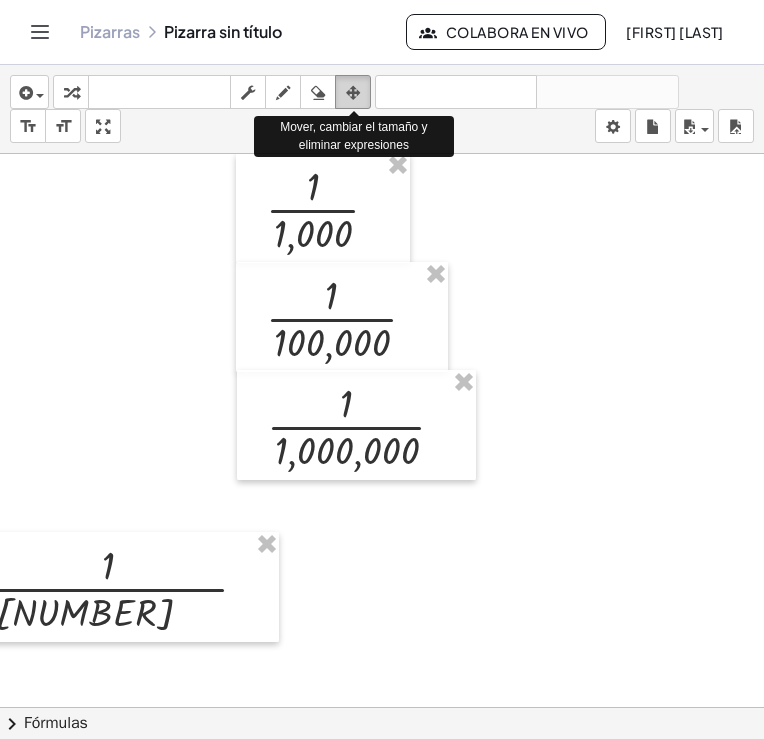 click at bounding box center [353, 93] 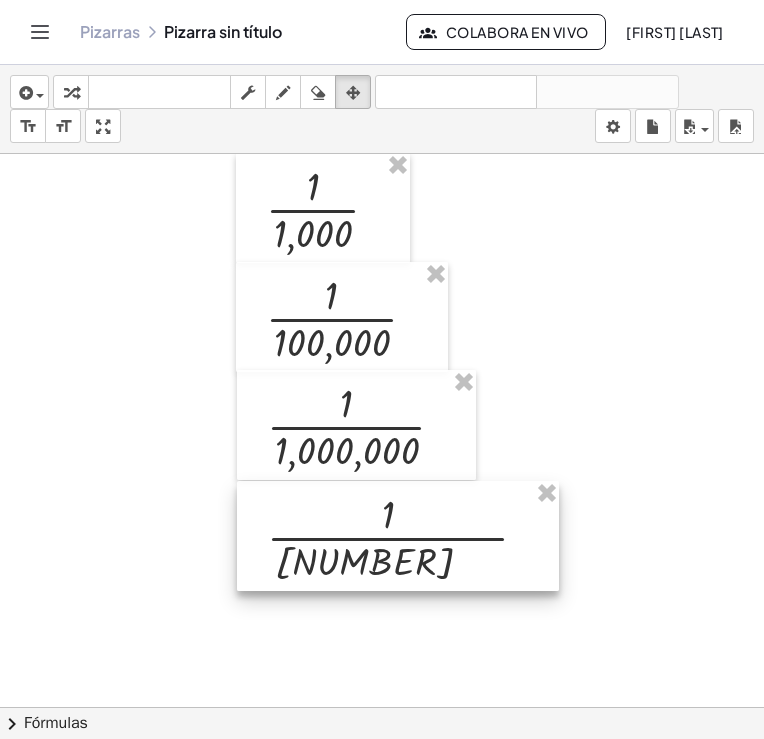 drag, startPoint x: 104, startPoint y: 582, endPoint x: 384, endPoint y: 531, distance: 284.60675 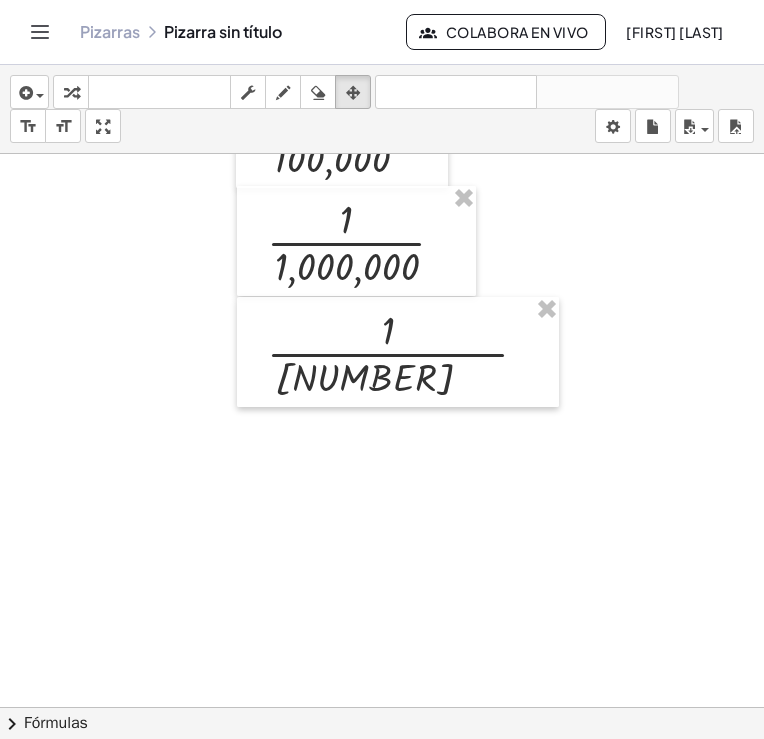 scroll, scrollTop: 578, scrollLeft: 80, axis: both 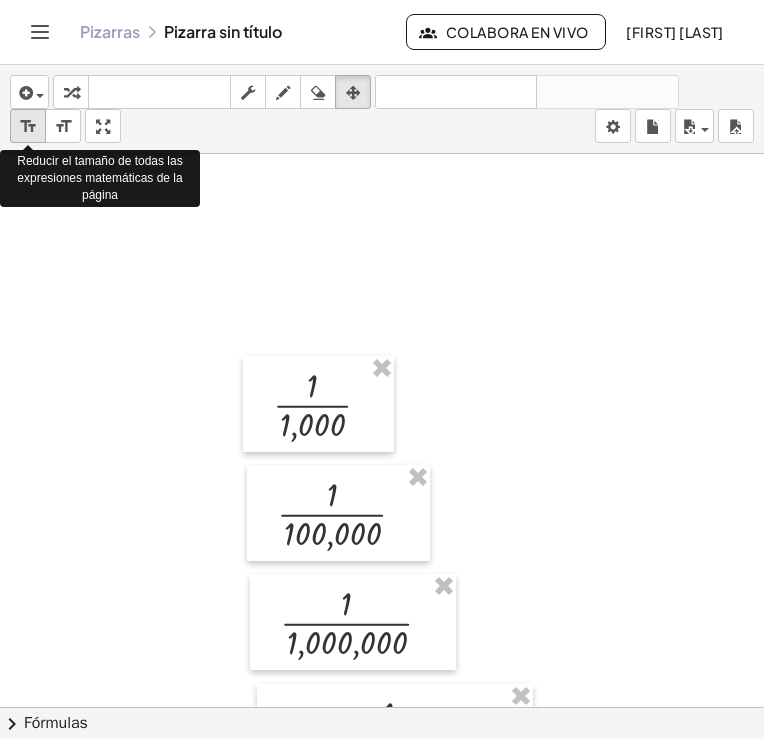 click on "format_size" at bounding box center (28, 127) 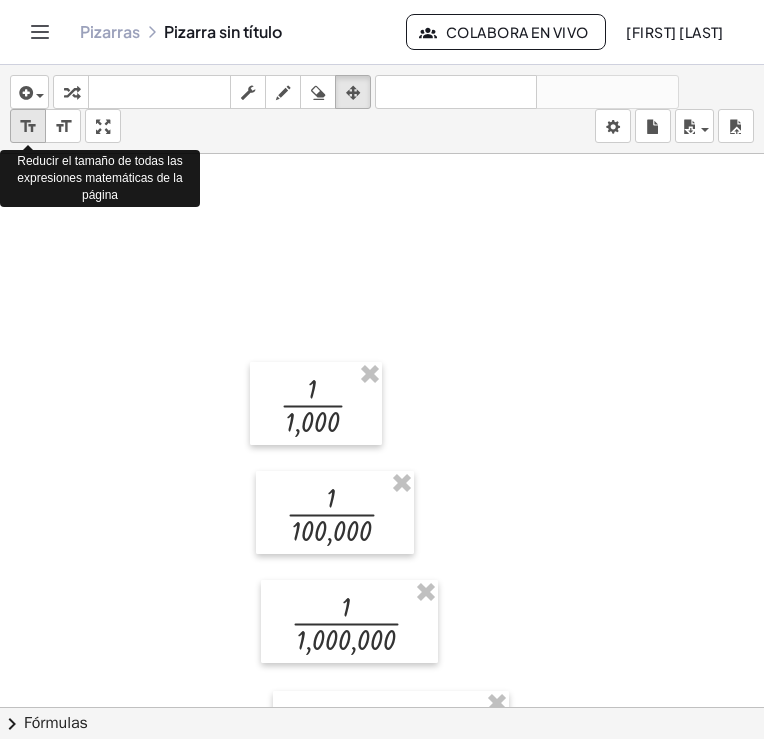 click on "format_size" at bounding box center (28, 127) 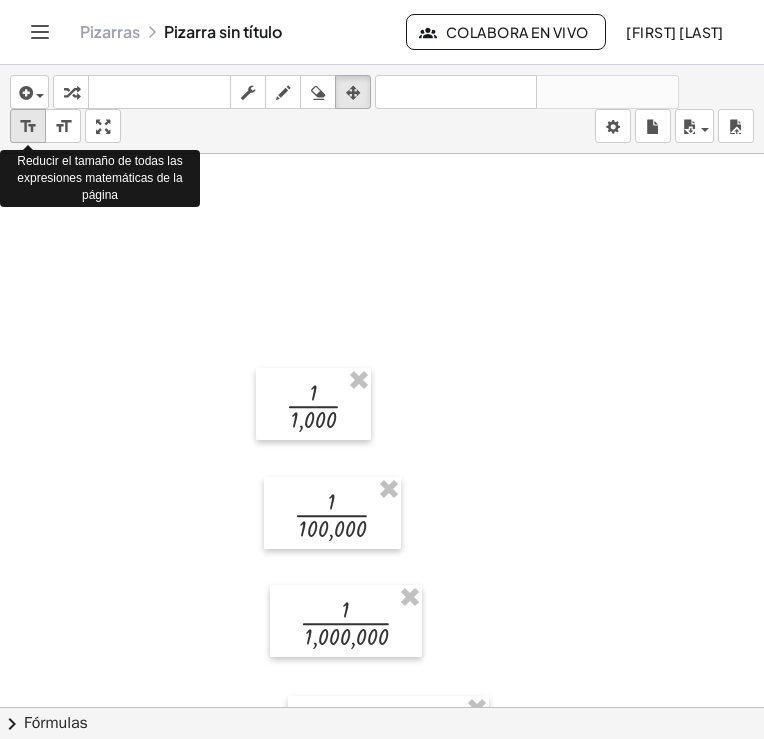 click on "format_size" at bounding box center (28, 127) 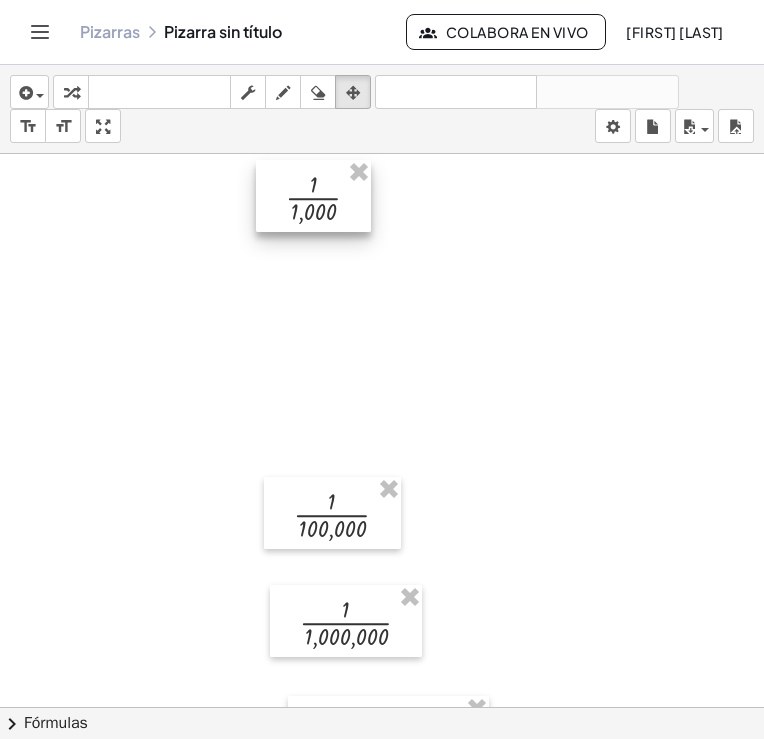 drag, startPoint x: 300, startPoint y: 407, endPoint x: 300, endPoint y: 199, distance: 208 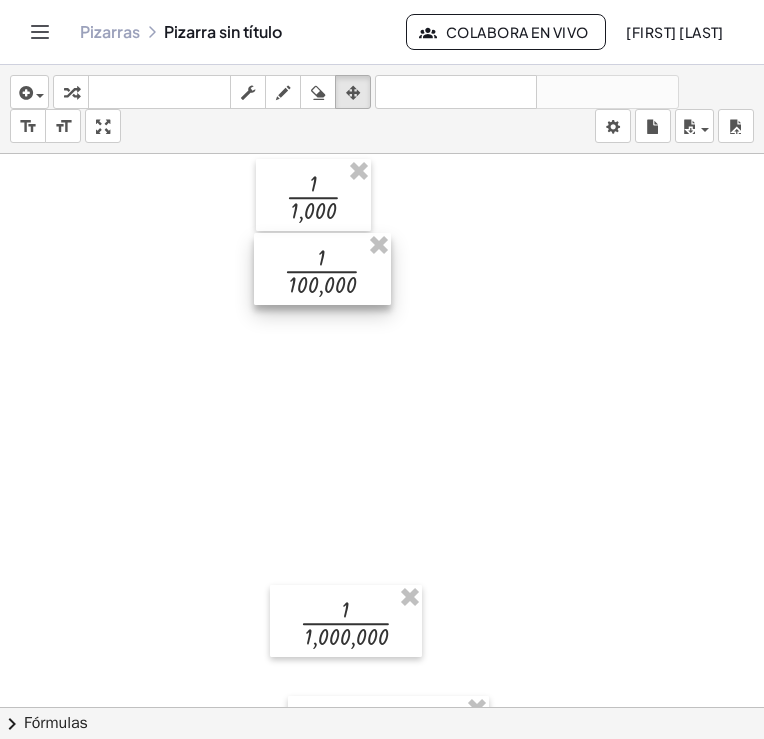 drag, startPoint x: 338, startPoint y: 501, endPoint x: 328, endPoint y: 258, distance: 243.20567 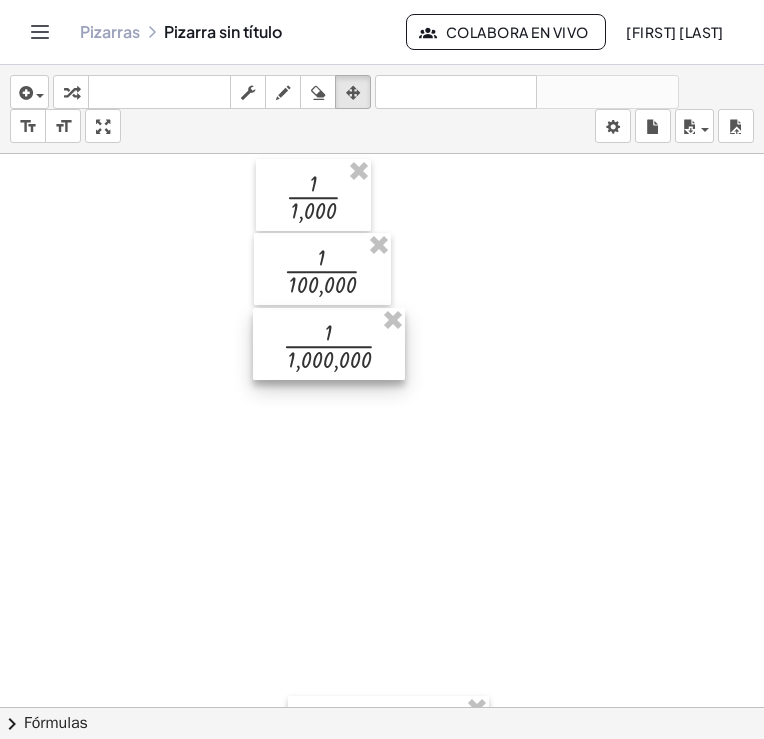 drag, startPoint x: 341, startPoint y: 630, endPoint x: 324, endPoint y: 351, distance: 279.51746 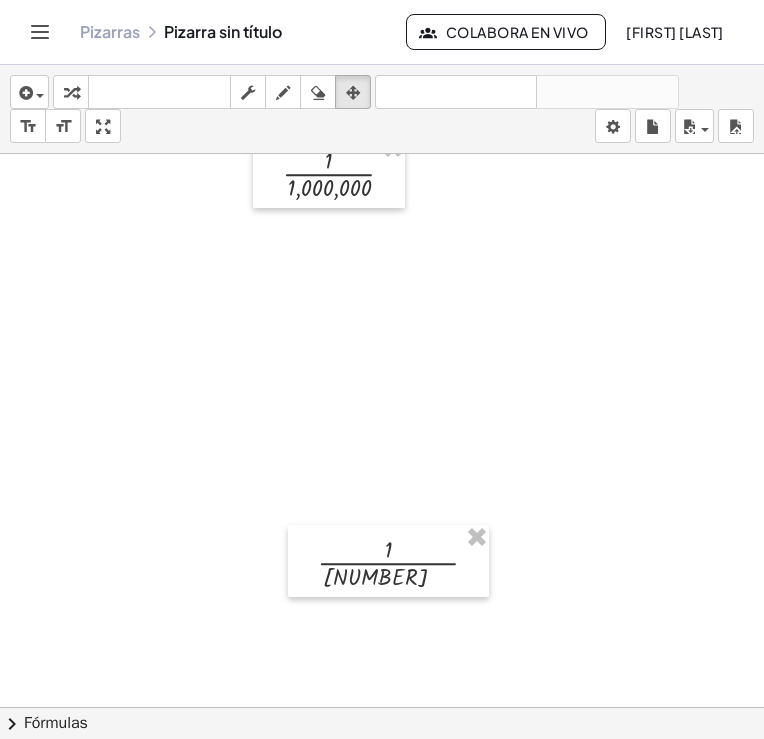 scroll, scrollTop: 380, scrollLeft: 80, axis: both 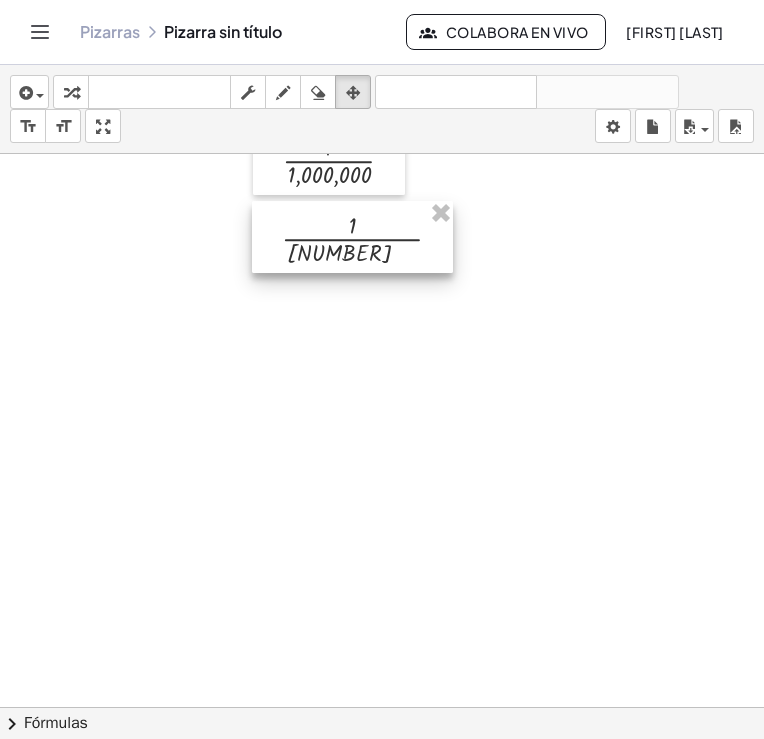drag, startPoint x: 412, startPoint y: 557, endPoint x: 376, endPoint y: 247, distance: 312.0833 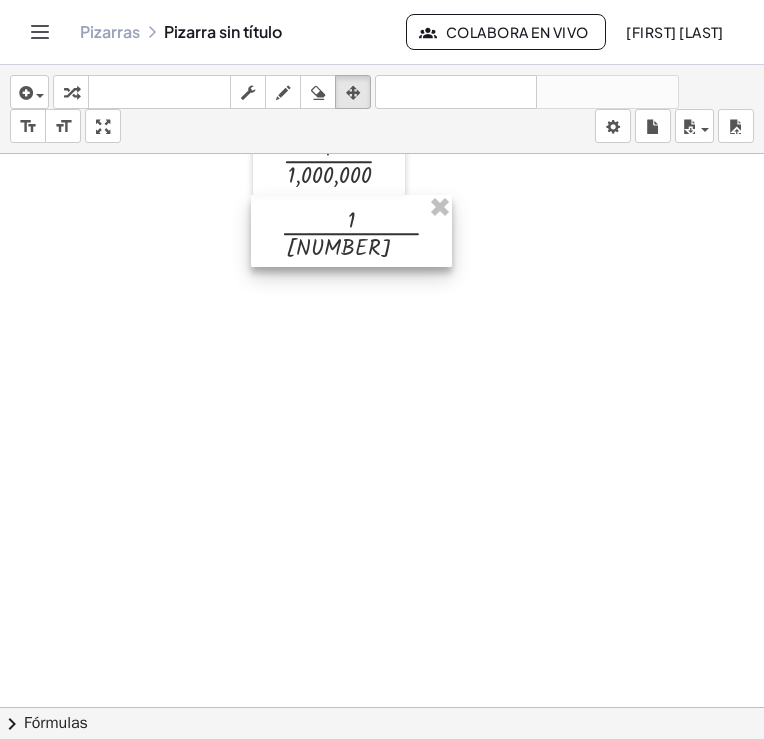 click at bounding box center (351, 231) 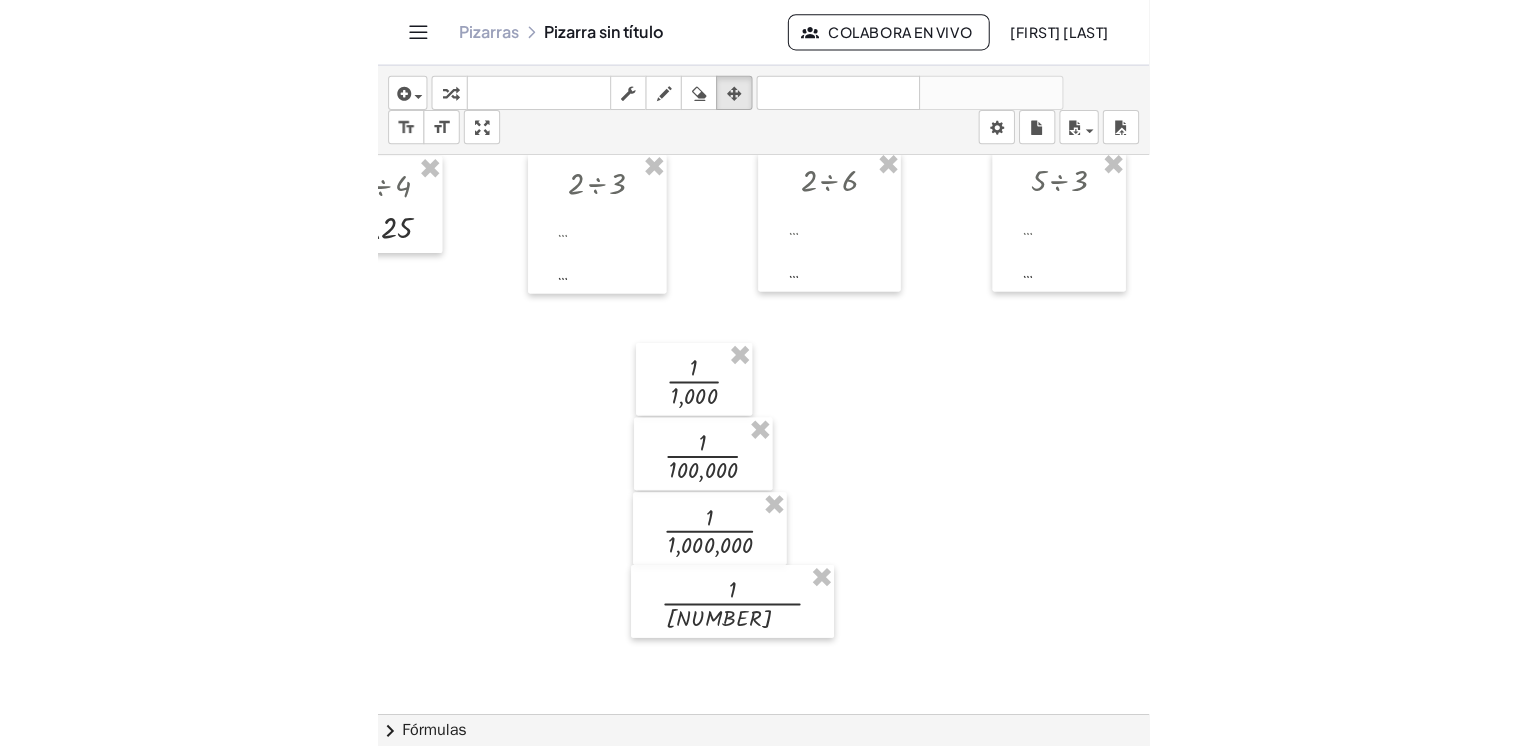 scroll, scrollTop: 0, scrollLeft: 80, axis: horizontal 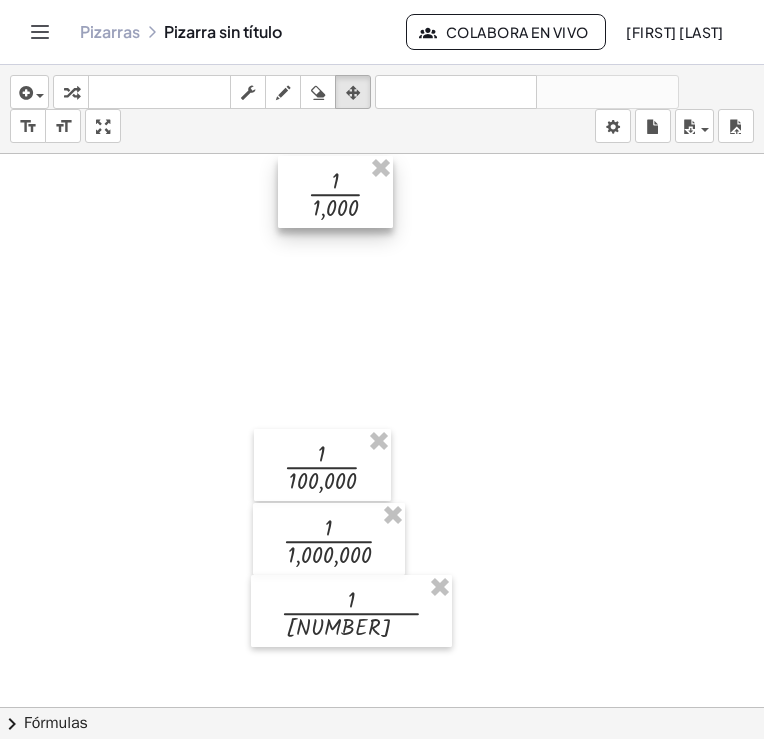 drag, startPoint x: 303, startPoint y: 397, endPoint x: 325, endPoint y: 199, distance: 199.21848 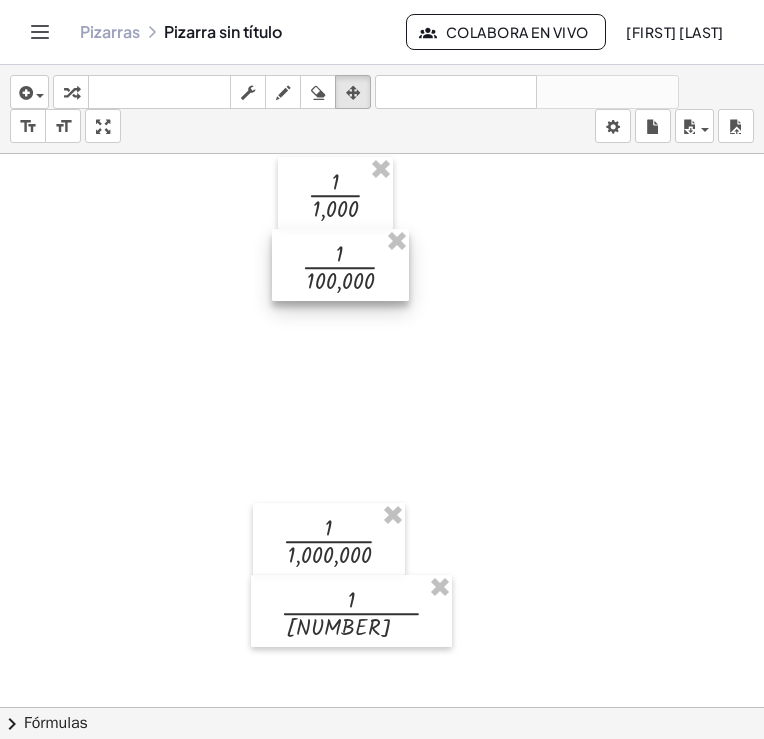 drag, startPoint x: 316, startPoint y: 470, endPoint x: 335, endPoint y: 270, distance: 200.90047 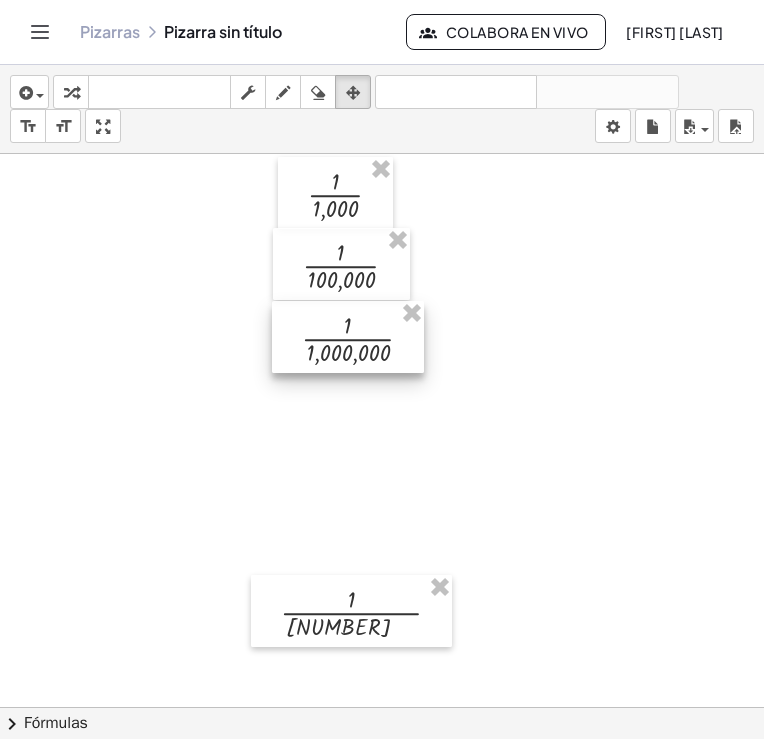 drag, startPoint x: 315, startPoint y: 541, endPoint x: 334, endPoint y: 338, distance: 203.88722 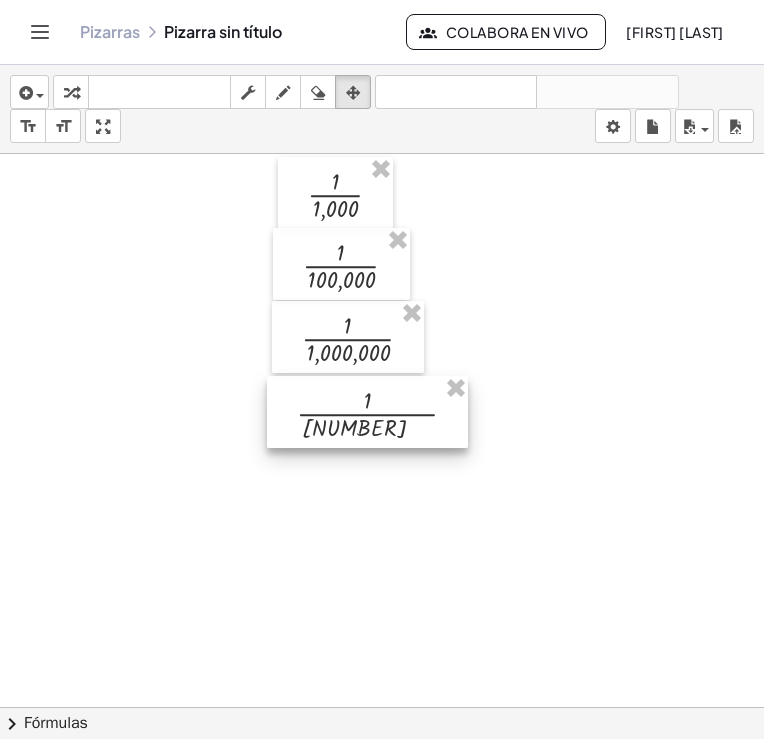 drag, startPoint x: 344, startPoint y: 630, endPoint x: 360, endPoint y: 430, distance: 200.63898 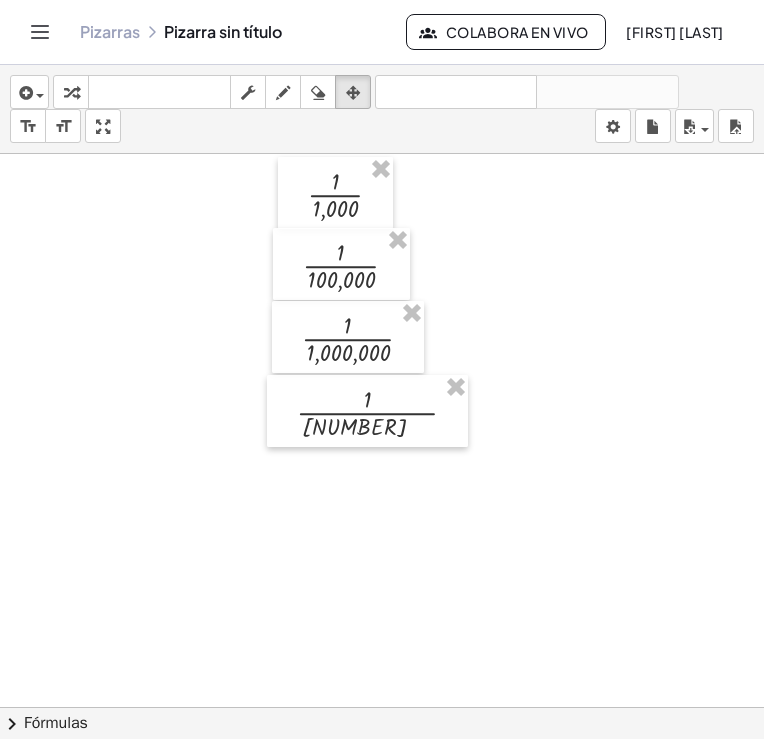 drag, startPoint x: 344, startPoint y: 579, endPoint x: 79, endPoint y: 283, distance: 397.29208 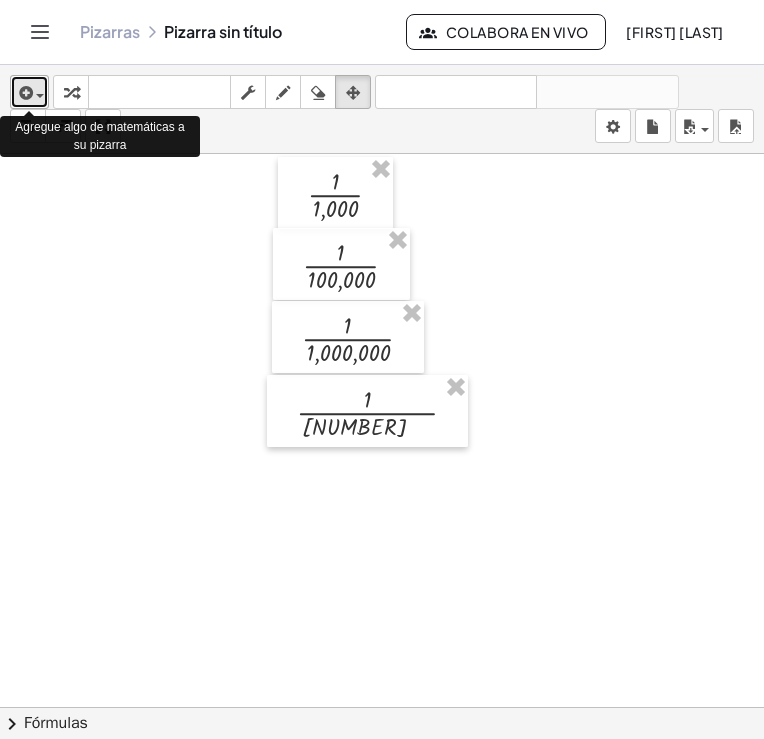 click at bounding box center [40, 96] 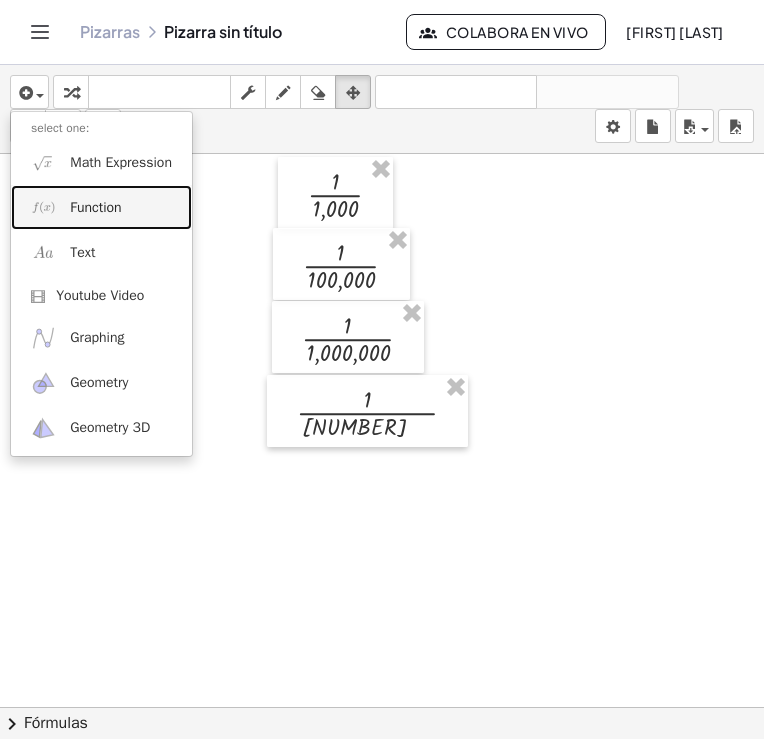 click on "Function" at bounding box center [95, 208] 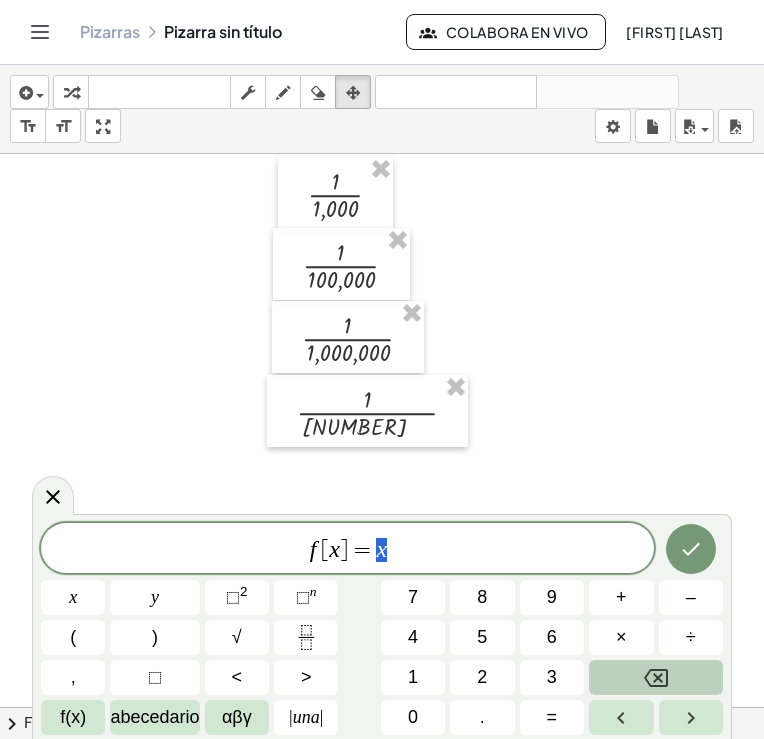 click 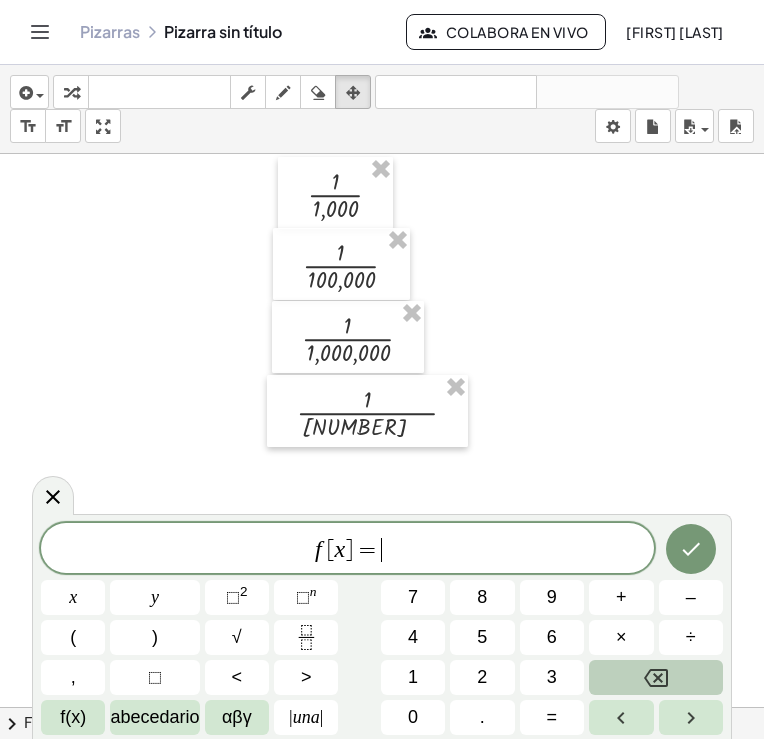 click 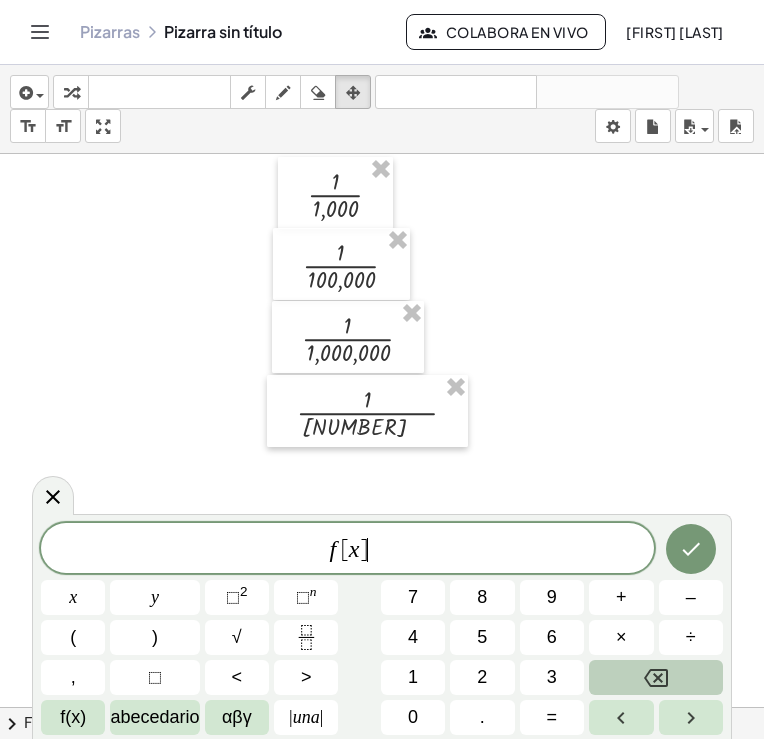 click 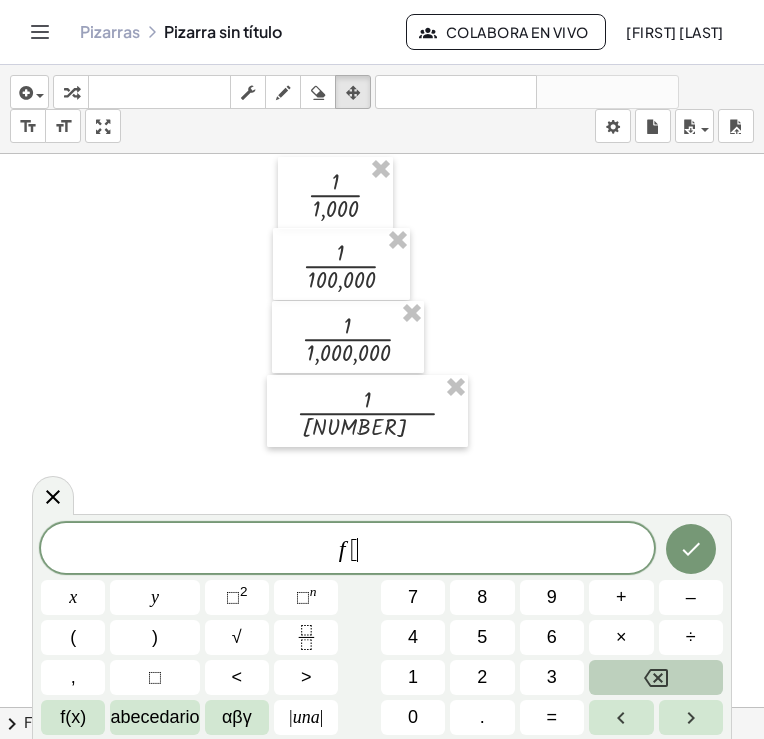 click 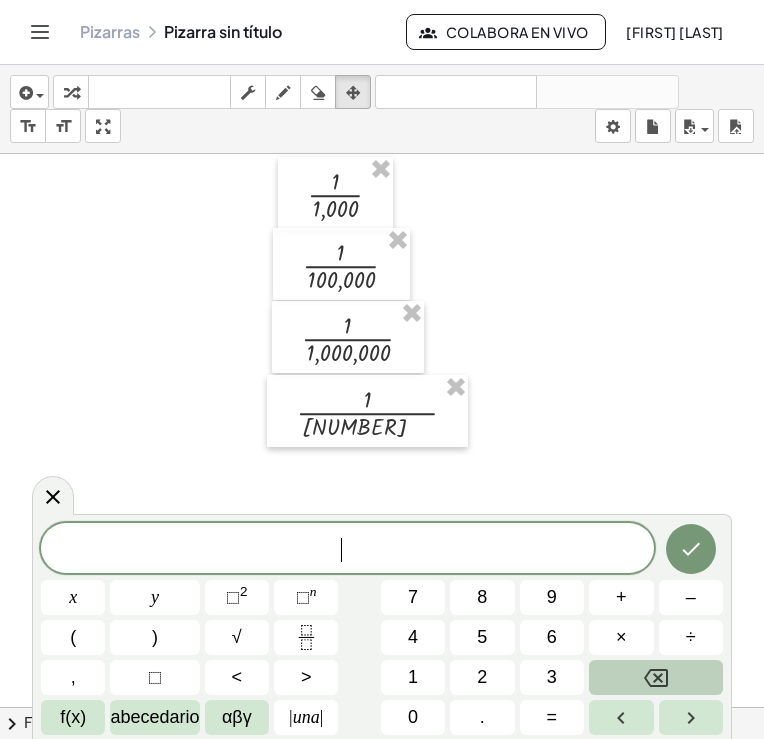 click 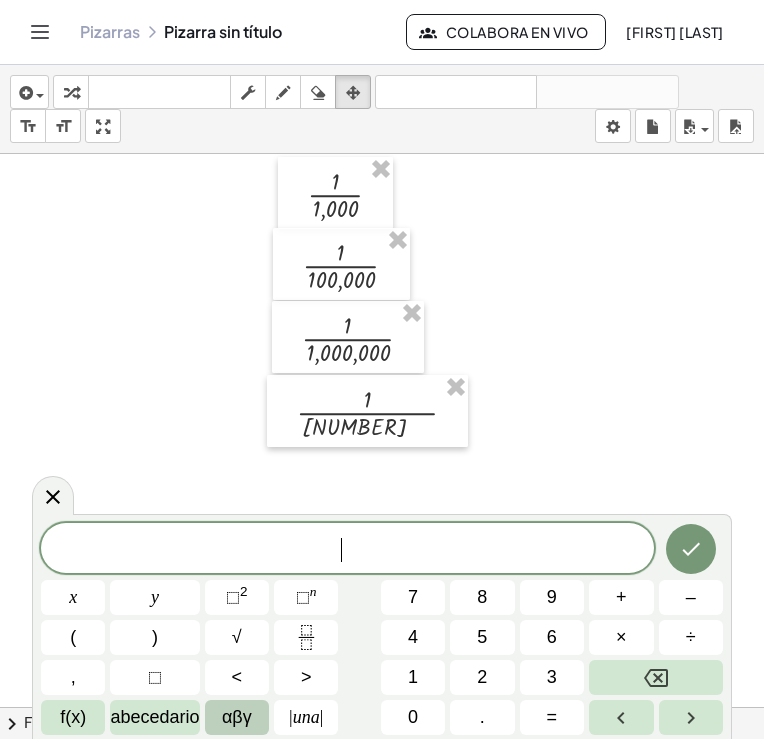 click on "αβγ" at bounding box center [237, 717] 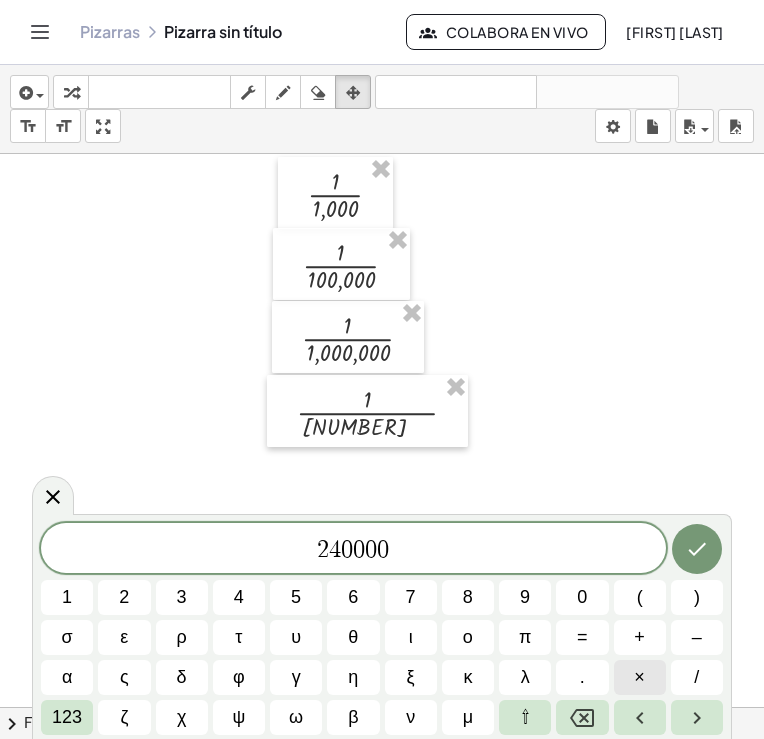 click on "×" at bounding box center (639, 677) 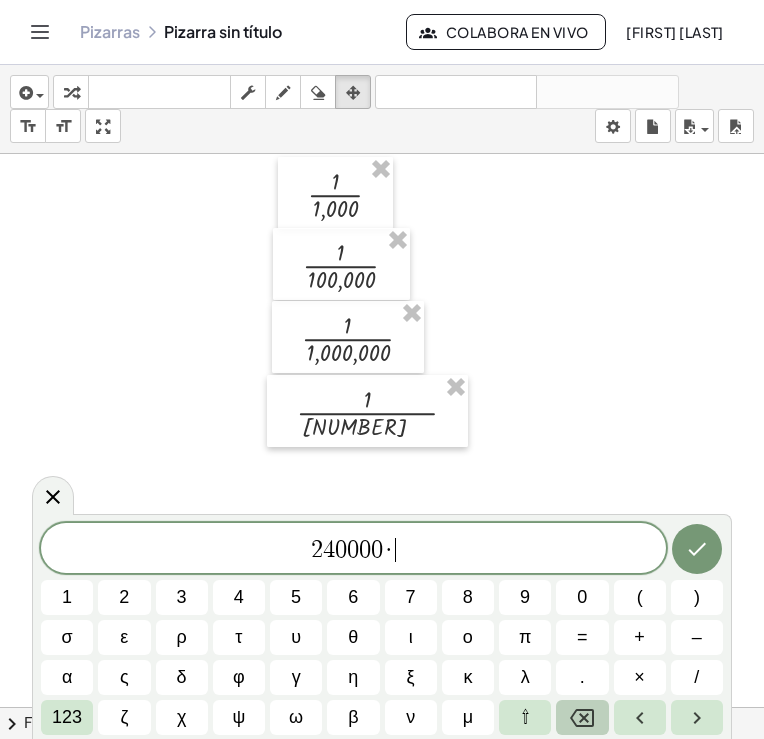 click 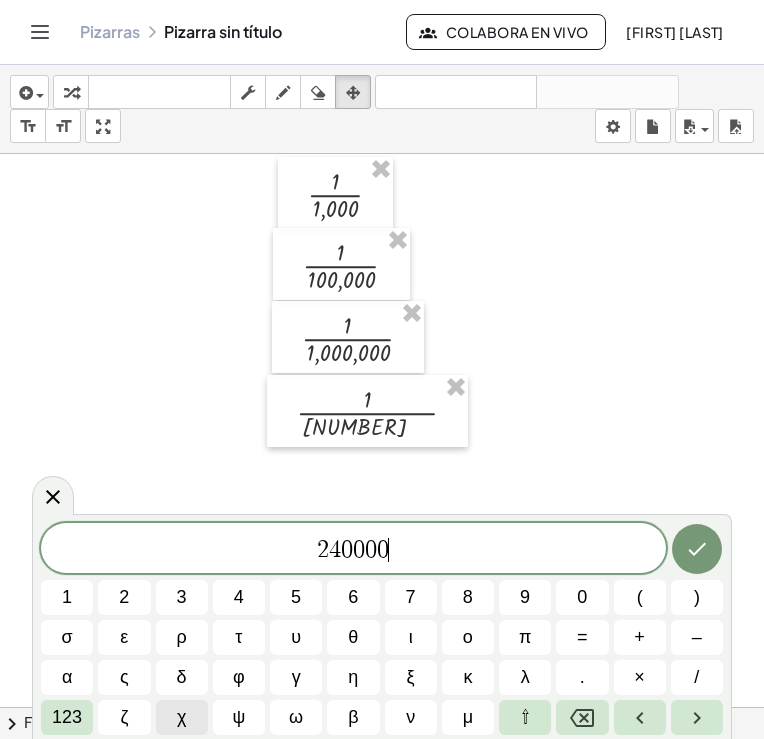 click on "χ" at bounding box center (181, 717) 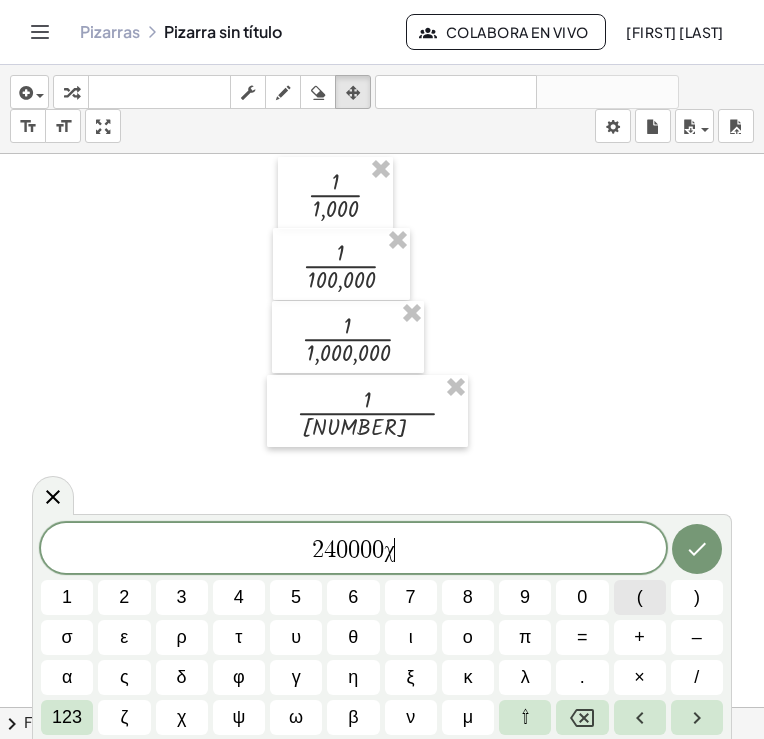 click on "(" at bounding box center (640, 597) 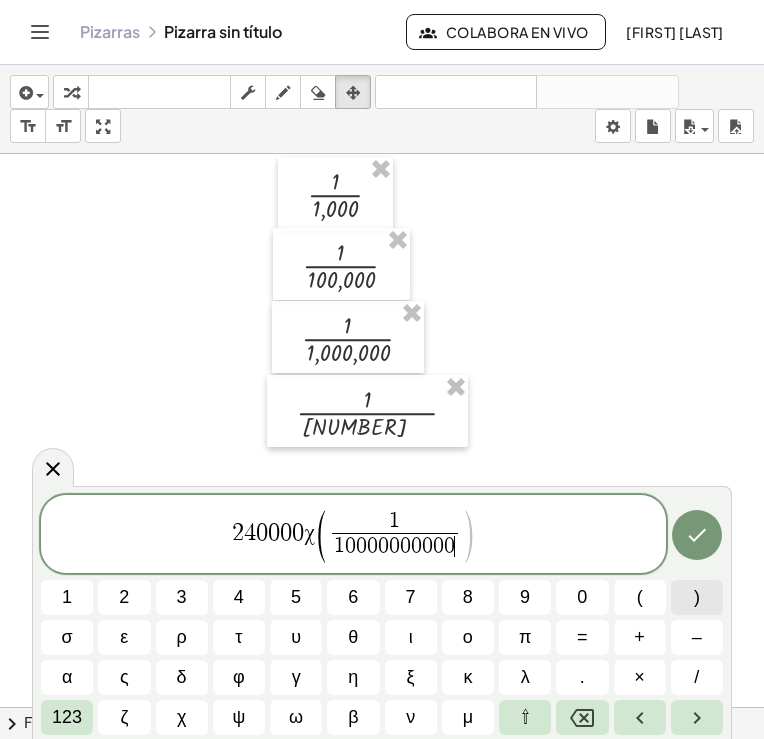 click on ")" at bounding box center (697, 597) 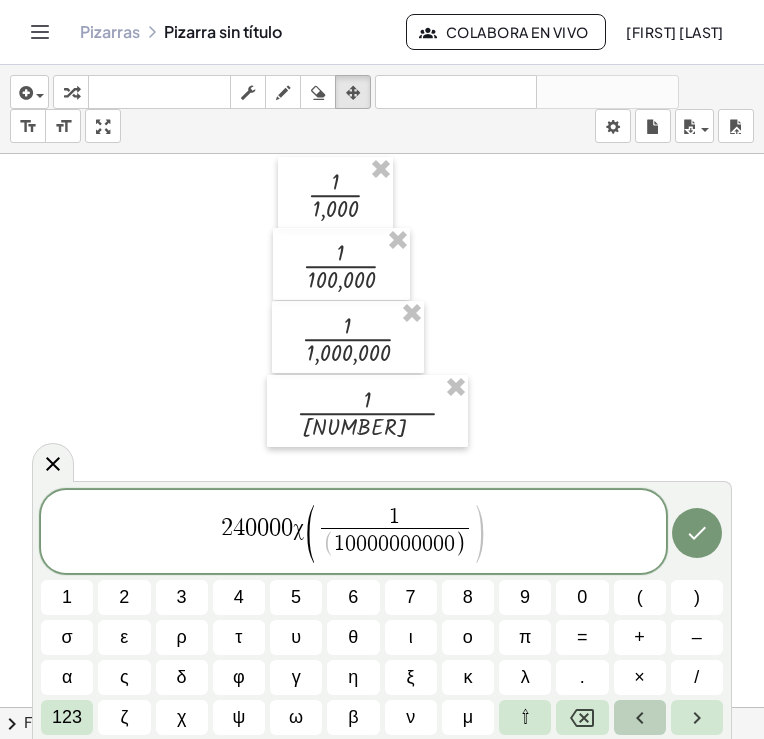 click 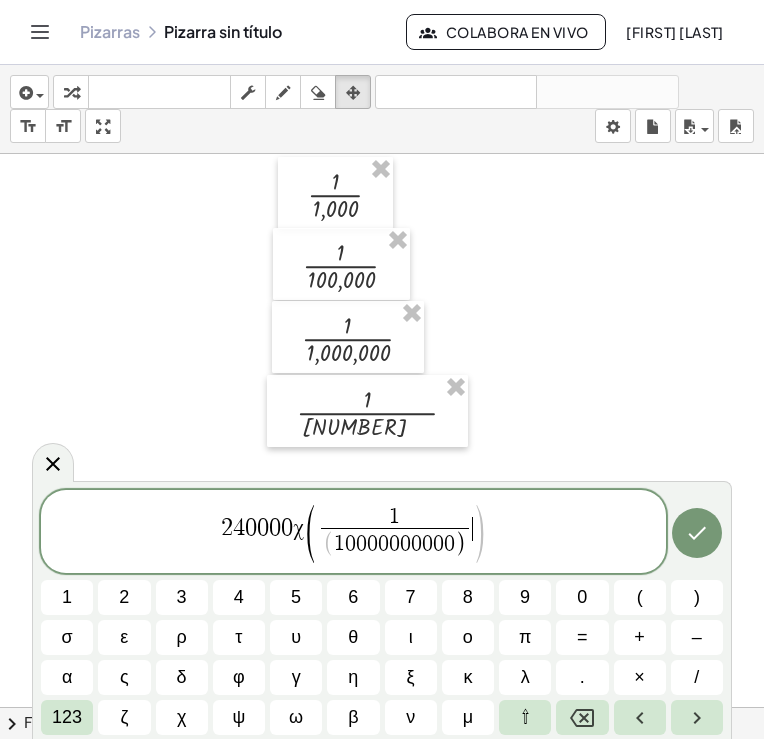 click on ")" at bounding box center [479, 534] 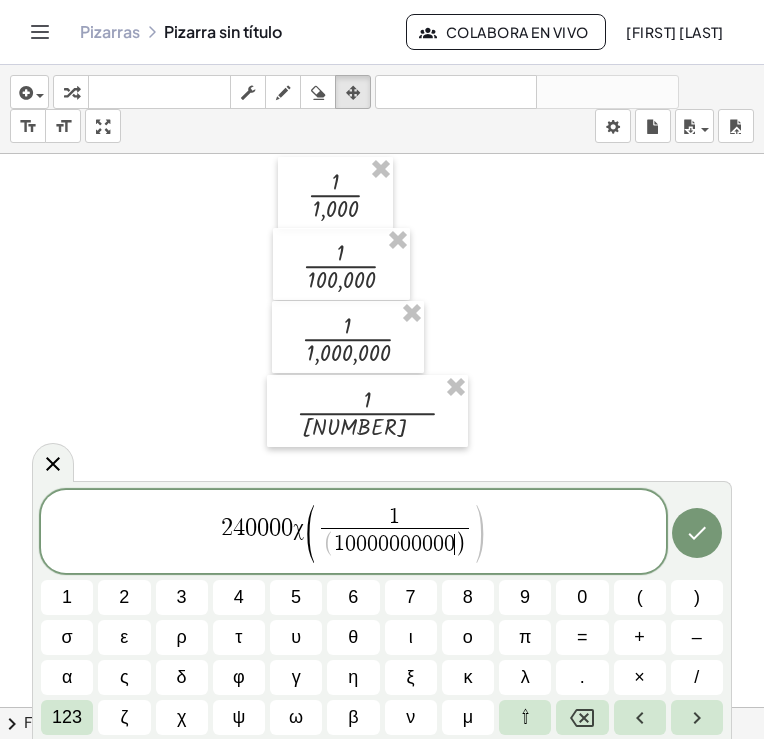 click on ")" at bounding box center (460, 544) 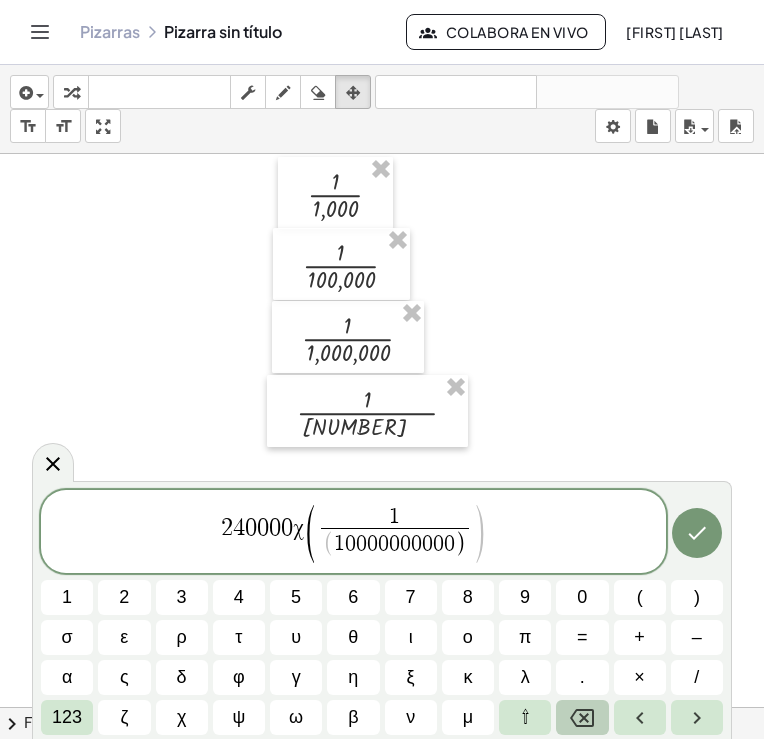 click on "[NUMBER] χ ( [NUMBER] ) 1 2 3 4 5 6 7 8 9 0 ( ) σ ε ρ τ υ θ ι ο π = + – α ς δ φ γ η ξ κ λ . × / 123 ζ χ ψ ω β ν μ ⇧" at bounding box center (382, 612) 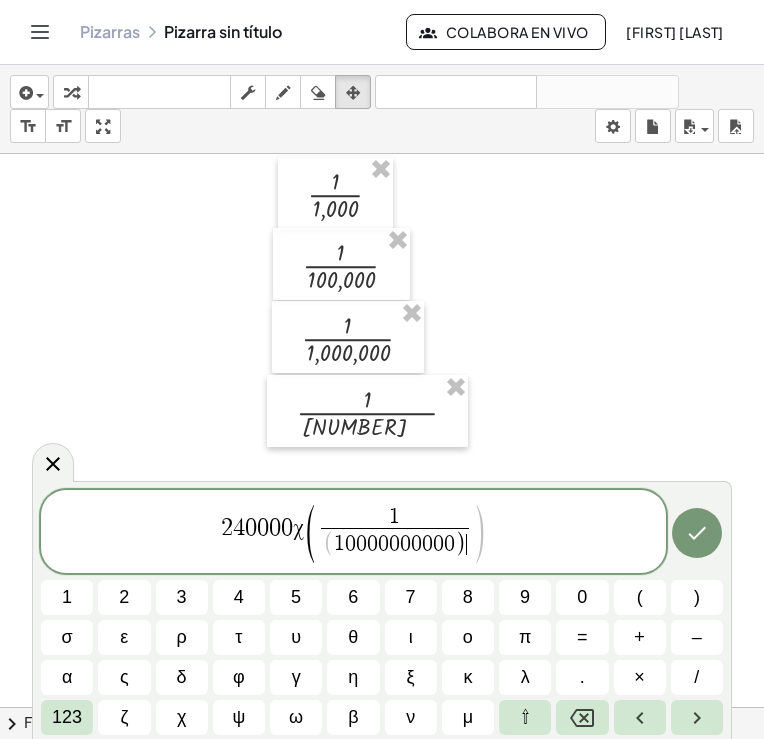 click on "[NUMBER] ( [NUMBER] ) ​ ​" at bounding box center (395, 533) 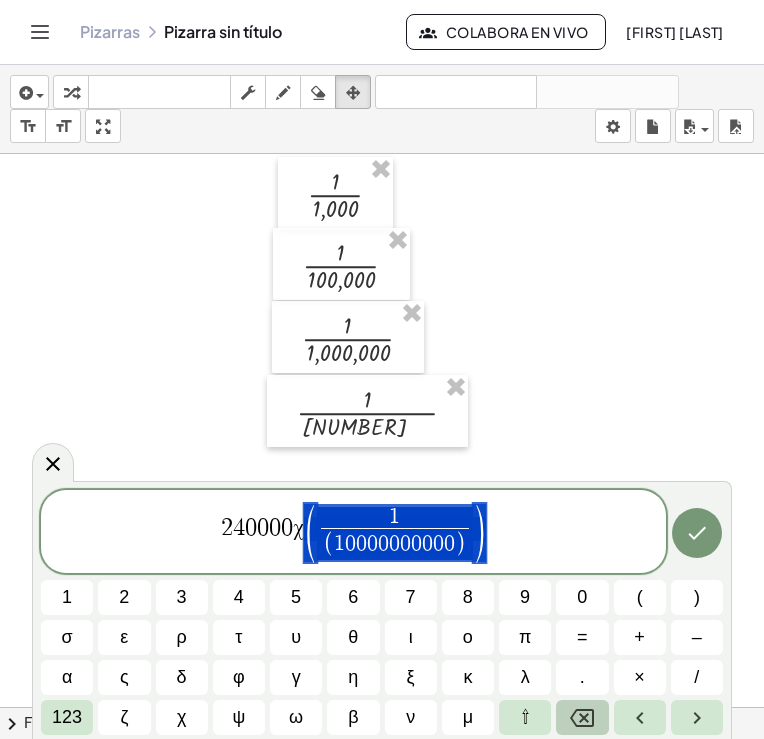 drag, startPoint x: 470, startPoint y: 543, endPoint x: 593, endPoint y: 713, distance: 209.83089 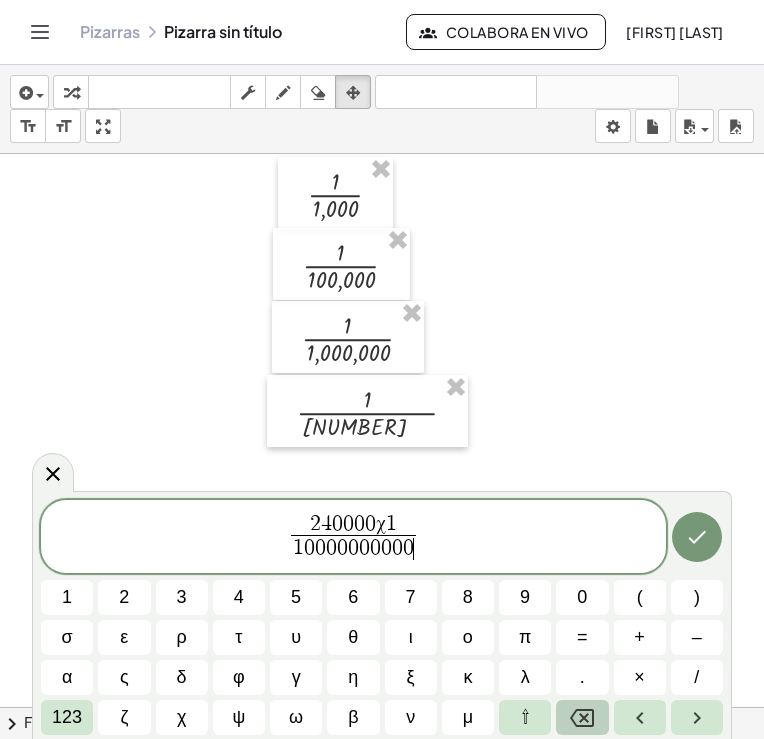 click 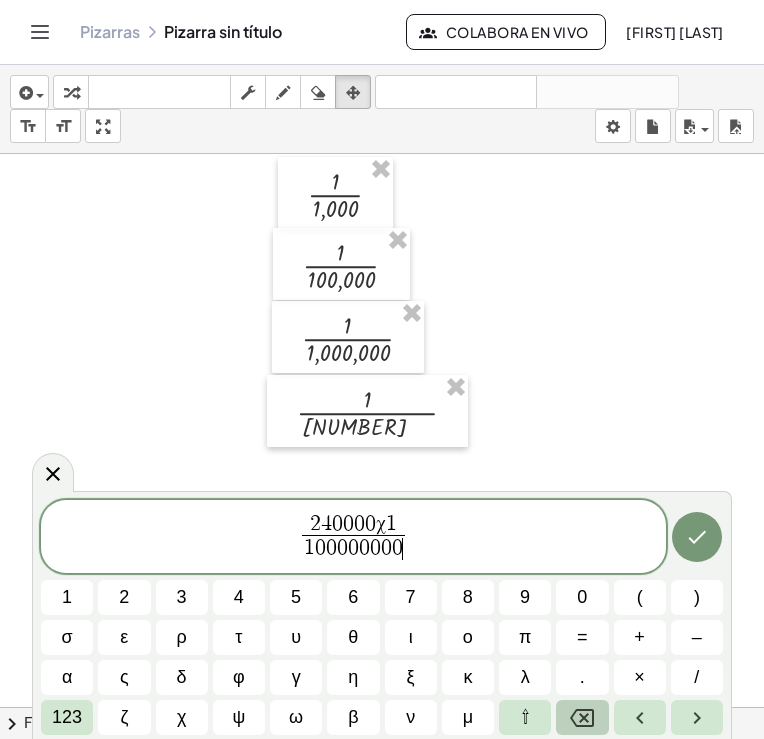click 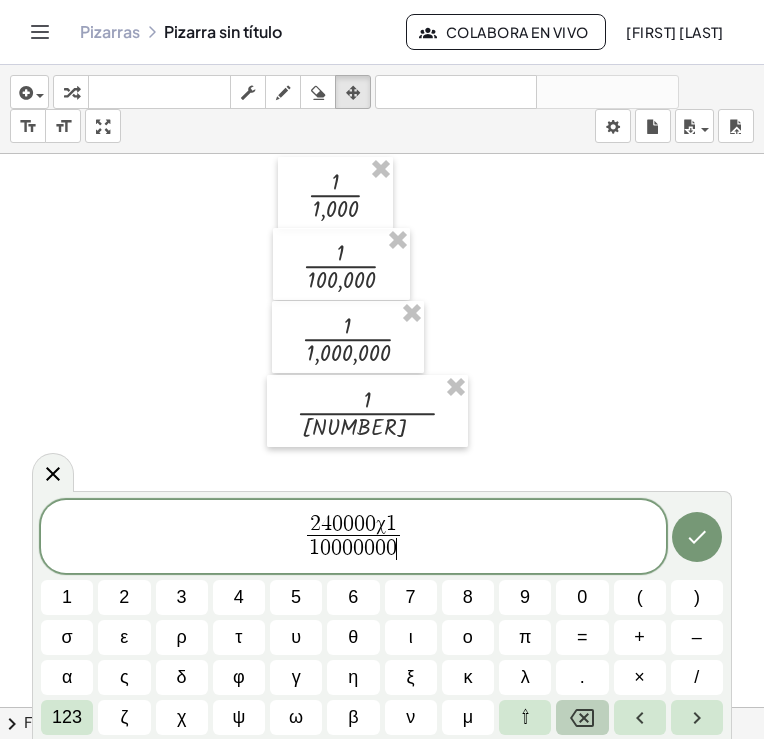 click 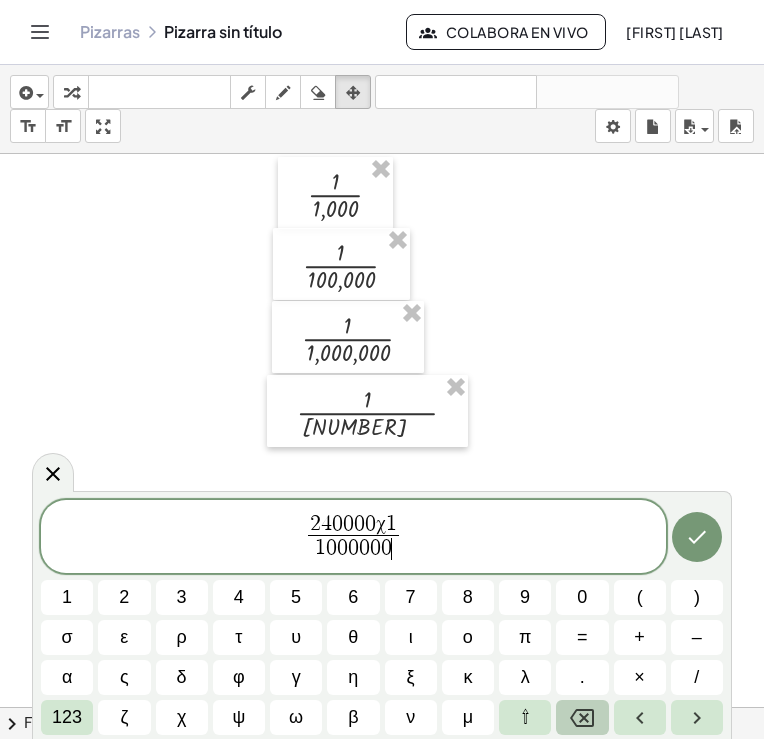 click 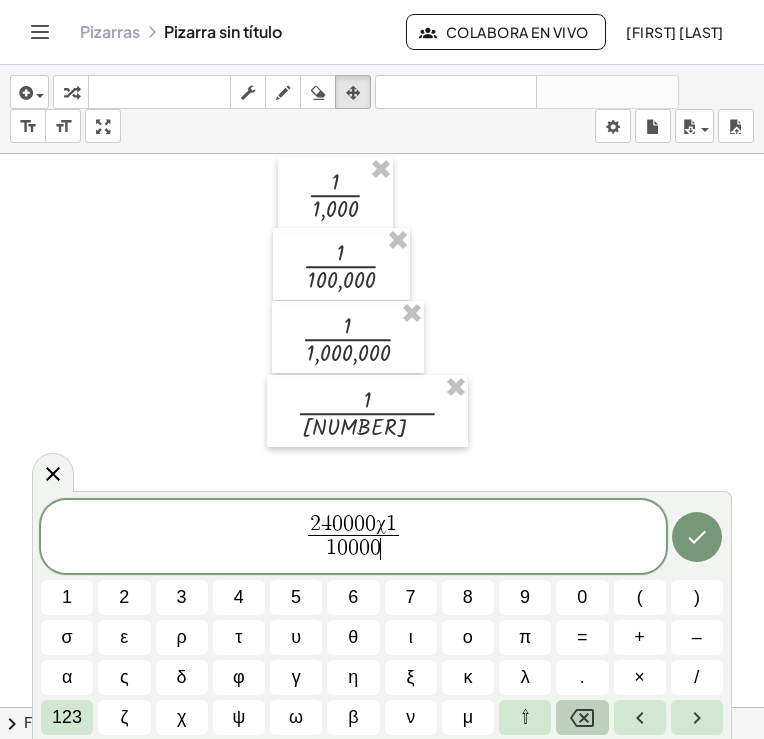 click 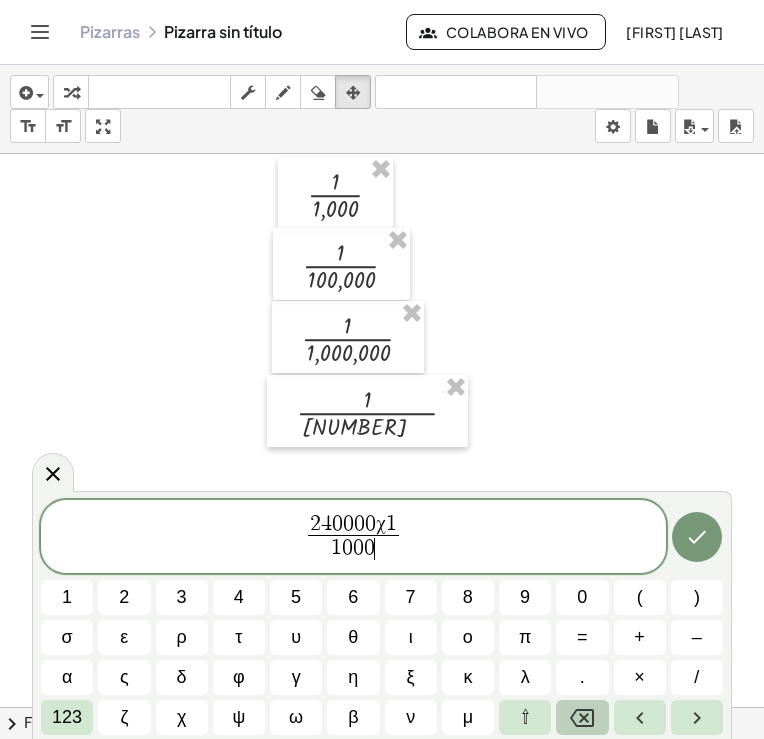 click 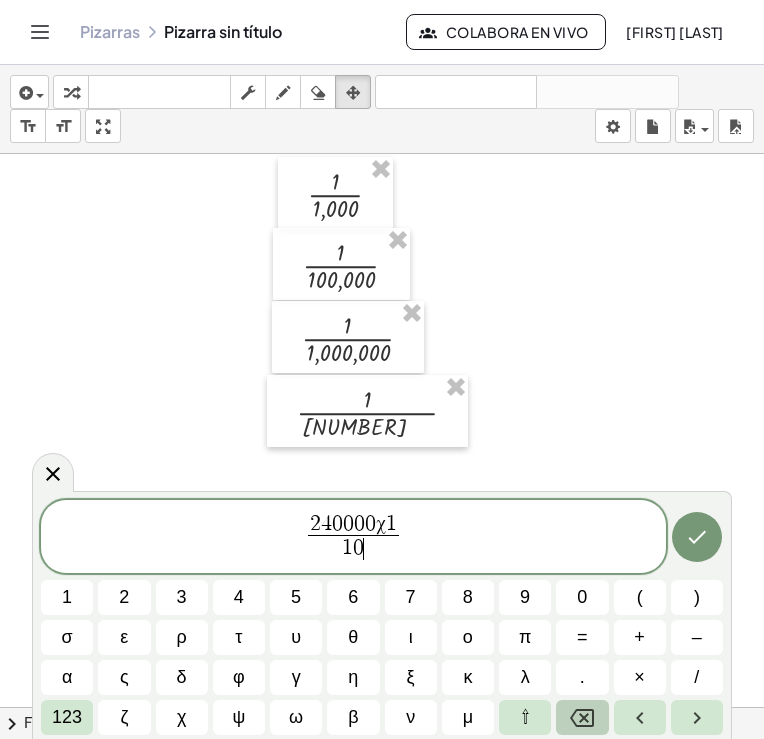 click 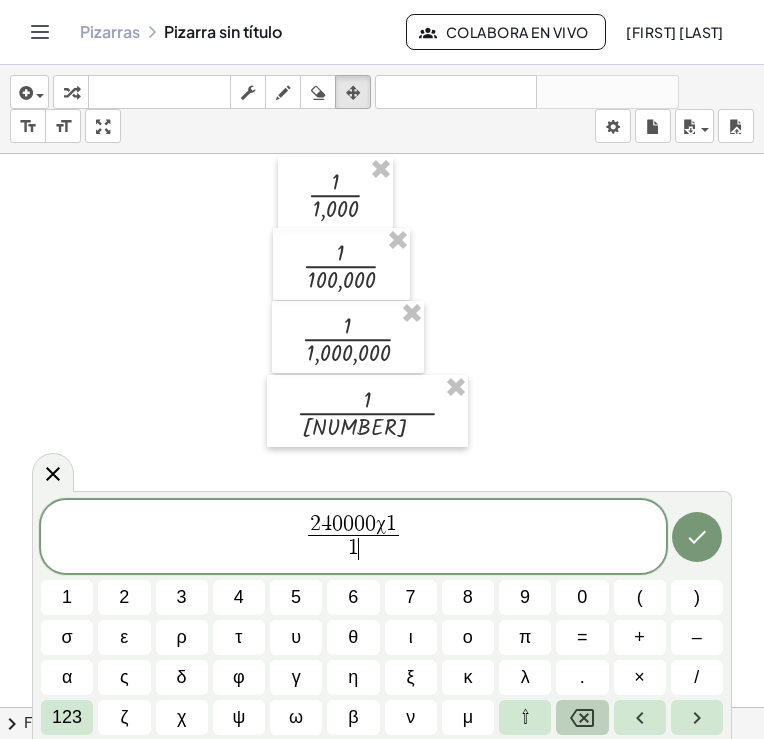 click 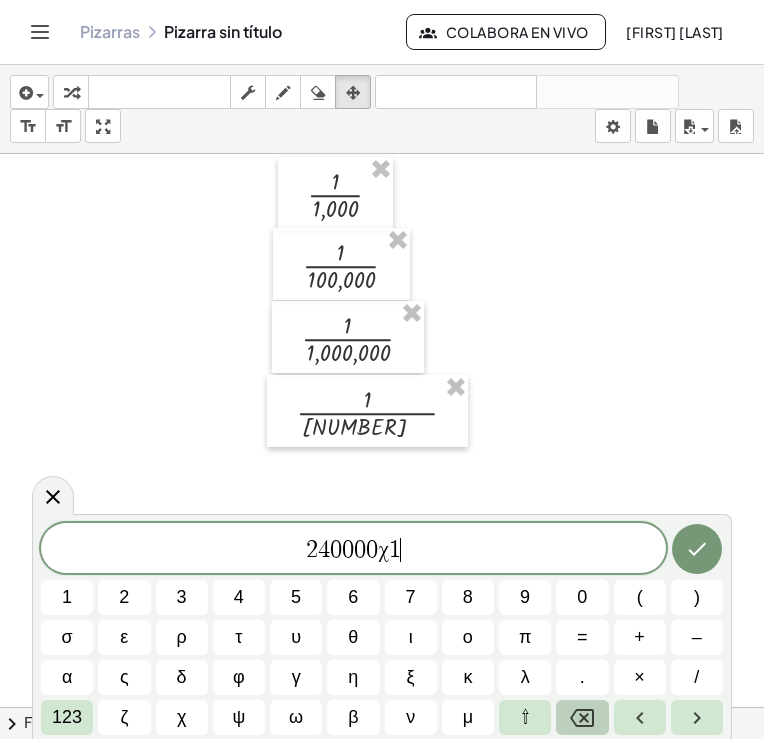 click 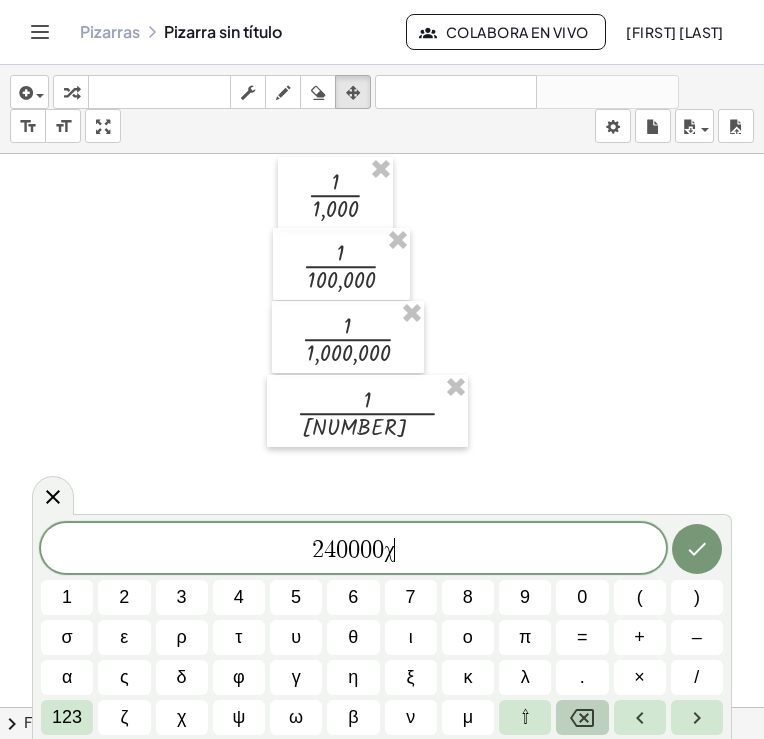 click 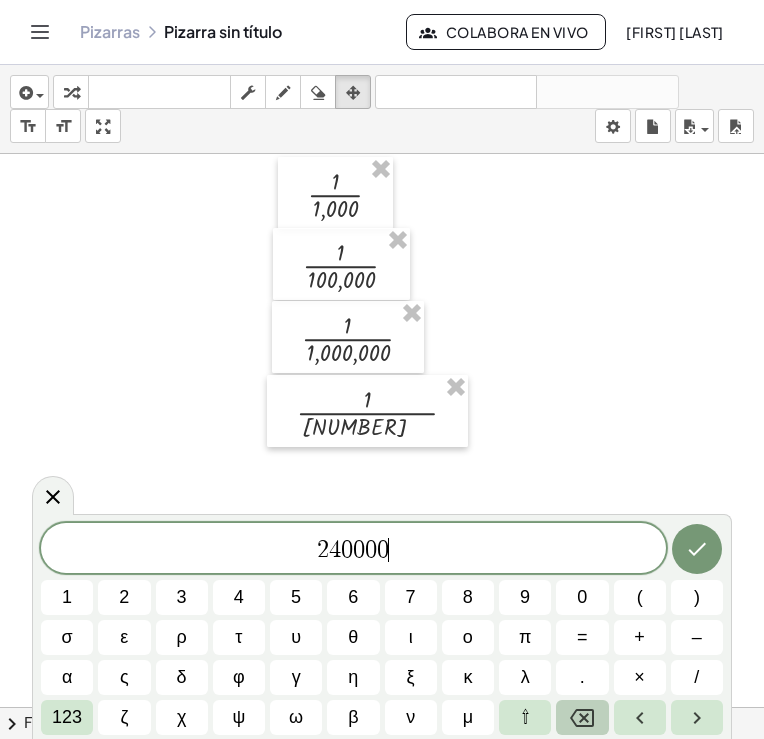 click on "[NUMBER] ​ 1 2 3 4 5 6 7 8 9 0 ( ) σ ε ρ τ υ θ ι ο π = + – α ς δ φ γ η ξ κ λ . × / 123 ζ χ ψ ω β ν μ ⇧" at bounding box center [382, 629] 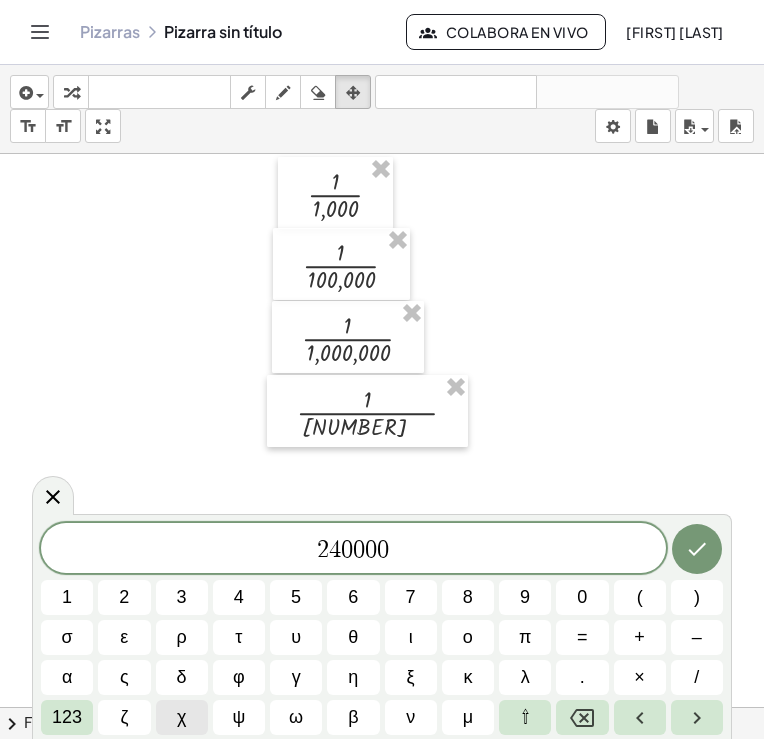 click on "χ" at bounding box center [181, 717] 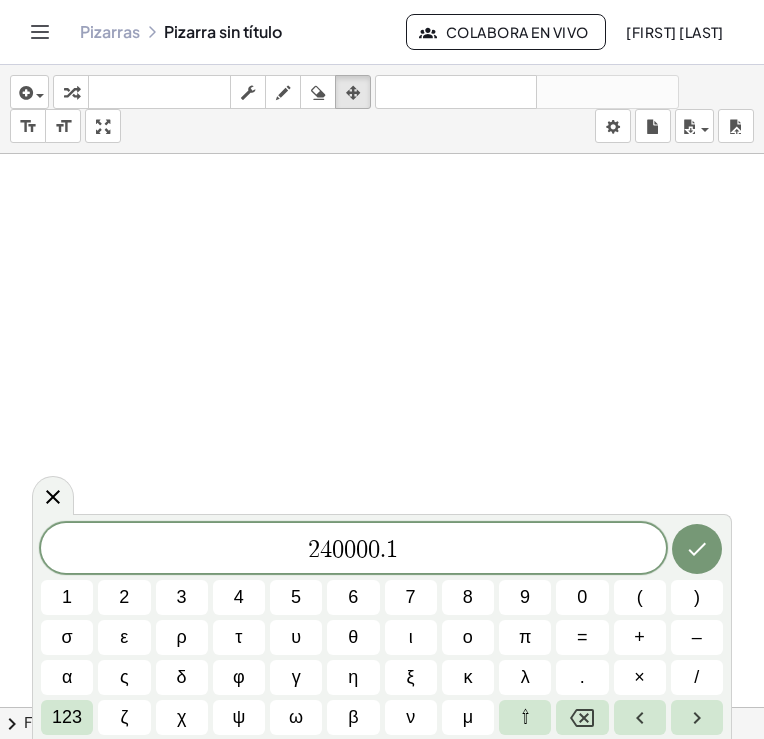 click on "[NUMBER]" at bounding box center [353, 550] 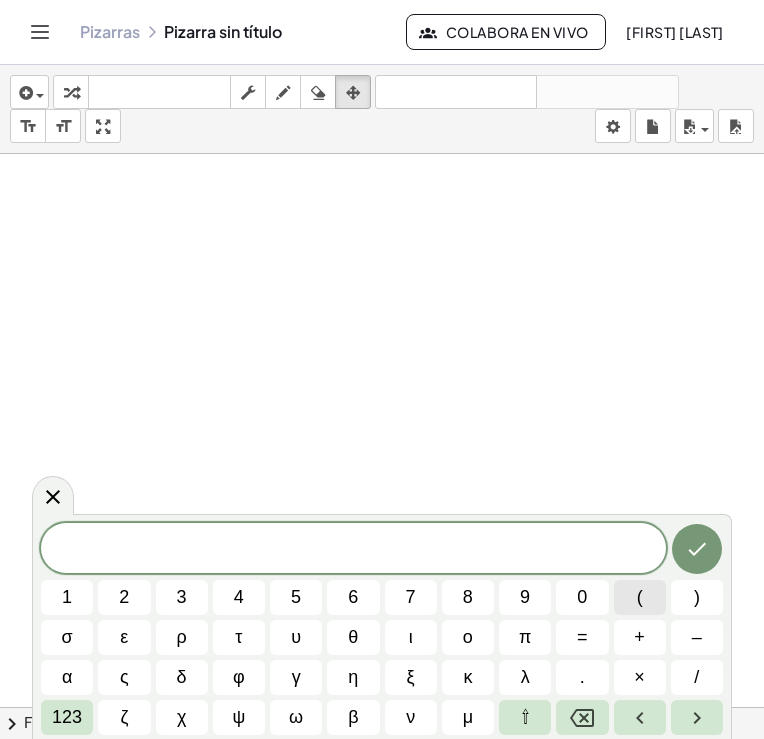 click on "(" at bounding box center [640, 597] 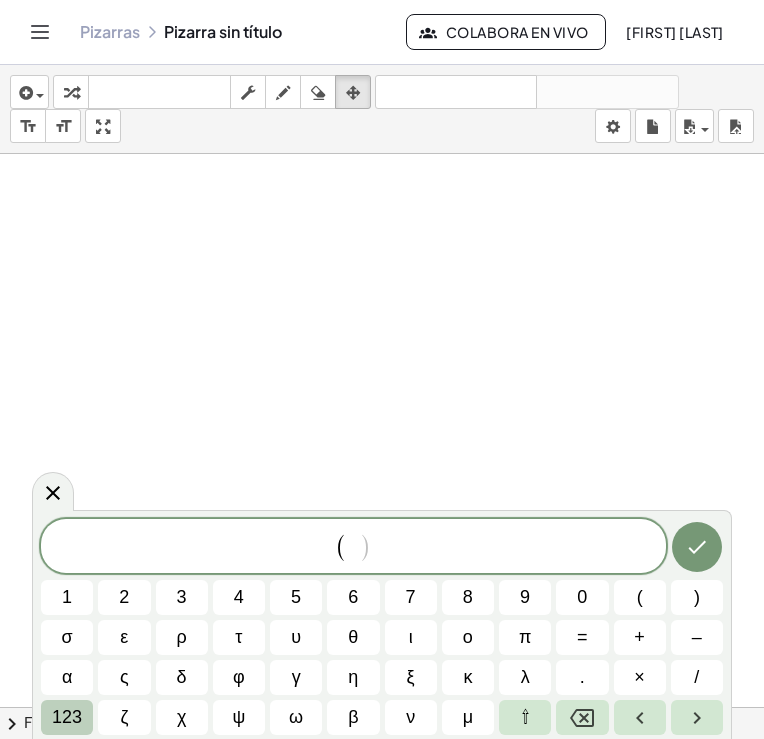 click on "123" at bounding box center [67, 717] 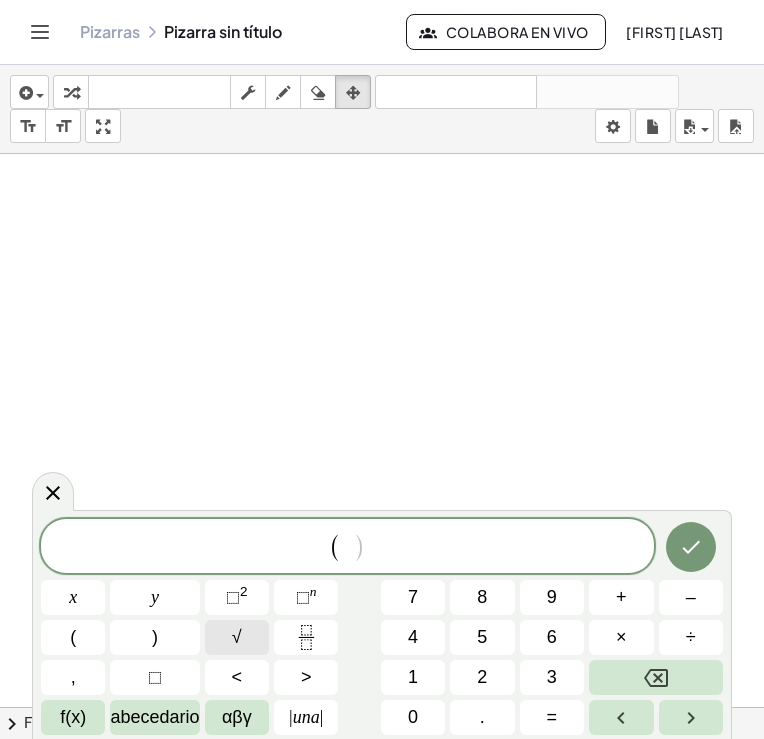 click on "√" at bounding box center (237, 637) 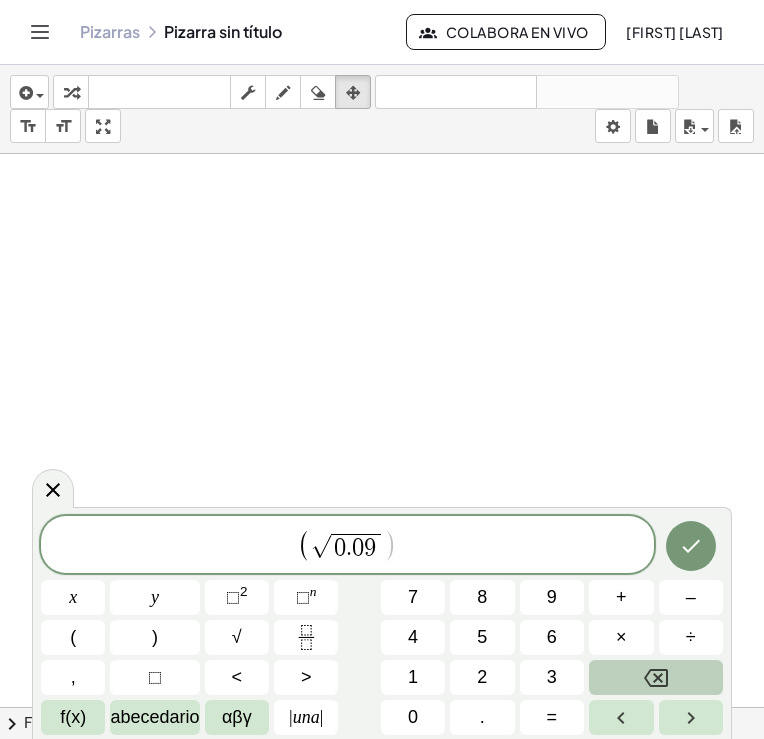 click 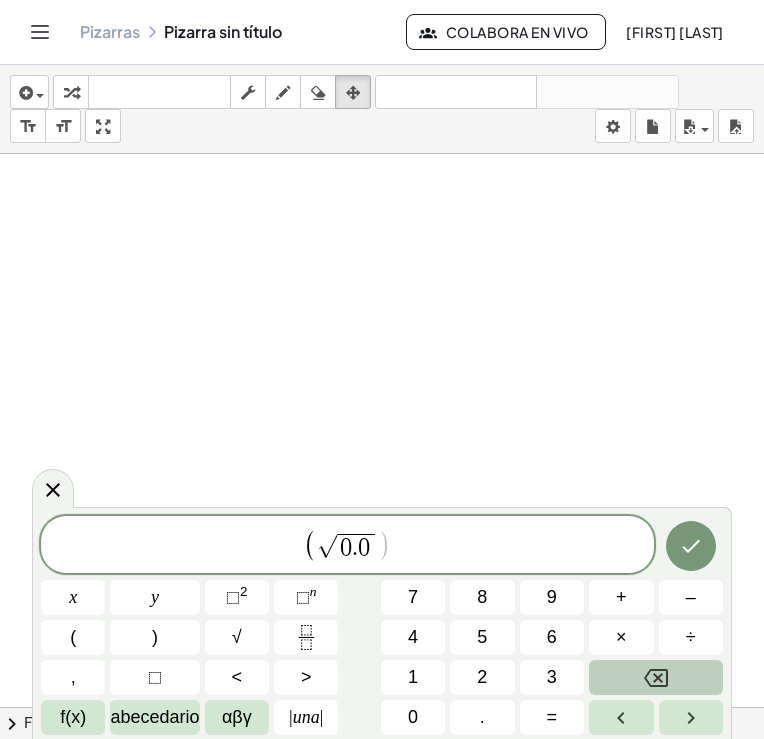click 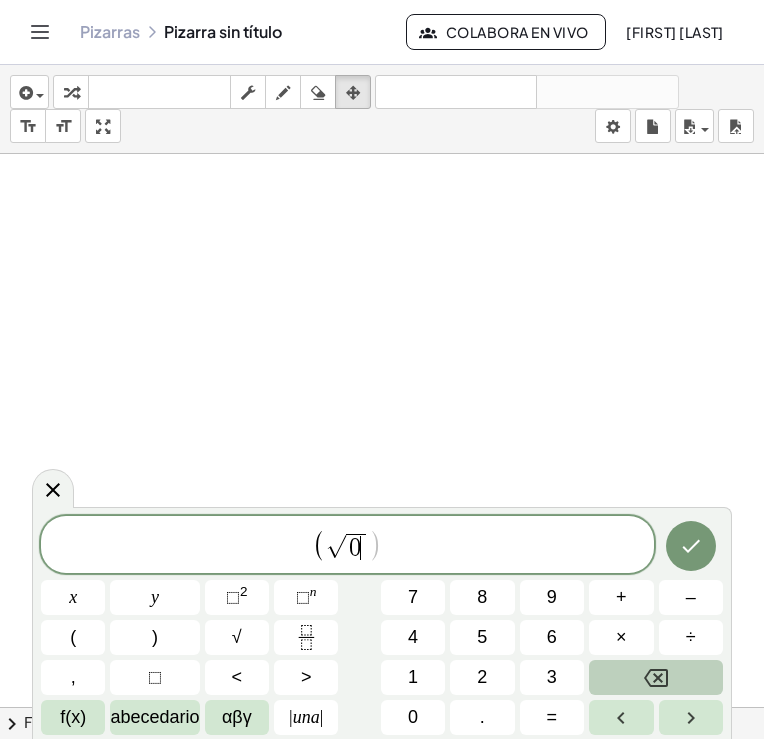 click 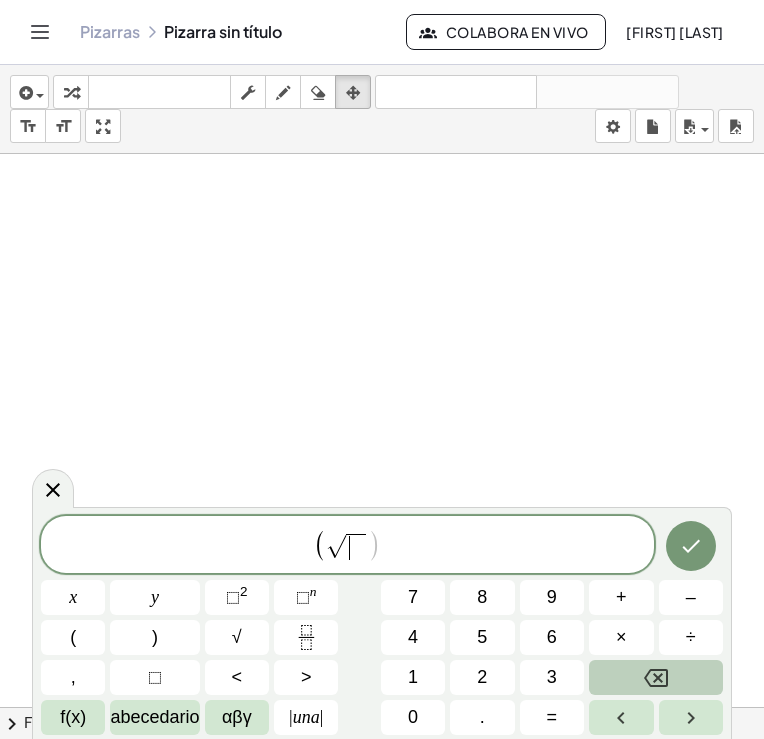 click 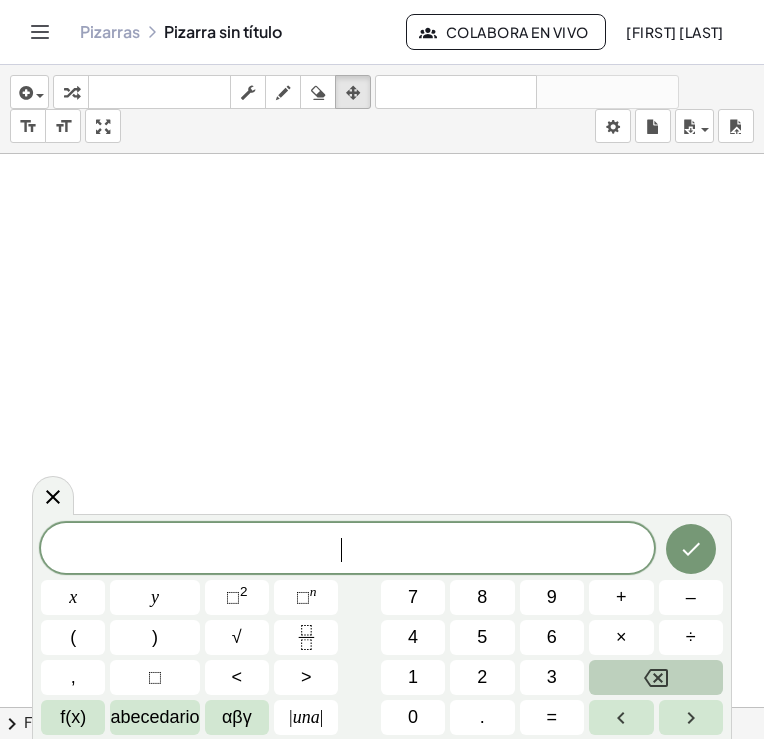 click 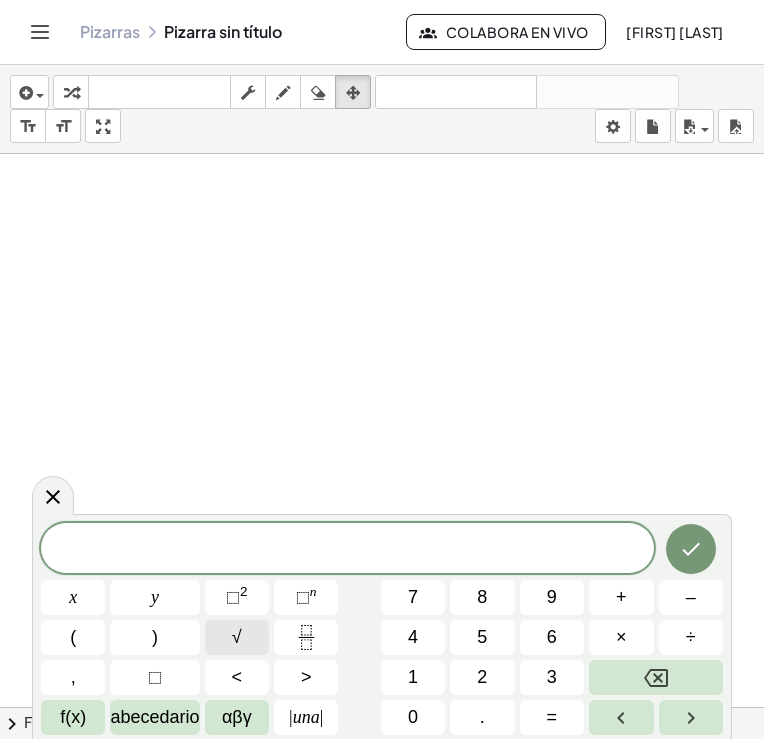 click on "√" at bounding box center (237, 637) 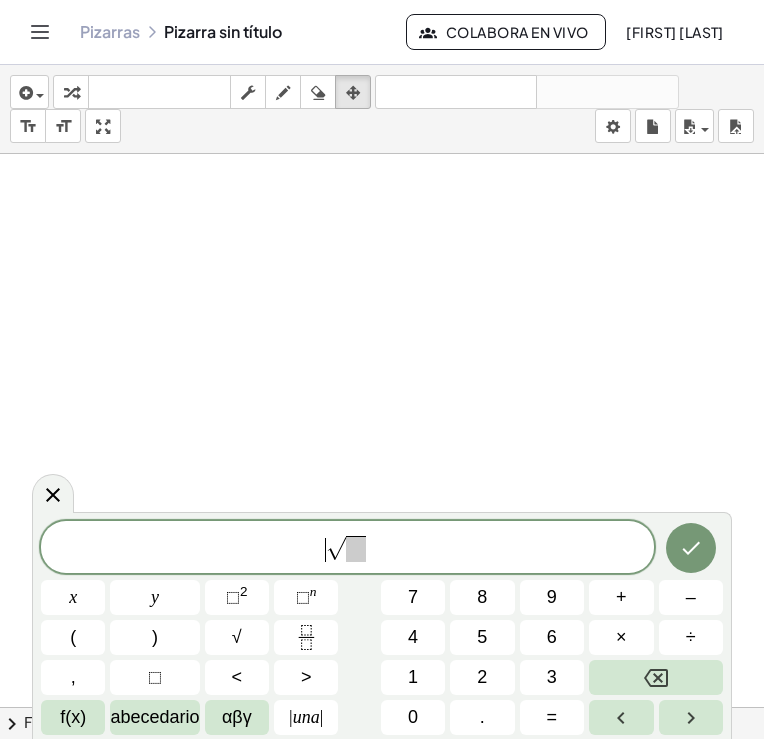 click on "√" at bounding box center (336, 548) 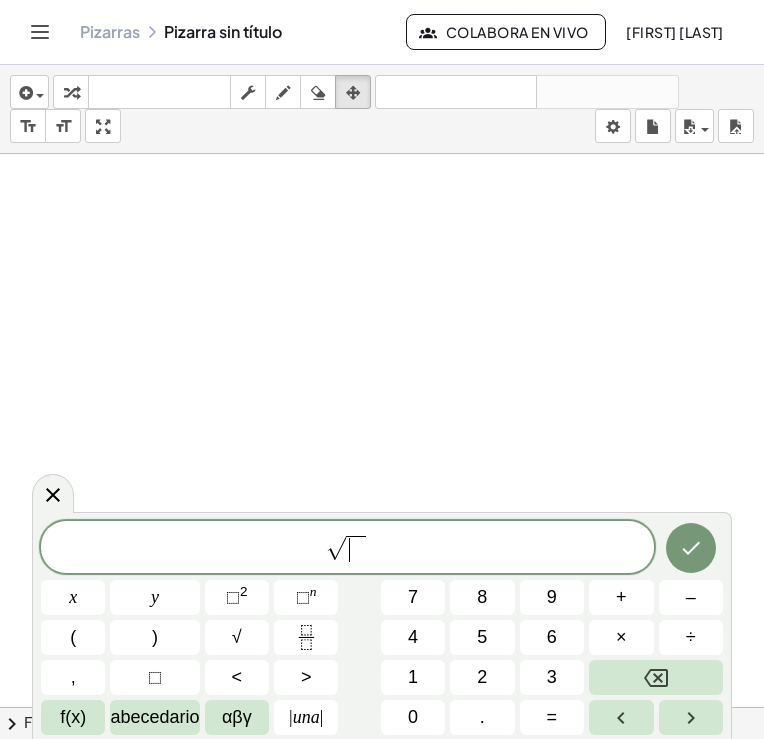 click on "√ ​" 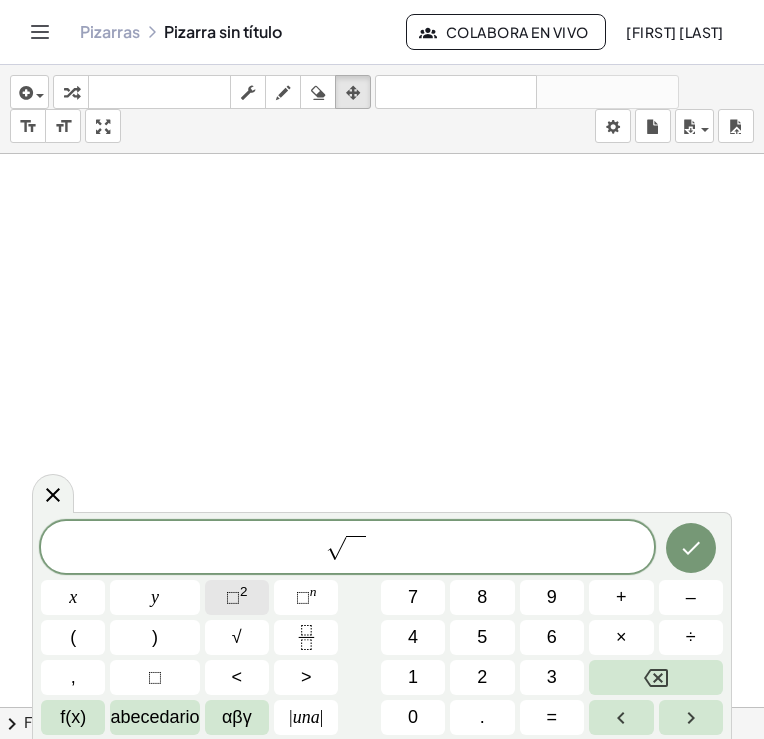 click on "⬚" at bounding box center (233, 597) 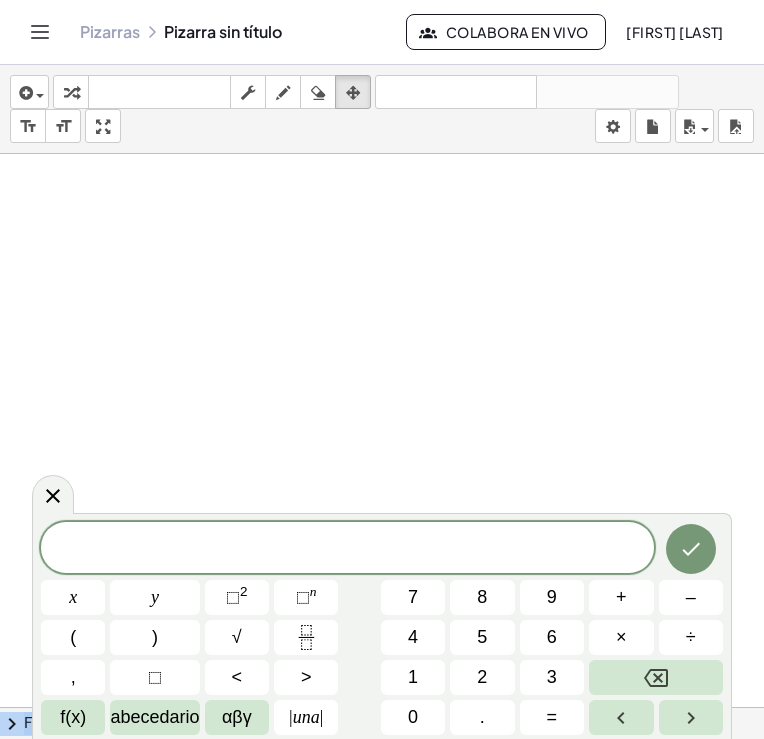 drag, startPoint x: 659, startPoint y: 523, endPoint x: 644, endPoint y: 473, distance: 52.201534 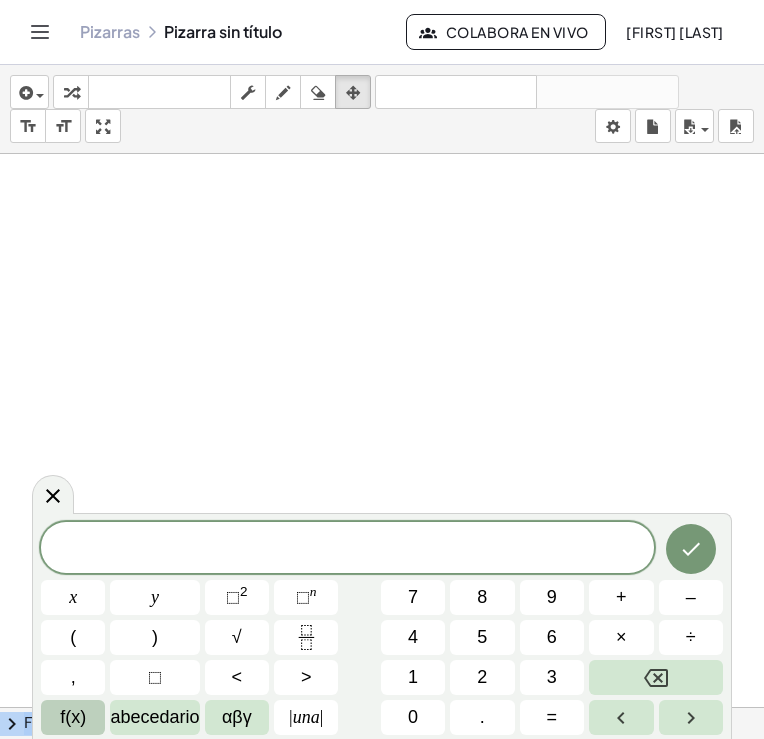 click on "f(x)" at bounding box center [73, 717] 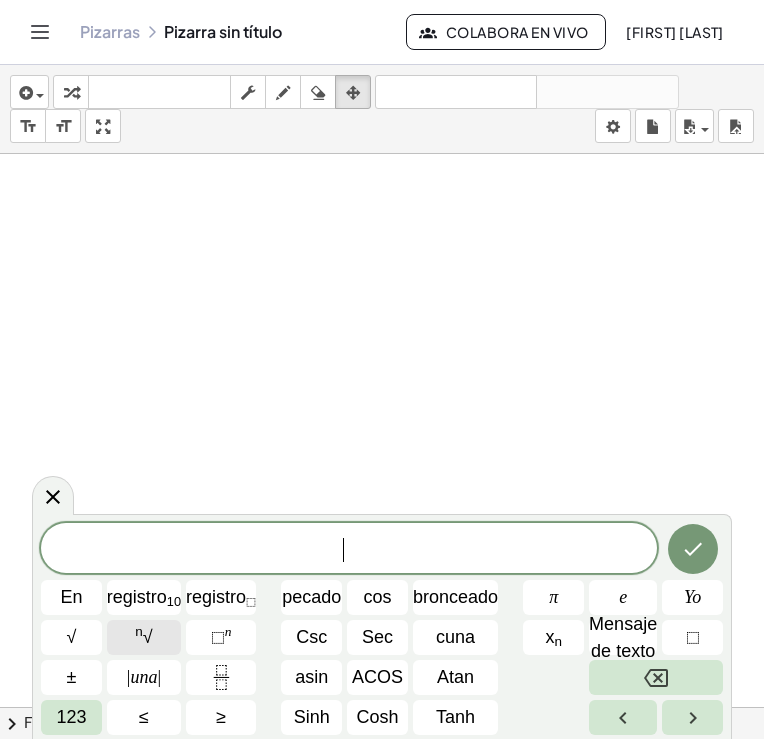 click on "√" at bounding box center [148, 637] 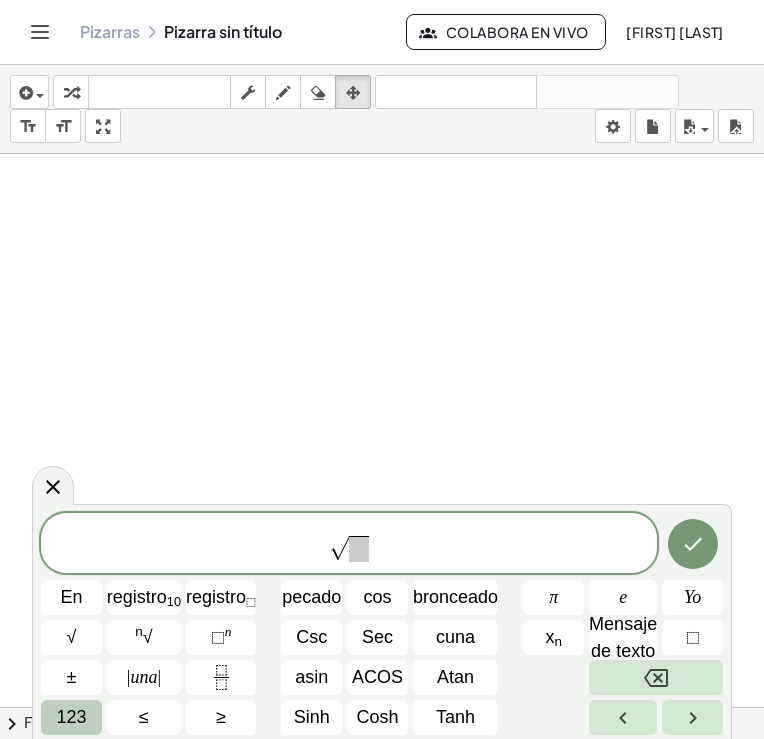 click on "123" at bounding box center [71, 717] 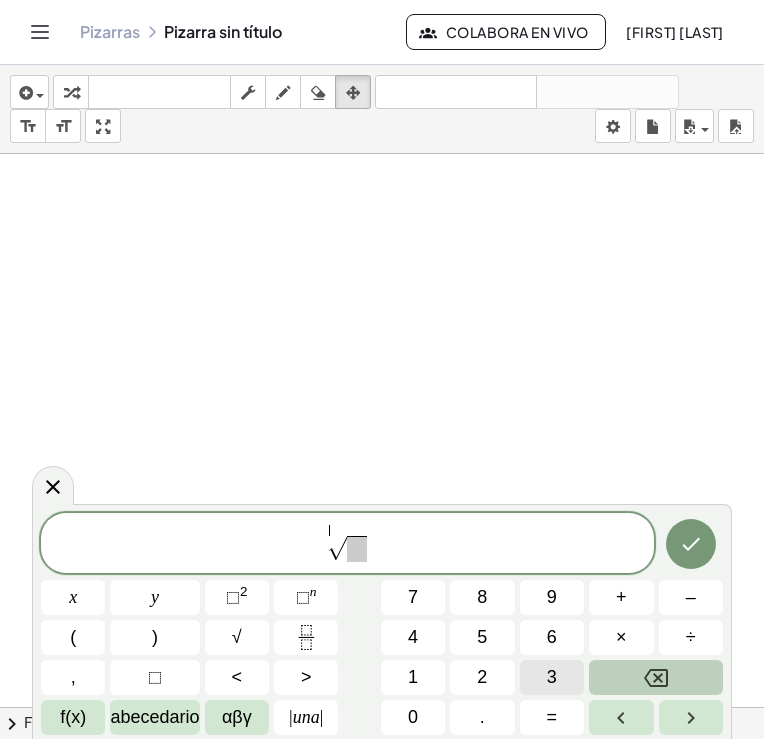 click on "3" at bounding box center (552, 677) 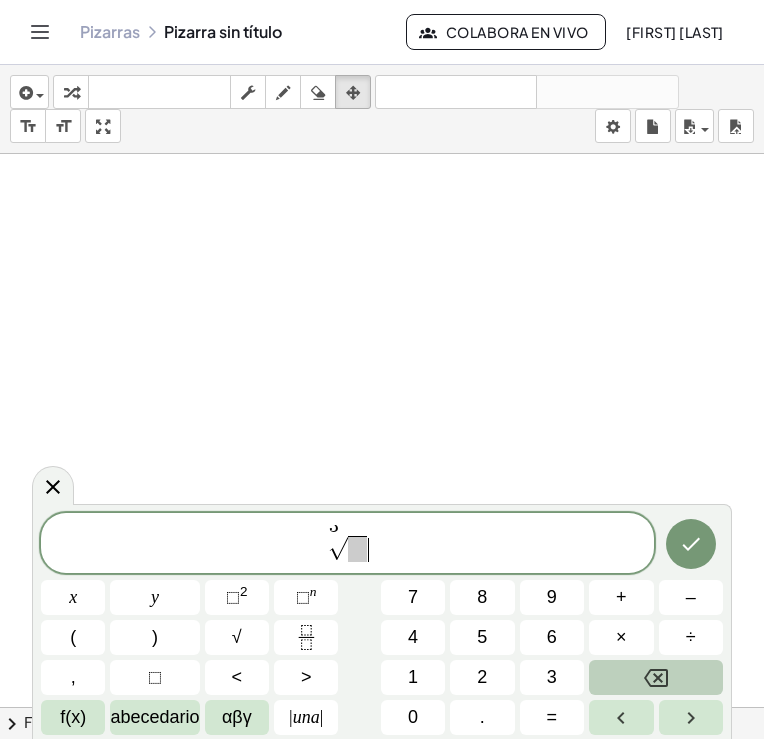 click on "3 √ ​" at bounding box center (347, 544) 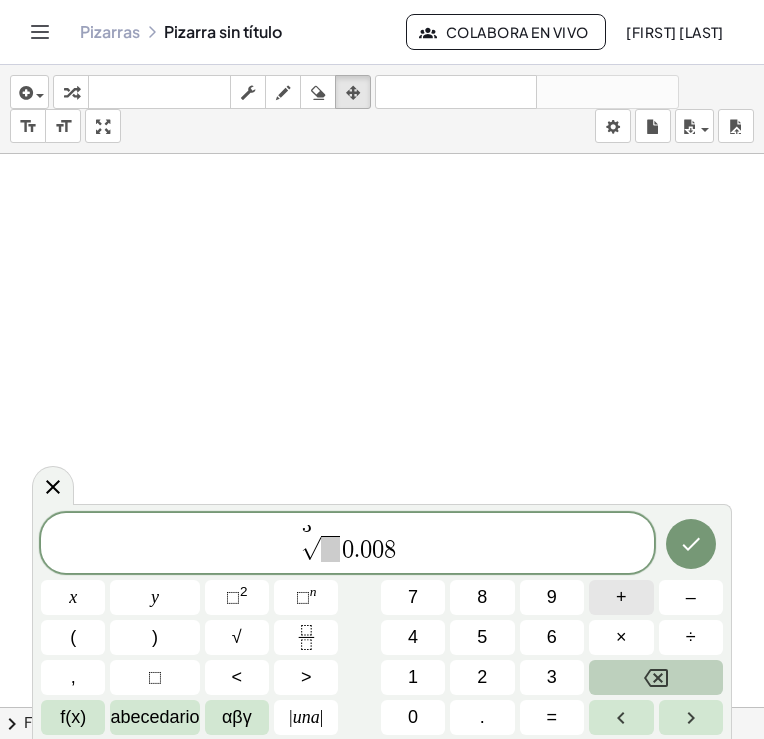click on "+" at bounding box center [621, 597] 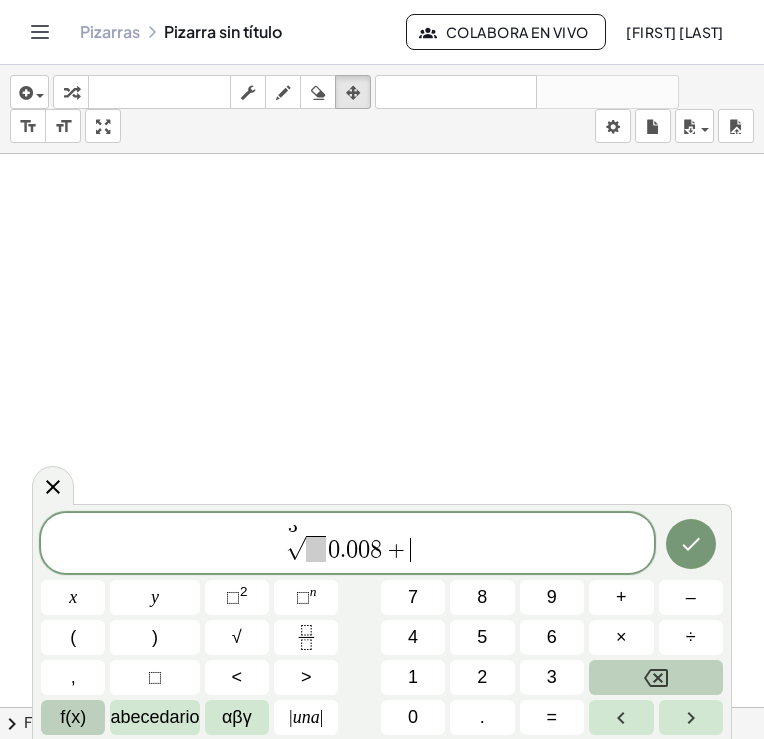 click on "f(x)" at bounding box center [73, 717] 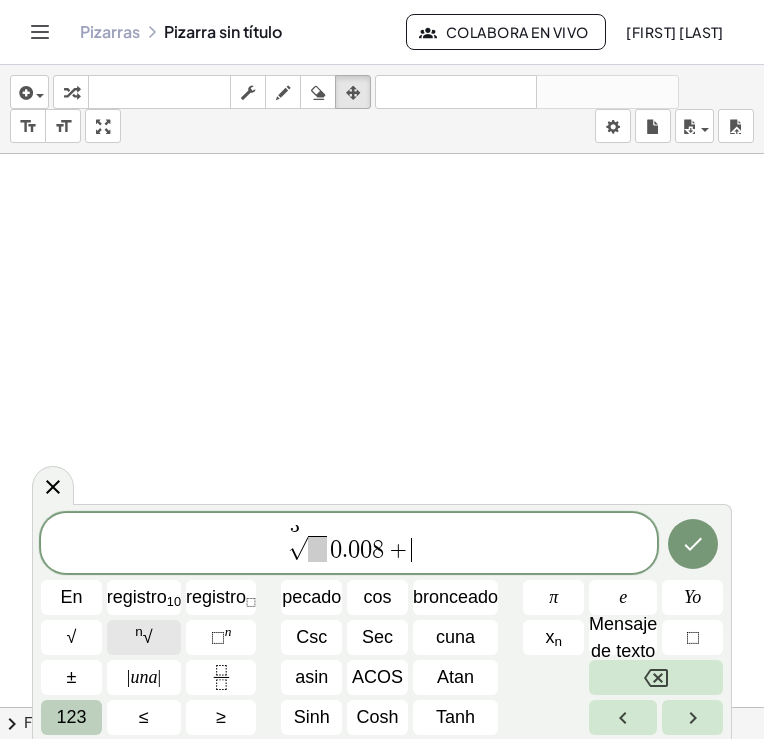 click on "n" at bounding box center (139, 631) 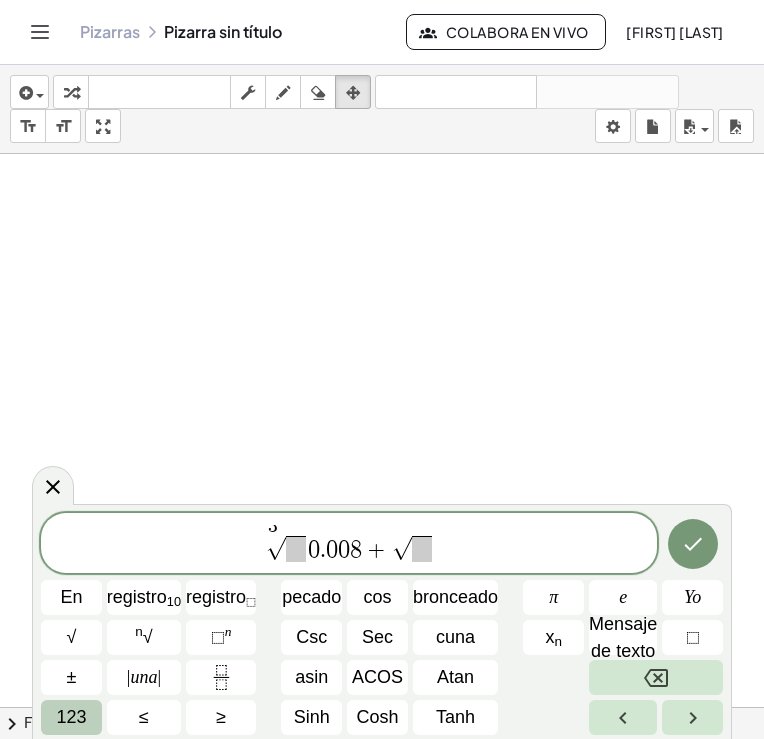 click on "123" at bounding box center [71, 717] 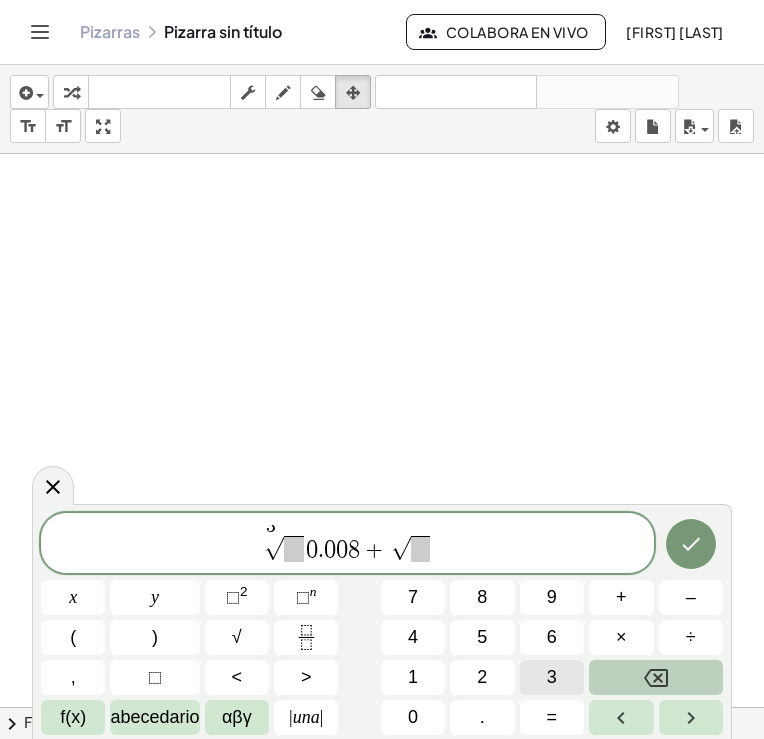 click on "3" at bounding box center [552, 677] 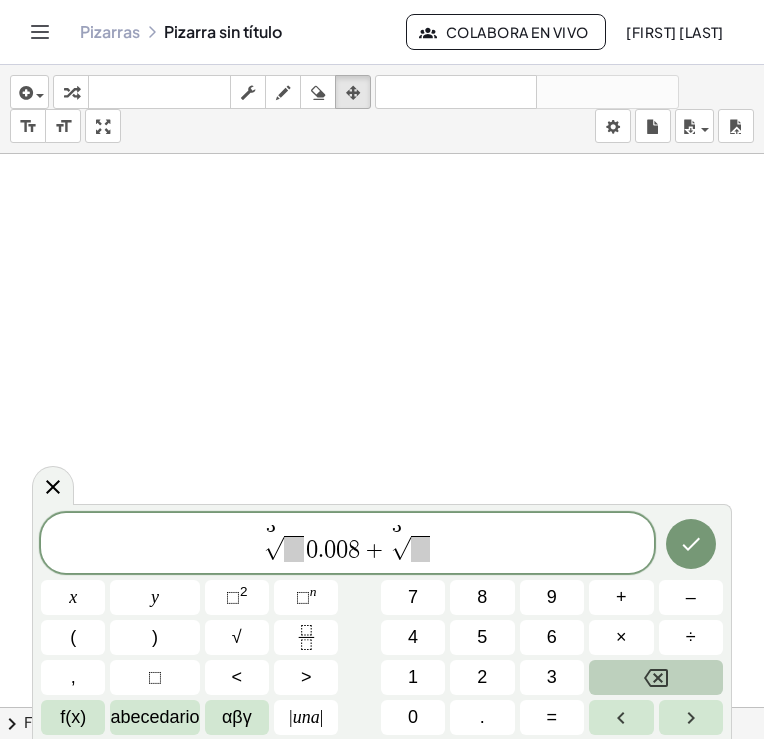 click at bounding box center (420, 549) 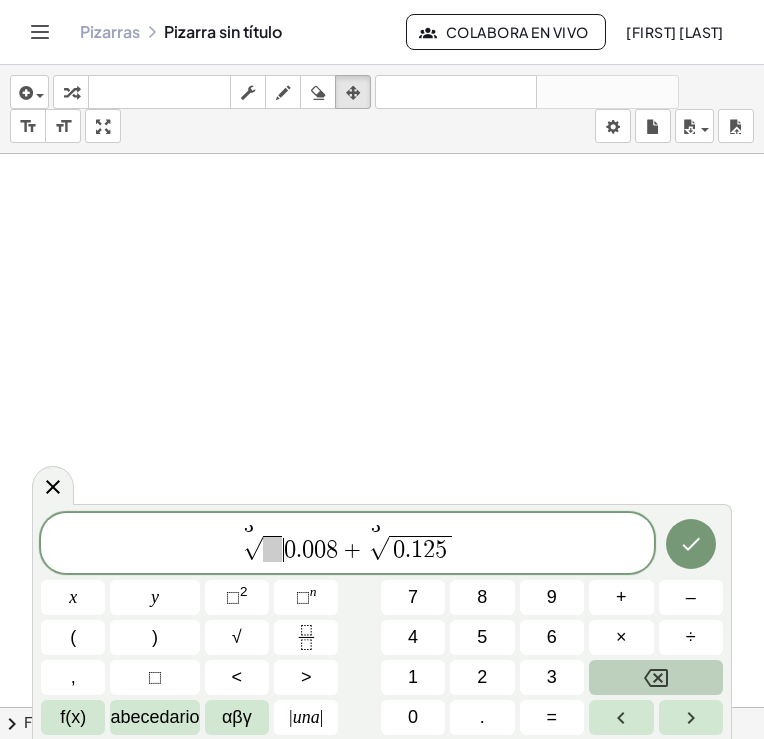 click on "3 √ ​ 0 . 0 0 8 + 3 √ 0 . 1 2 5" at bounding box center [347, 544] 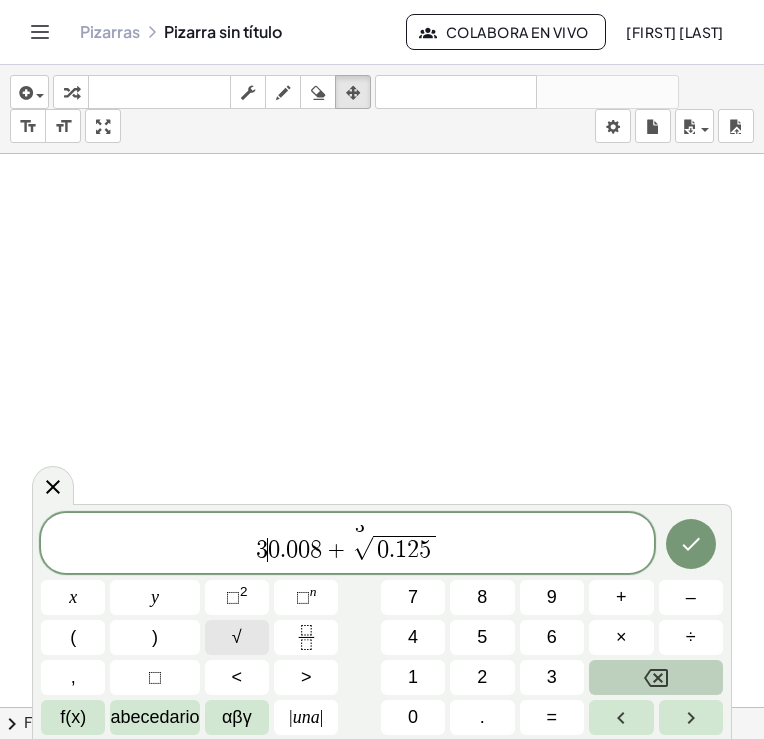 click on "√" at bounding box center (237, 637) 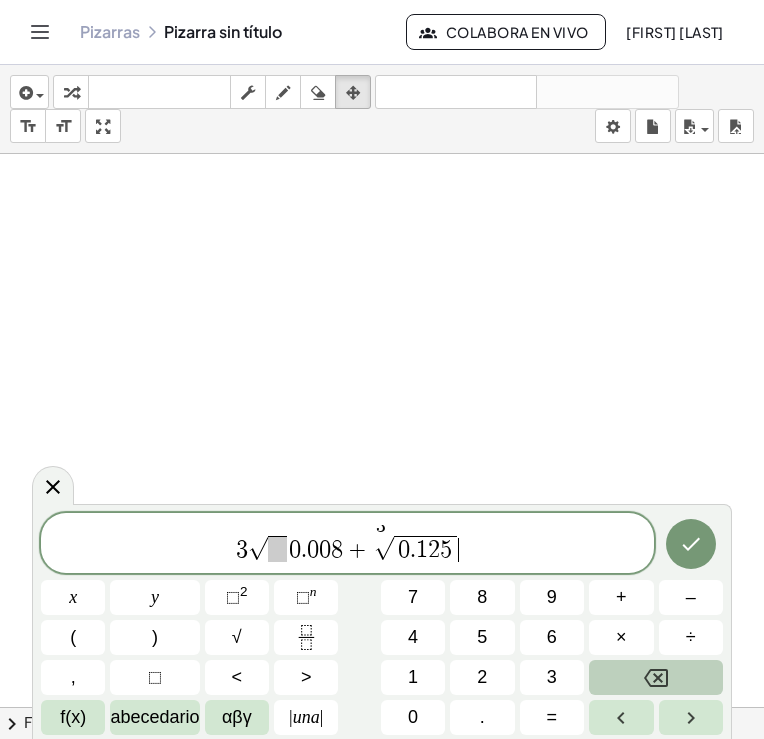 click on "3 √ 0 . 0 0 8 + 3 √ 0 . 1 2 5 ​" at bounding box center (347, 544) 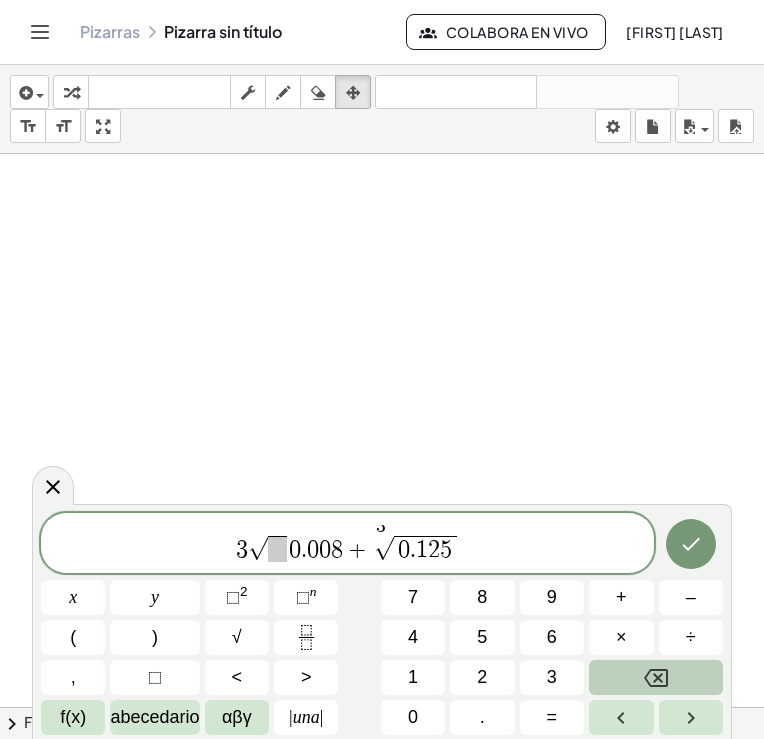 click 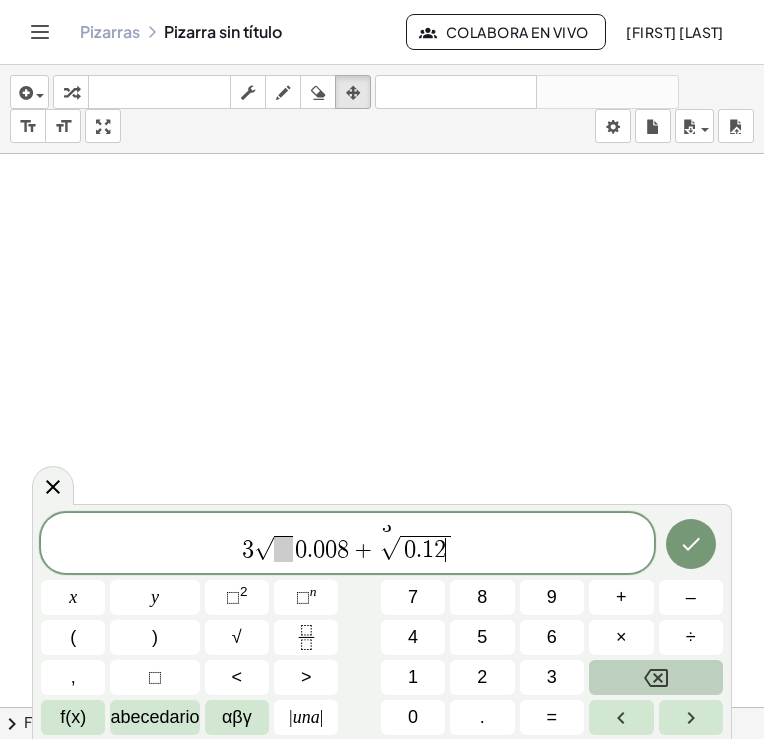 click 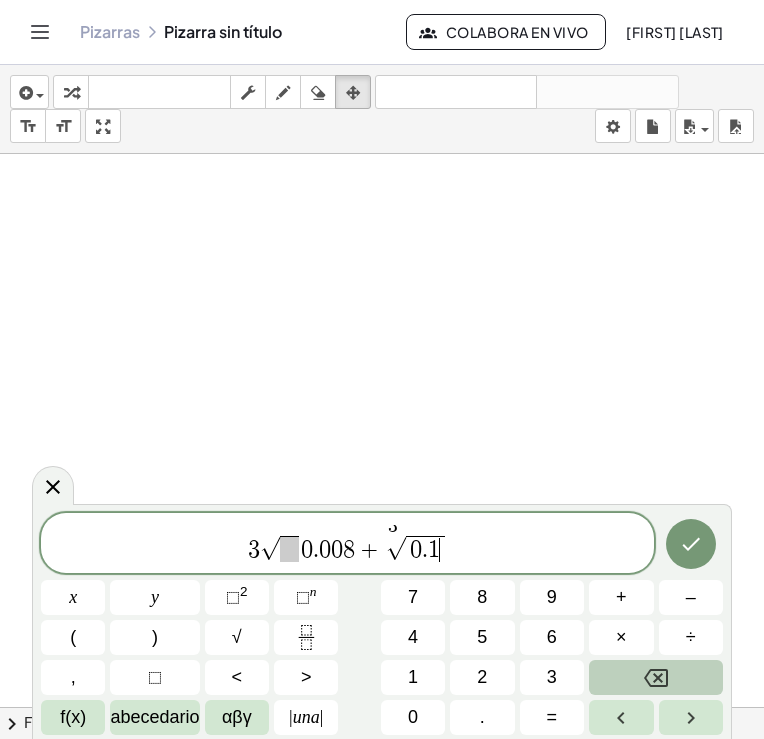 click 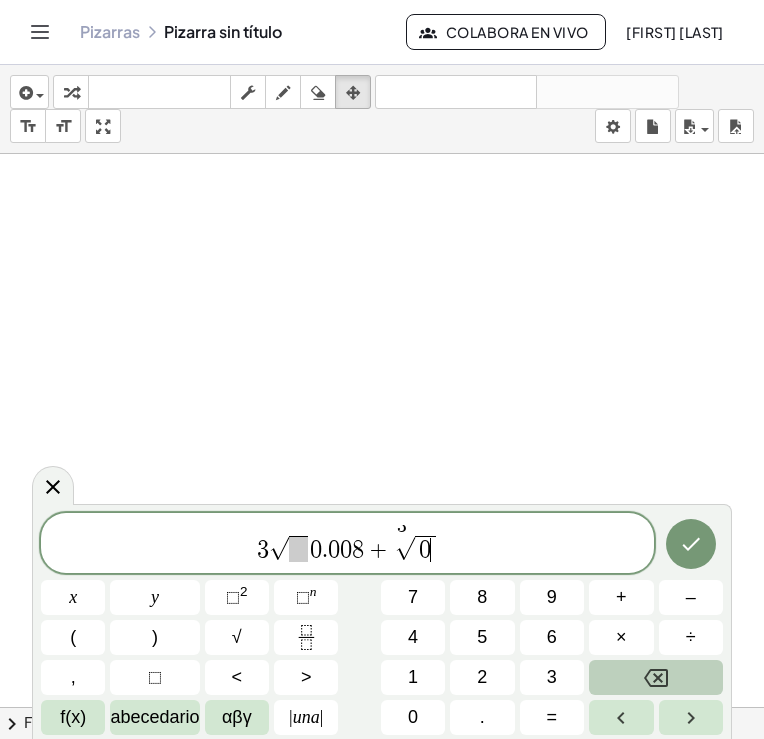 click 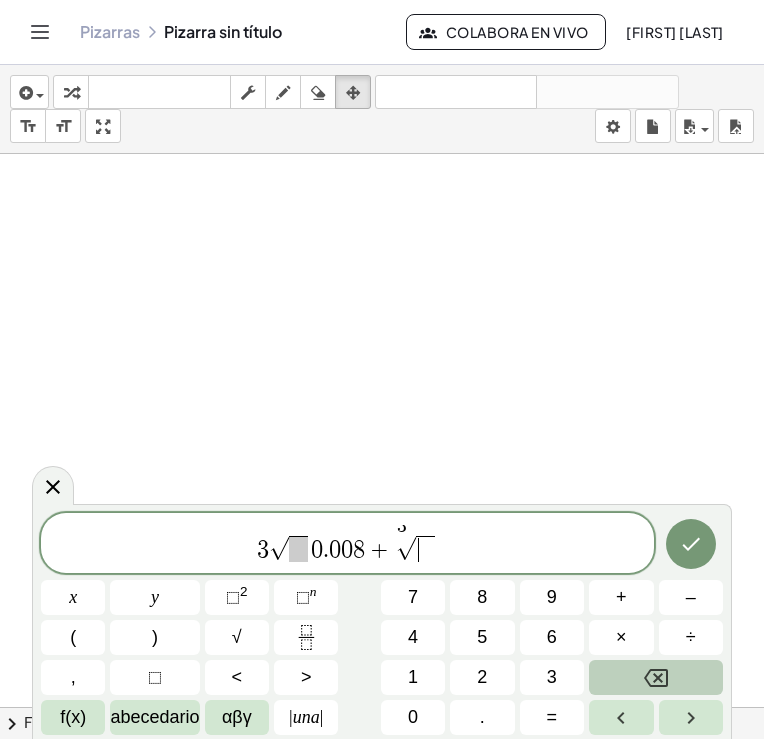 click 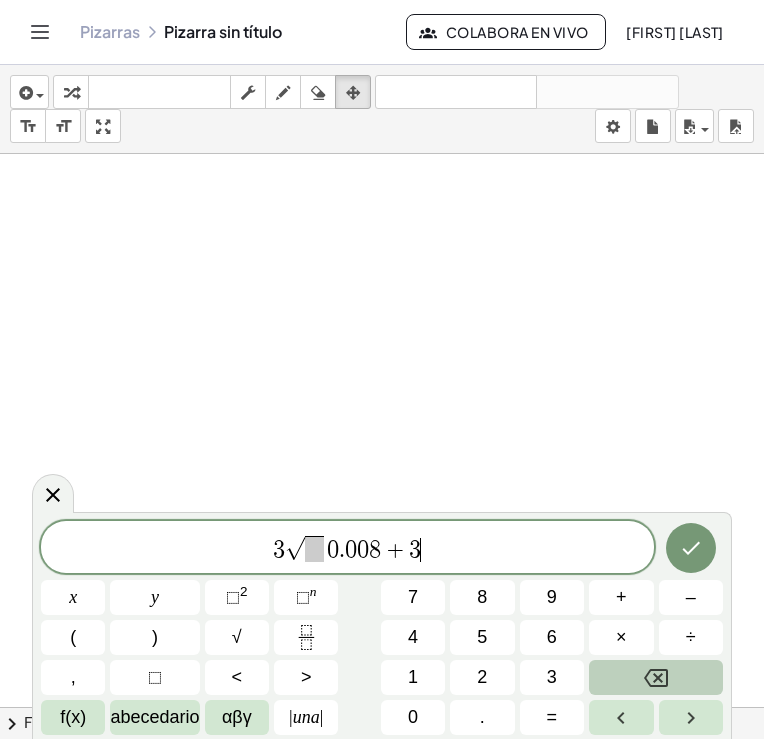 click 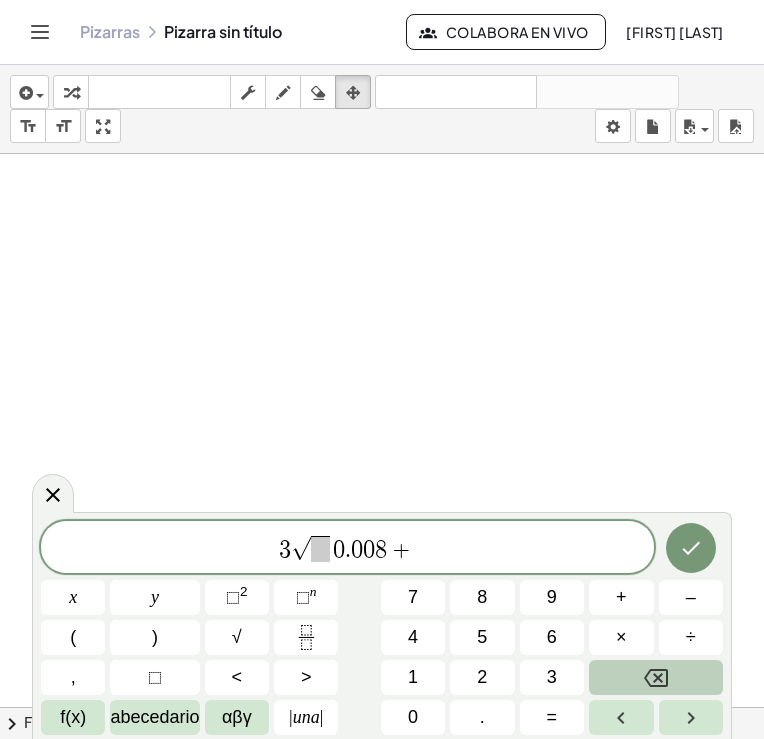 click 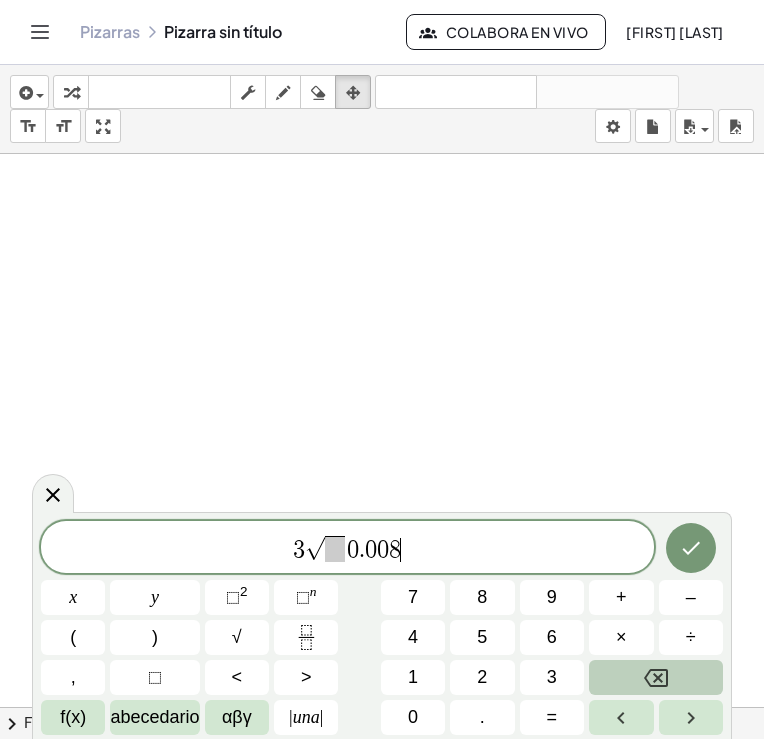 click 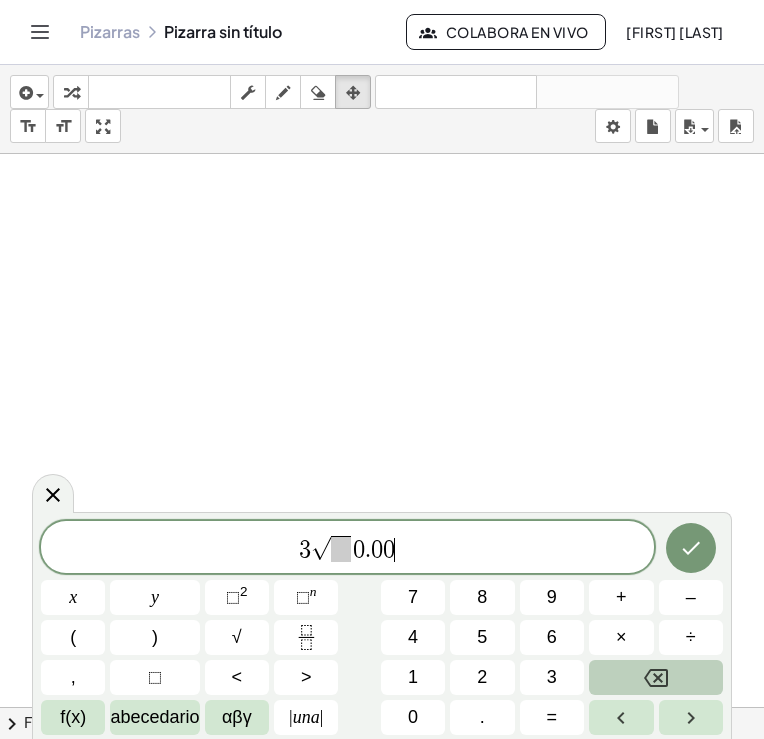 click 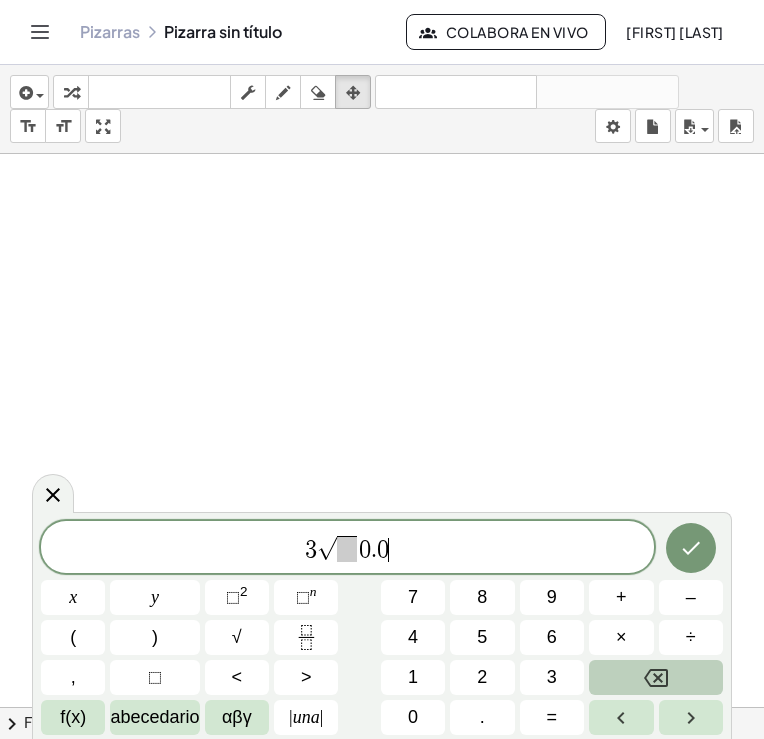 click 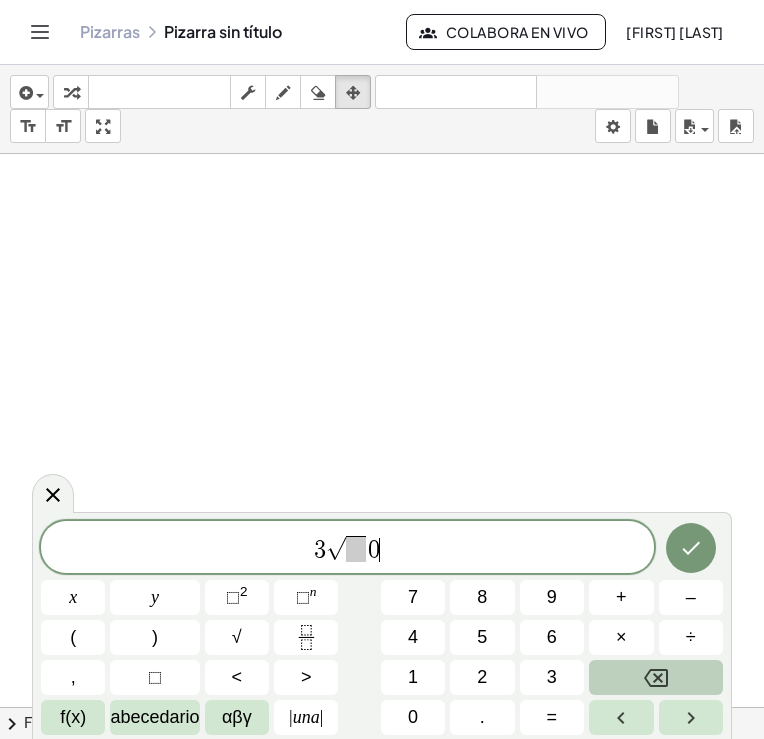 click 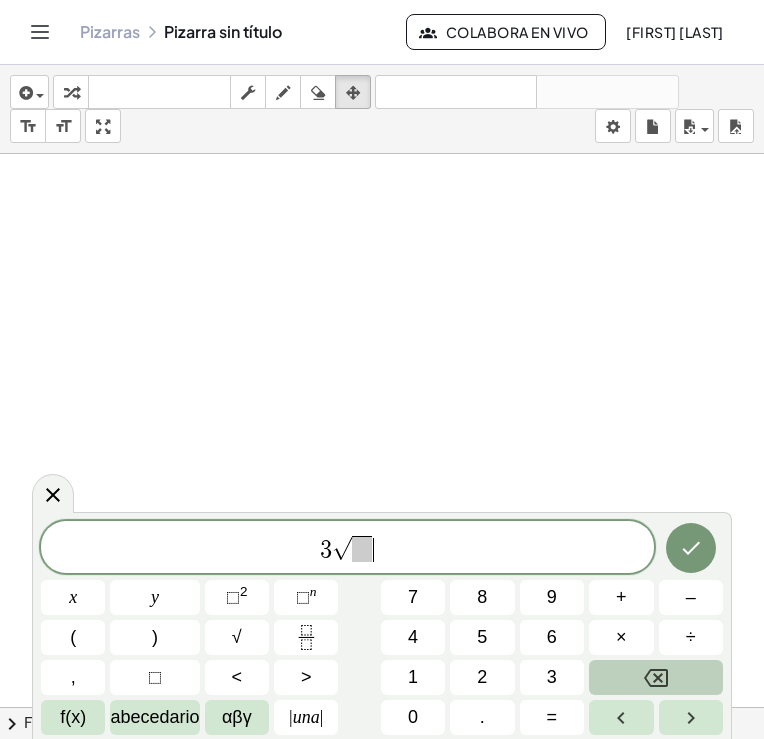 click 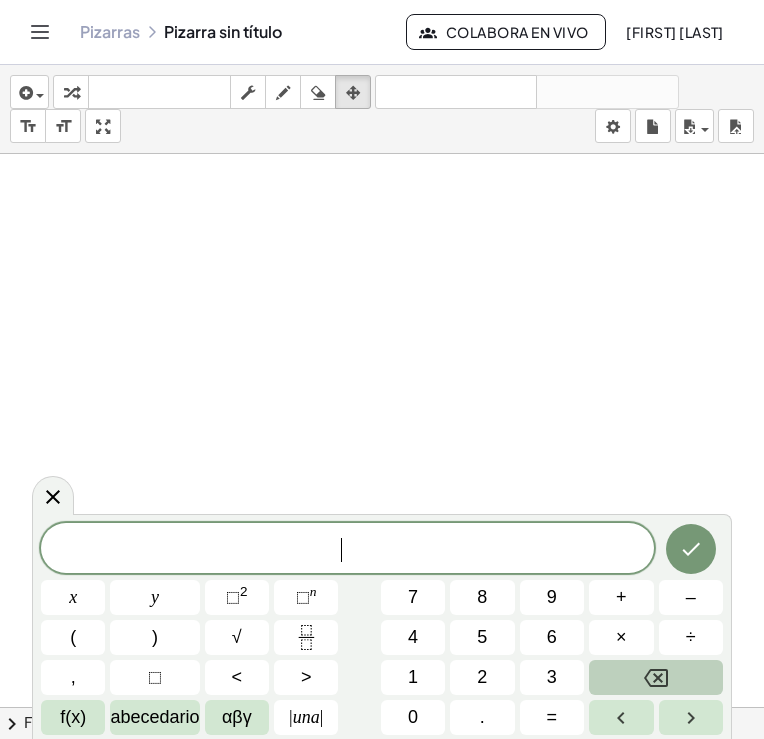 click 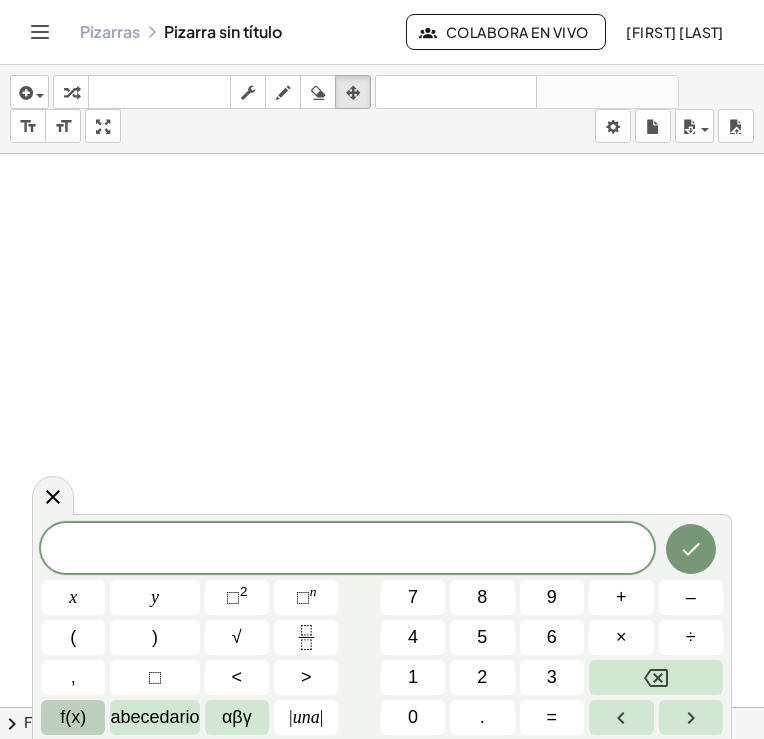 click on "f(x)" at bounding box center (73, 717) 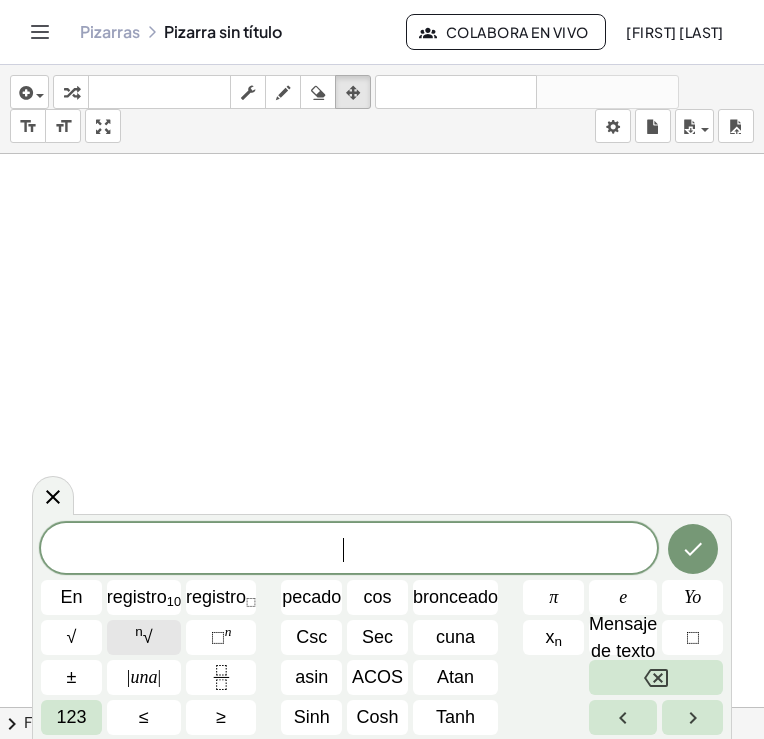 click on "√" at bounding box center (148, 637) 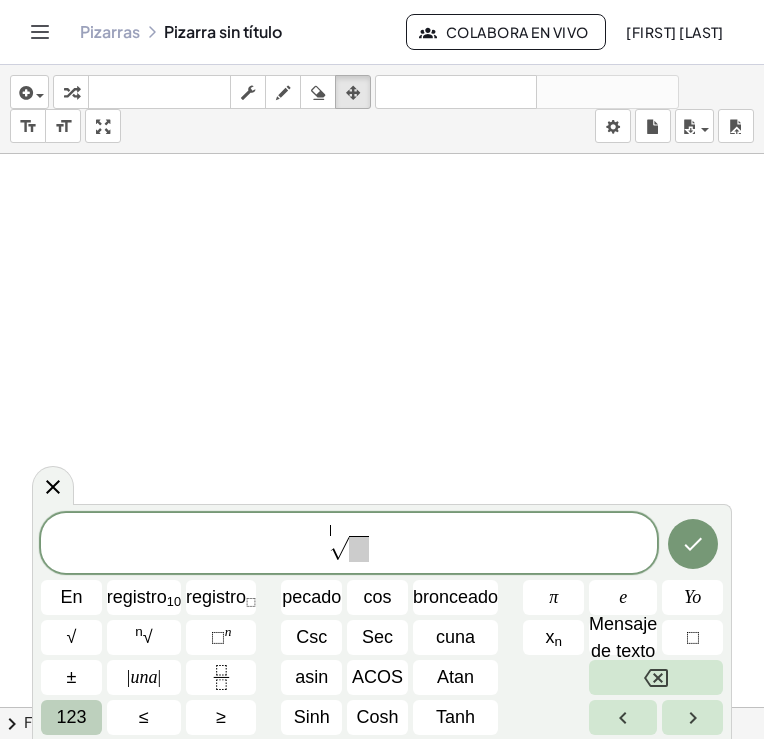 click on "123" at bounding box center (71, 717) 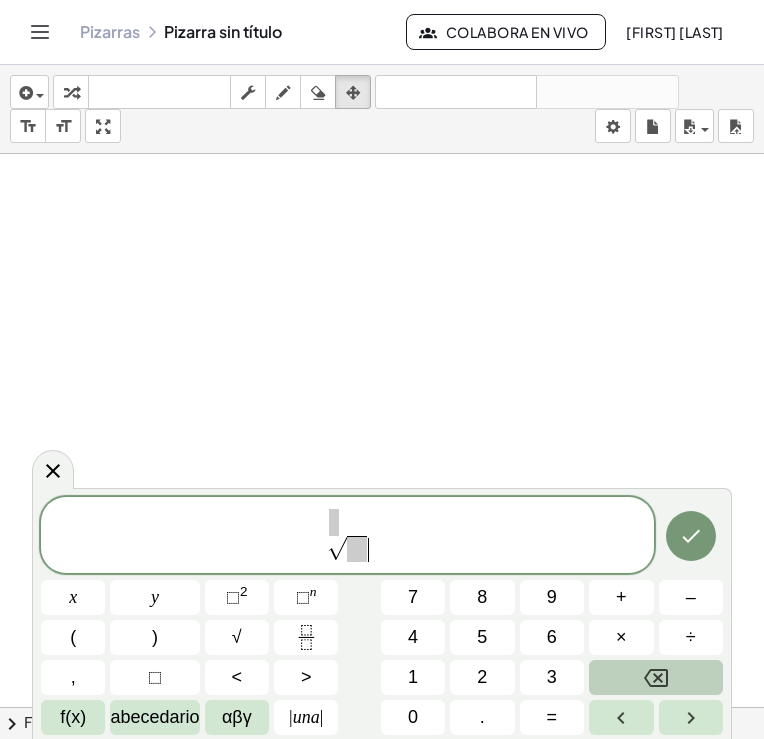 click on "√ ​" at bounding box center (347, 536) 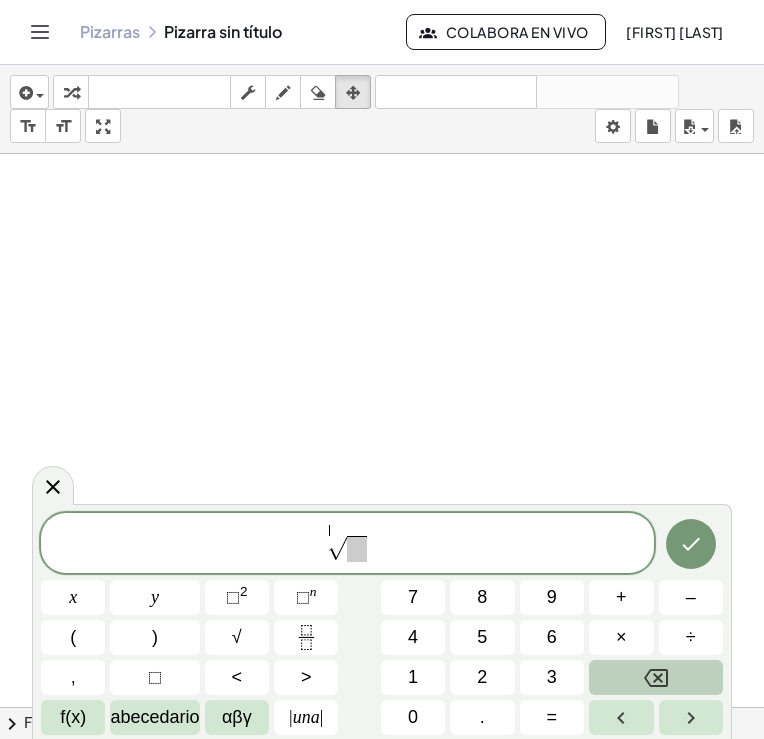 click on "​" at bounding box center (334, 526) 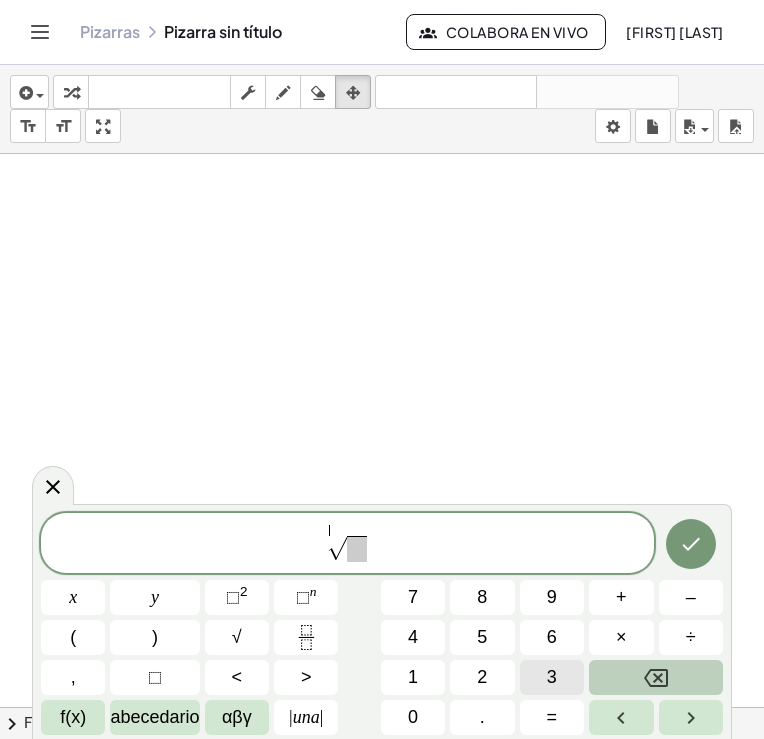 click on "3" at bounding box center (552, 677) 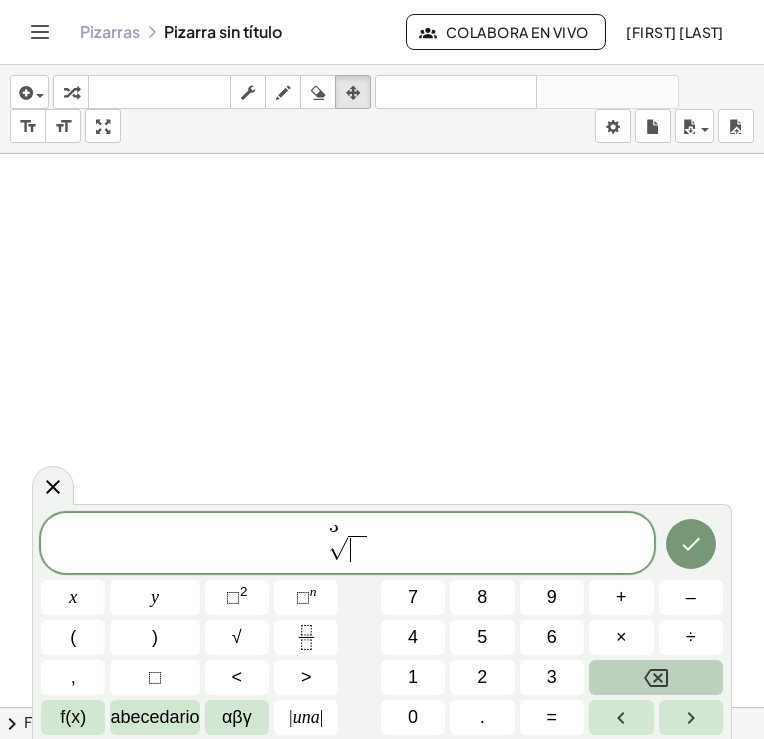 click on "​" at bounding box center [357, 549] 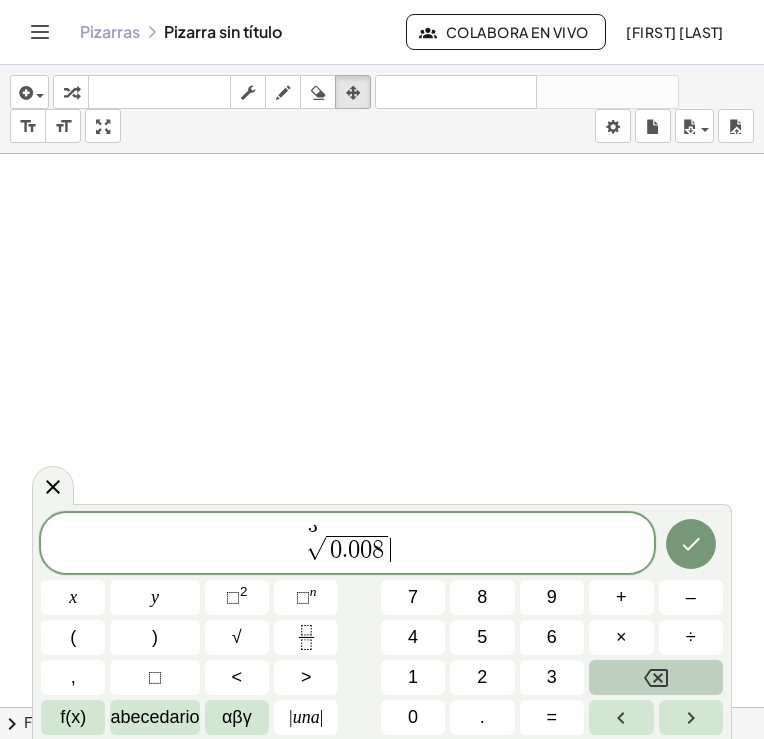click on "3 √ 0 . 0 0 8 ​" at bounding box center [347, 544] 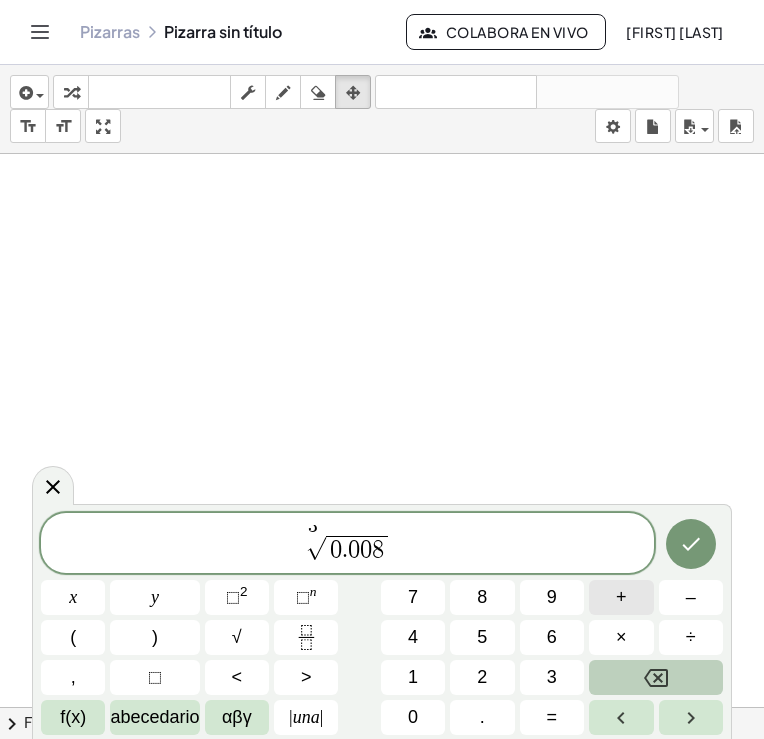 click on "+" at bounding box center [621, 597] 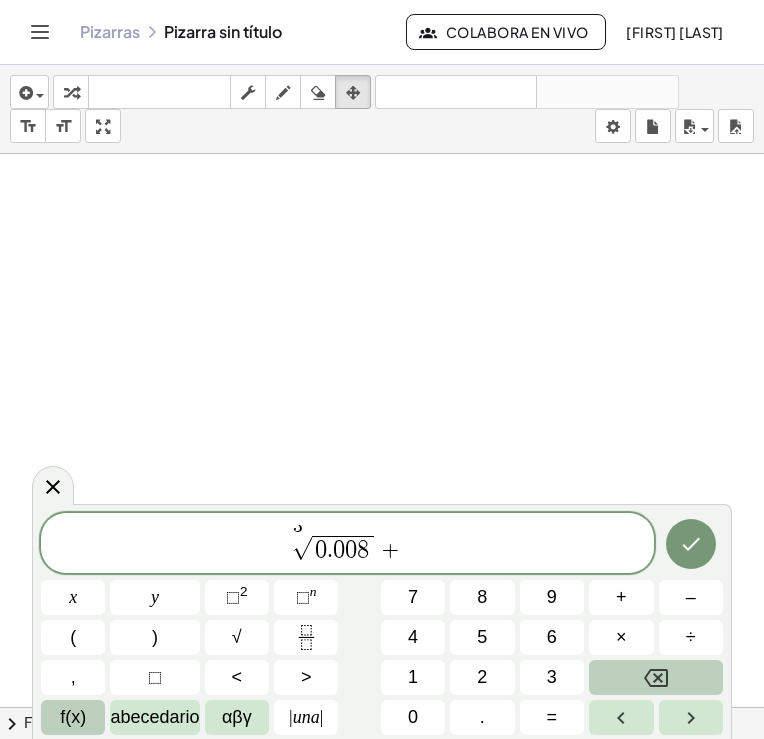 click on "f(x)" at bounding box center (73, 717) 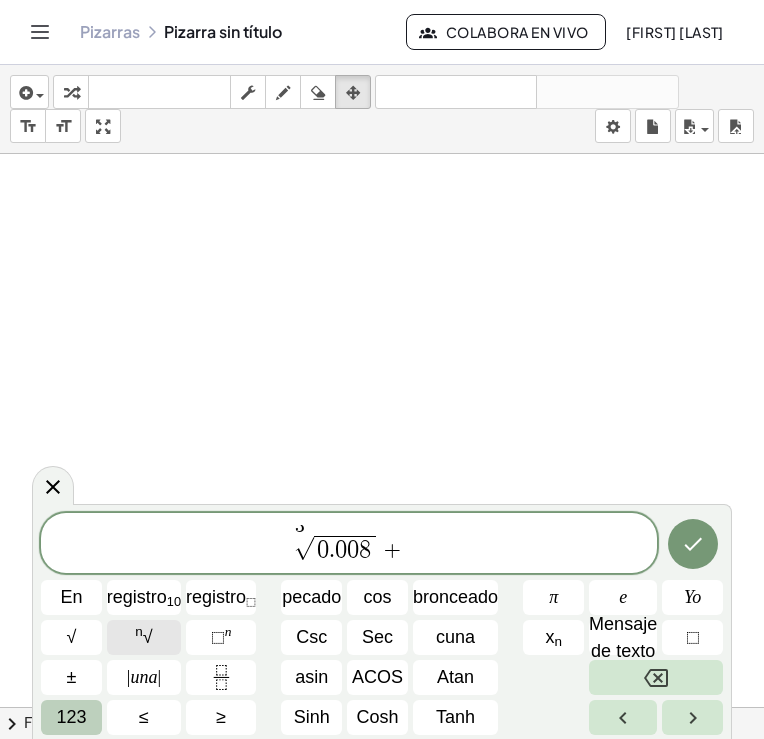 click on "√" at bounding box center (148, 637) 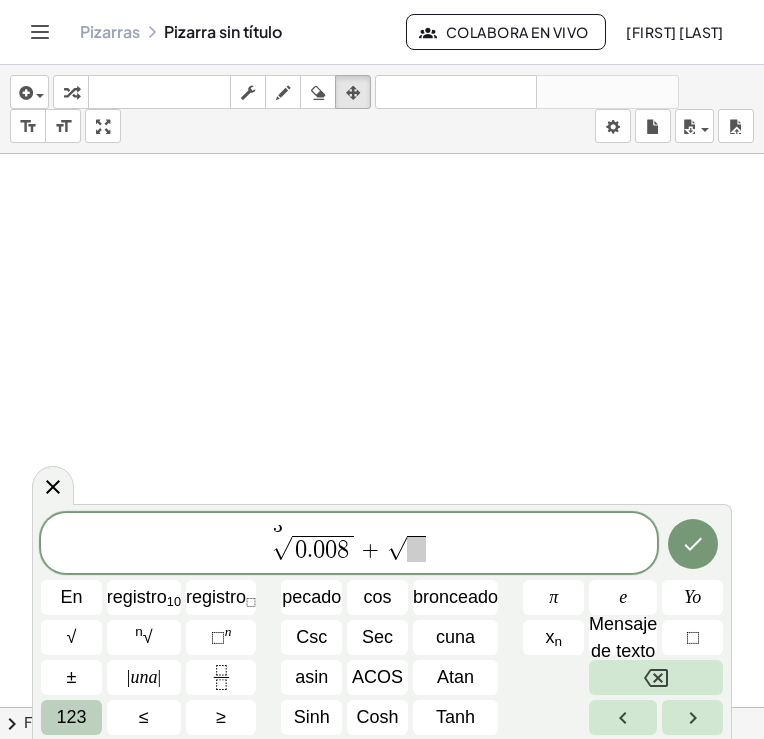 click on "123" at bounding box center (71, 717) 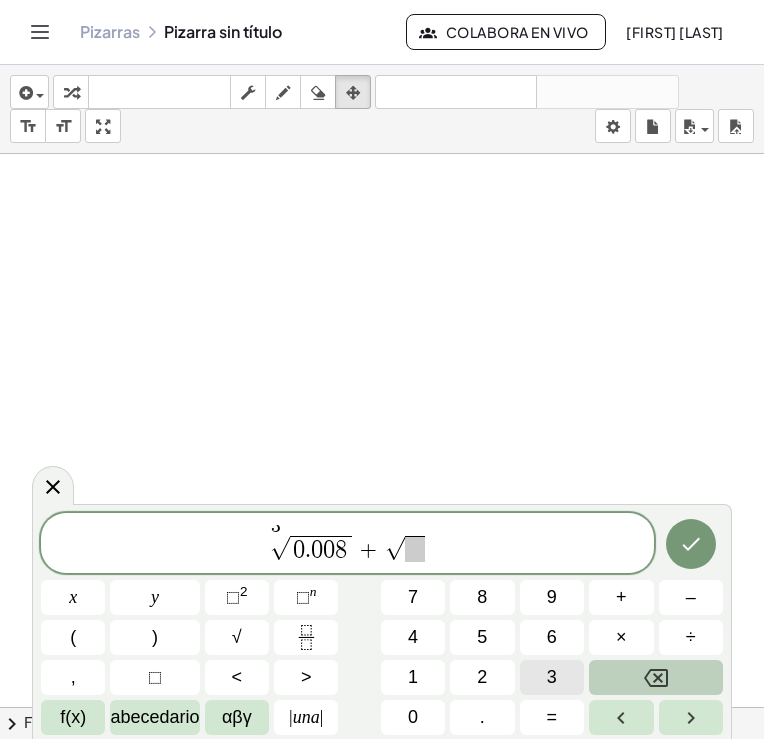 click on "3" at bounding box center (552, 677) 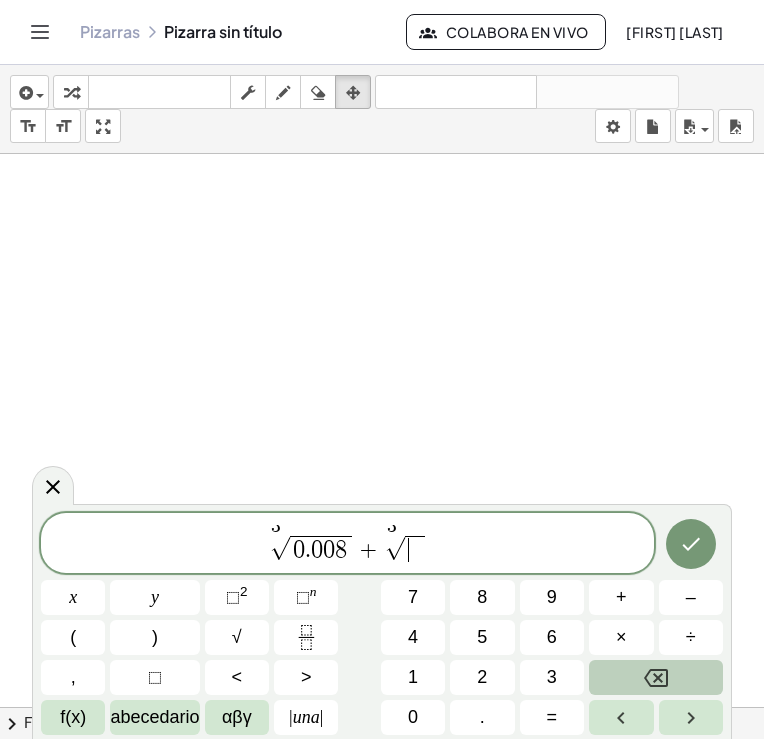 click on "​" at bounding box center (414, 549) 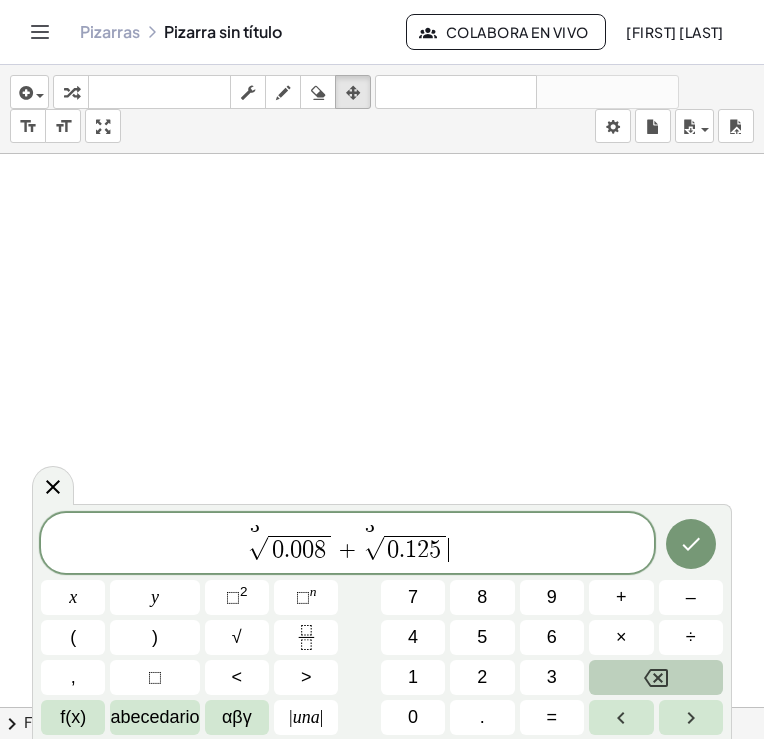 click on "√ 0 . 1 2 5" at bounding box center [406, 548] 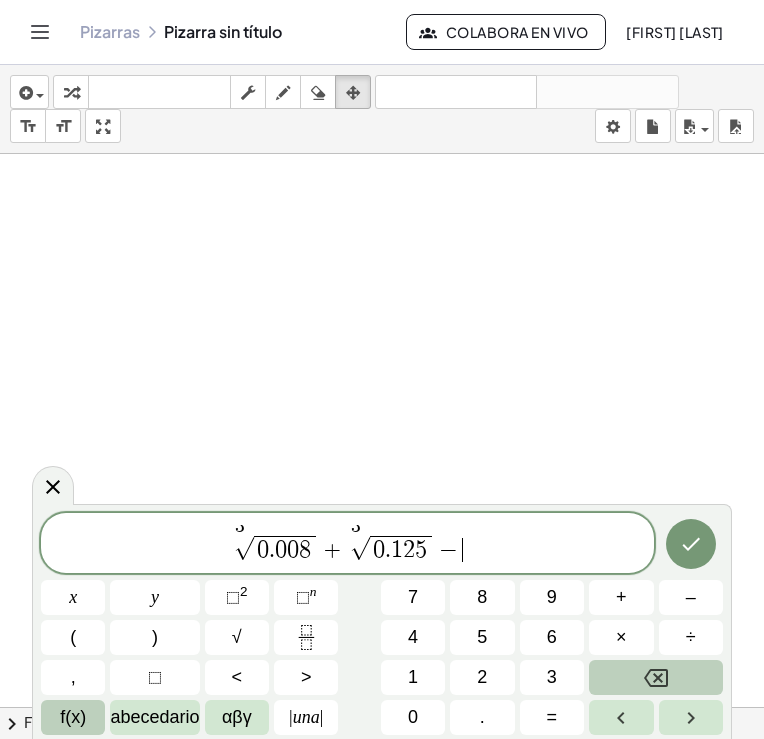 click on "f(x)" at bounding box center (73, 717) 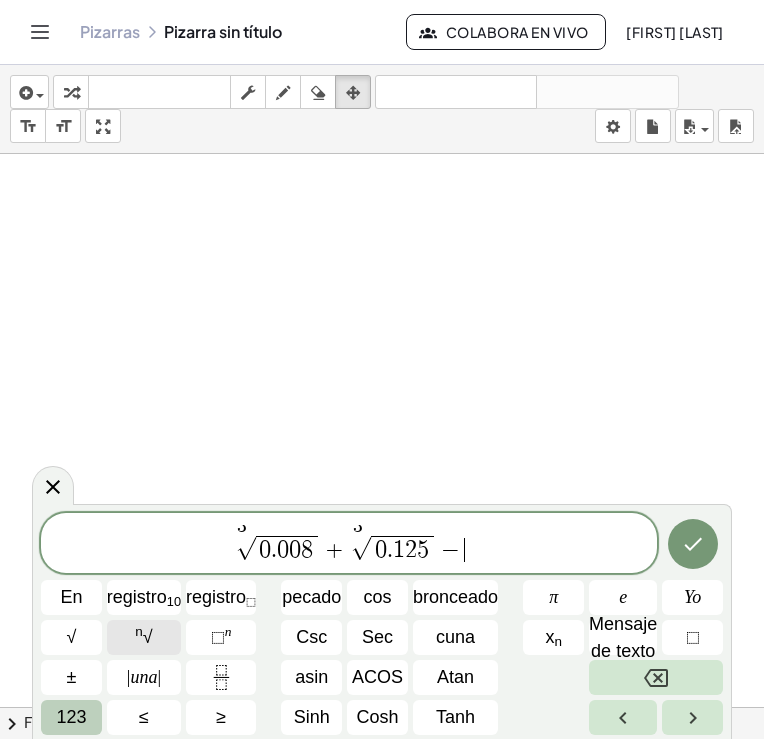 click on "n √" 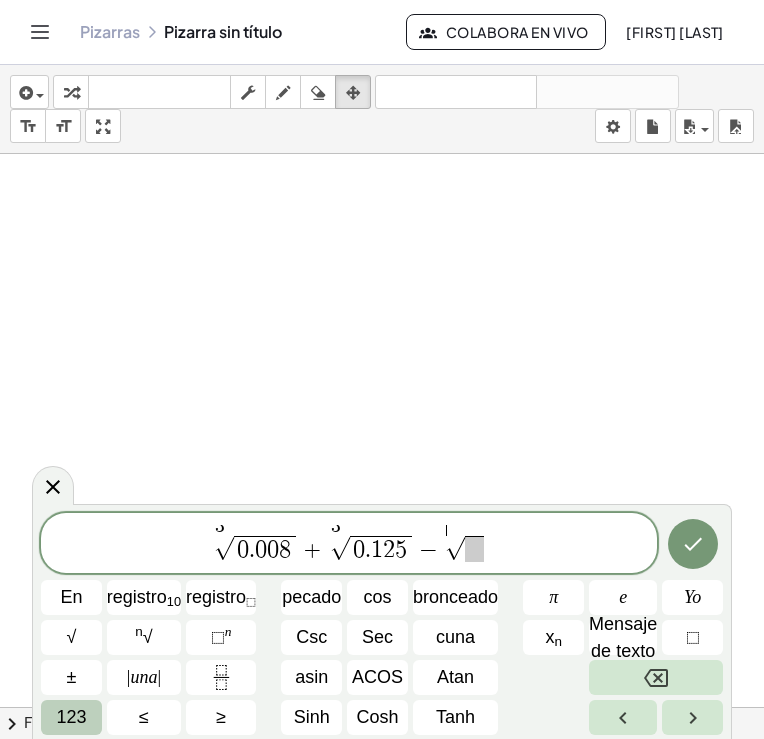 click on "123" at bounding box center [71, 717] 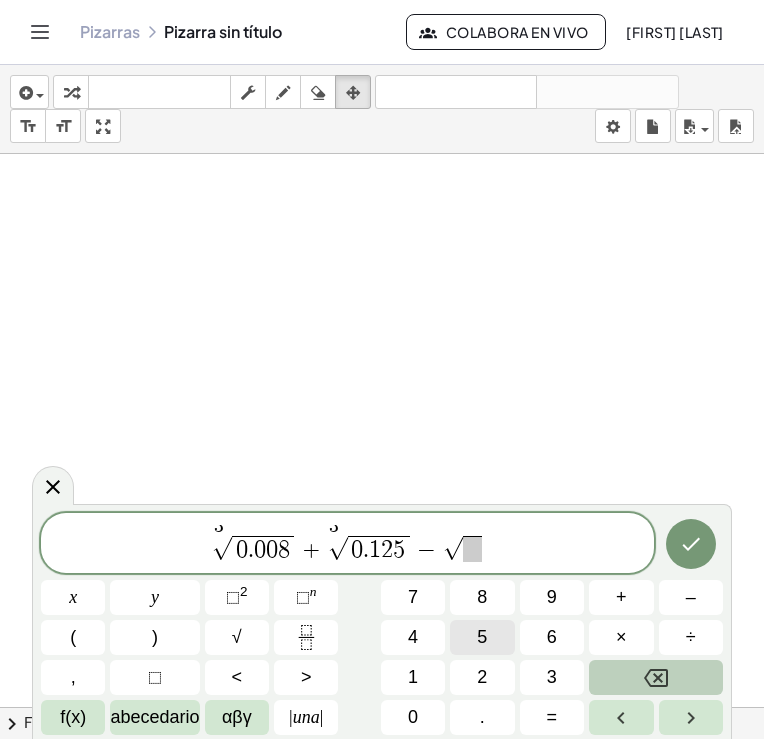 click on "5" at bounding box center [482, 637] 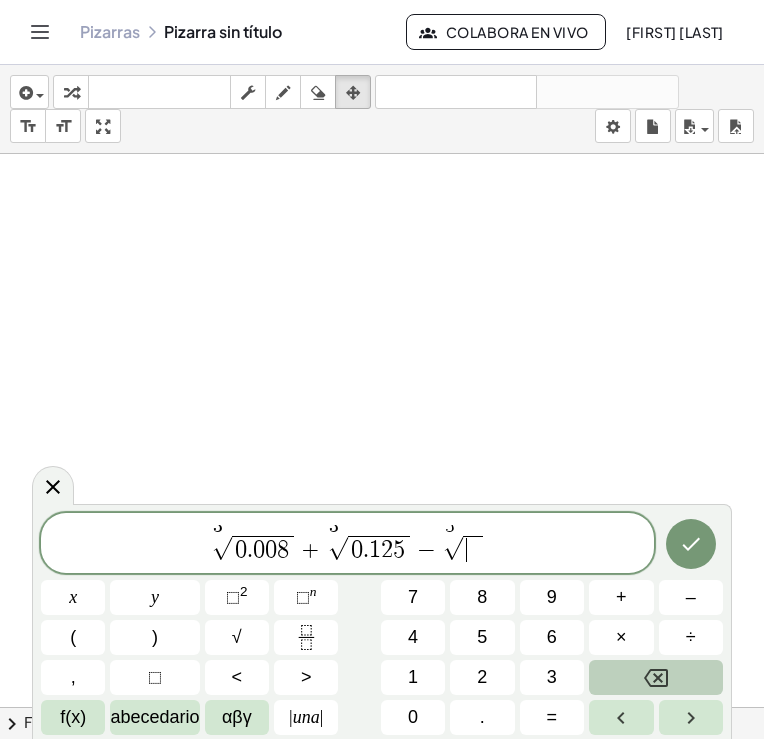 click on "​" at bounding box center [472, 549] 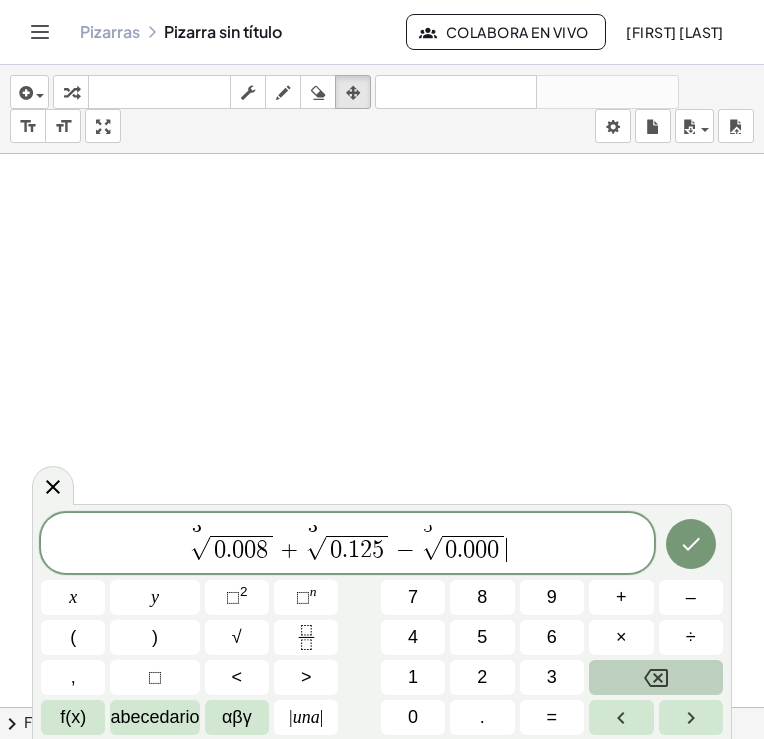 click on "3 √ 0 . 0 0 8 + 3 √ 0 . 1 2 5 − 5 √ 0 . 0 0 0 ​" at bounding box center [347, 544] 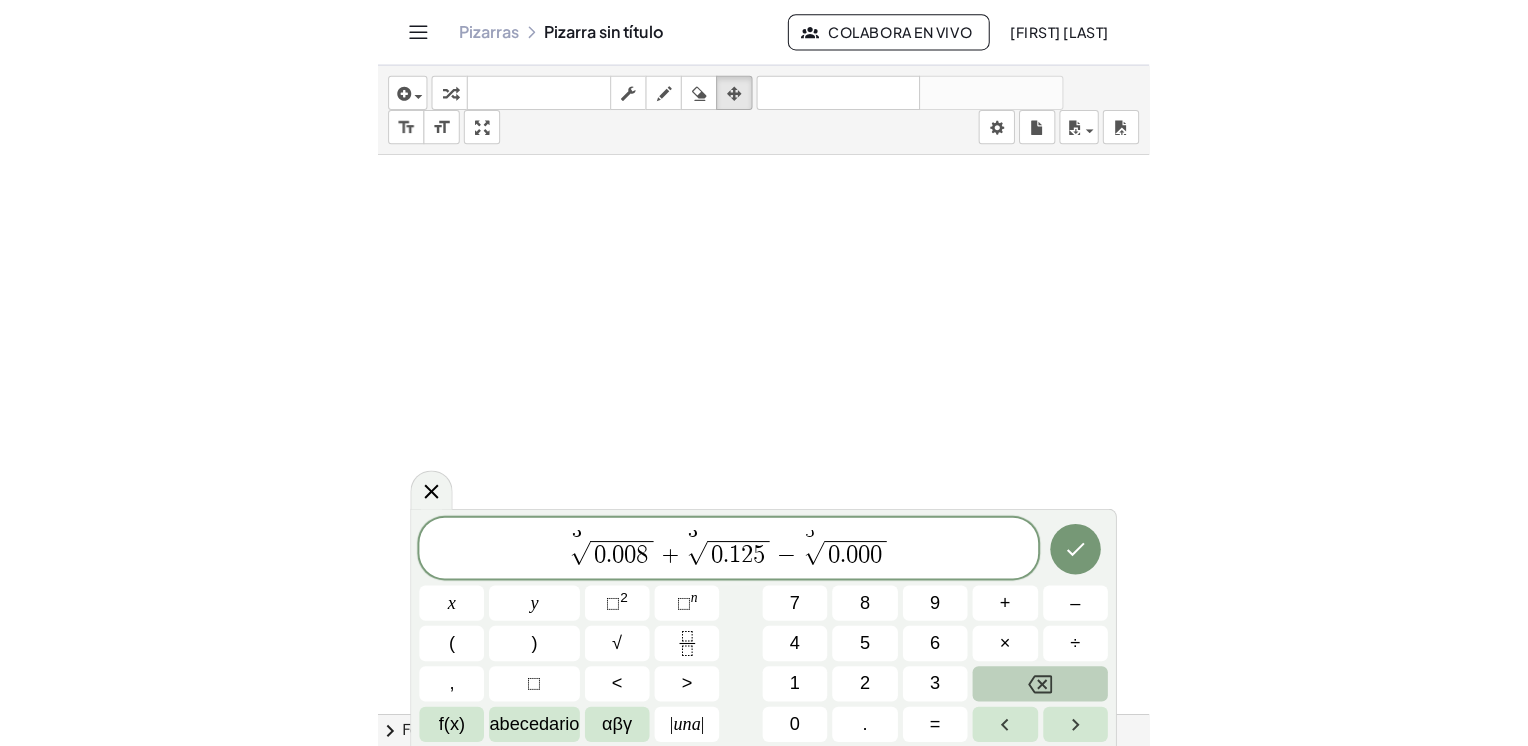 scroll, scrollTop: 0, scrollLeft: 0, axis: both 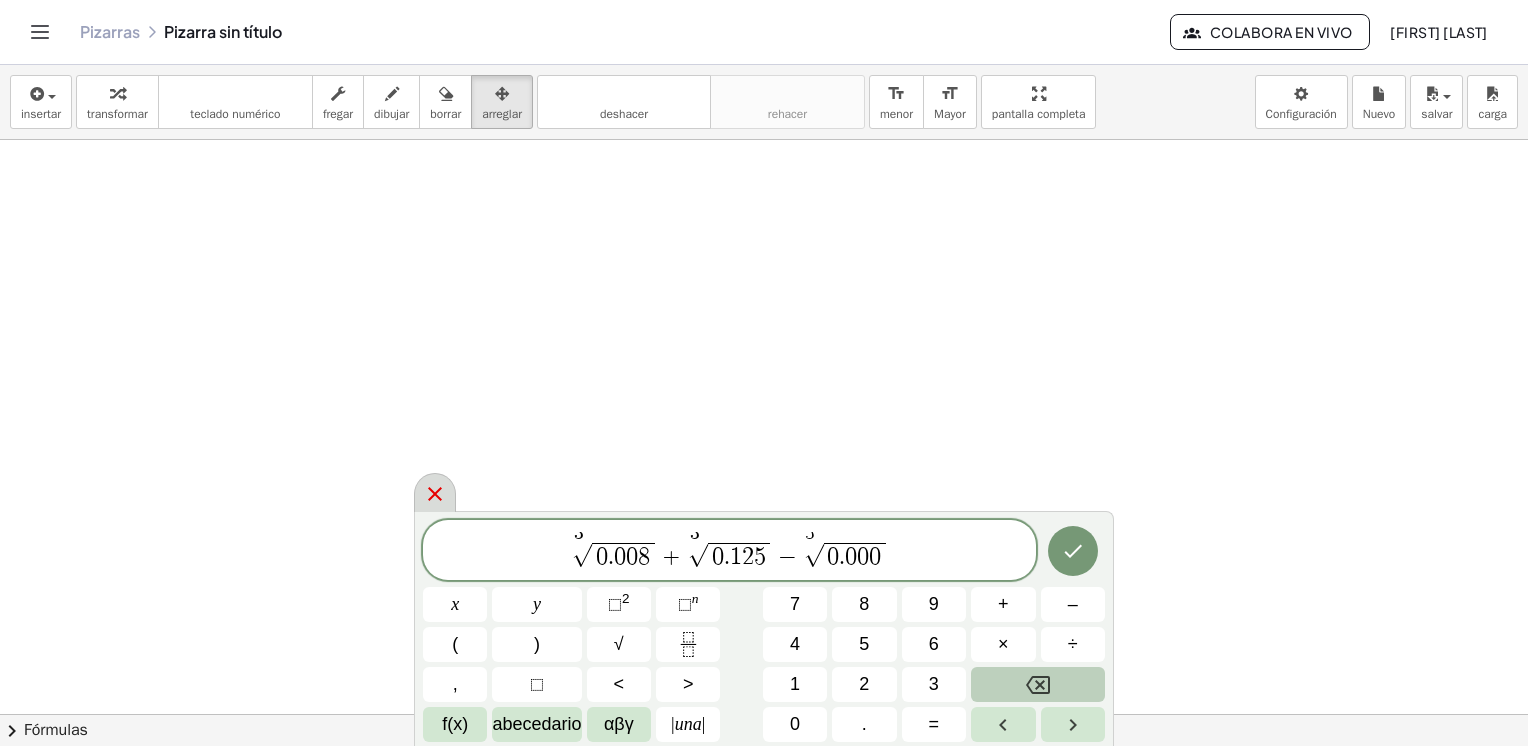 click 